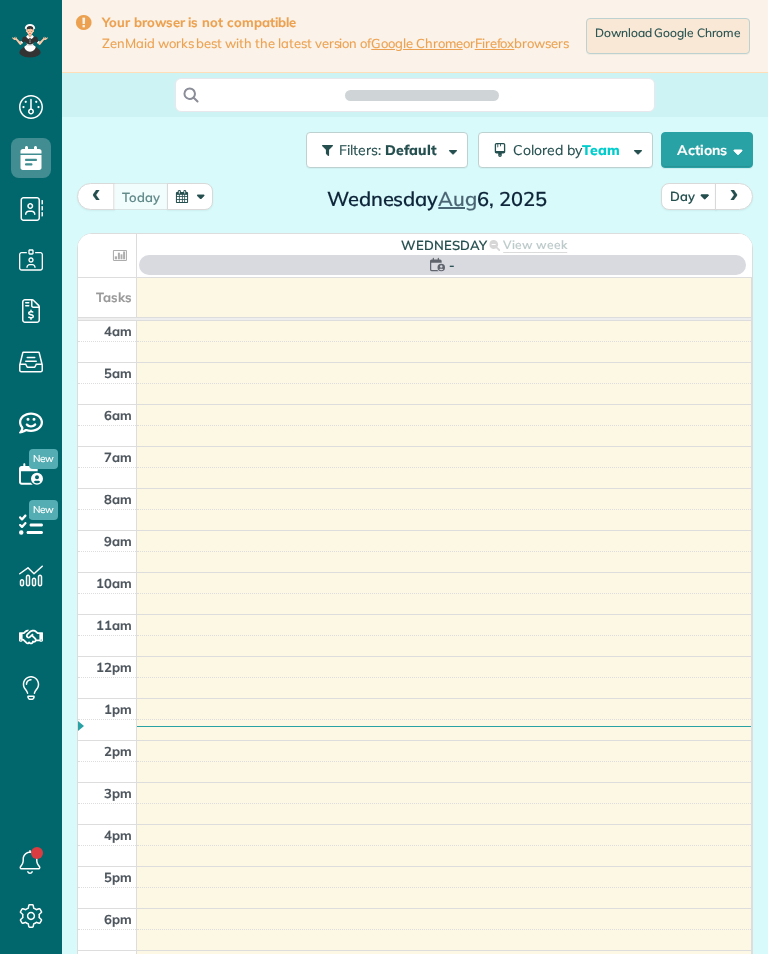 scroll, scrollTop: 0, scrollLeft: 0, axis: both 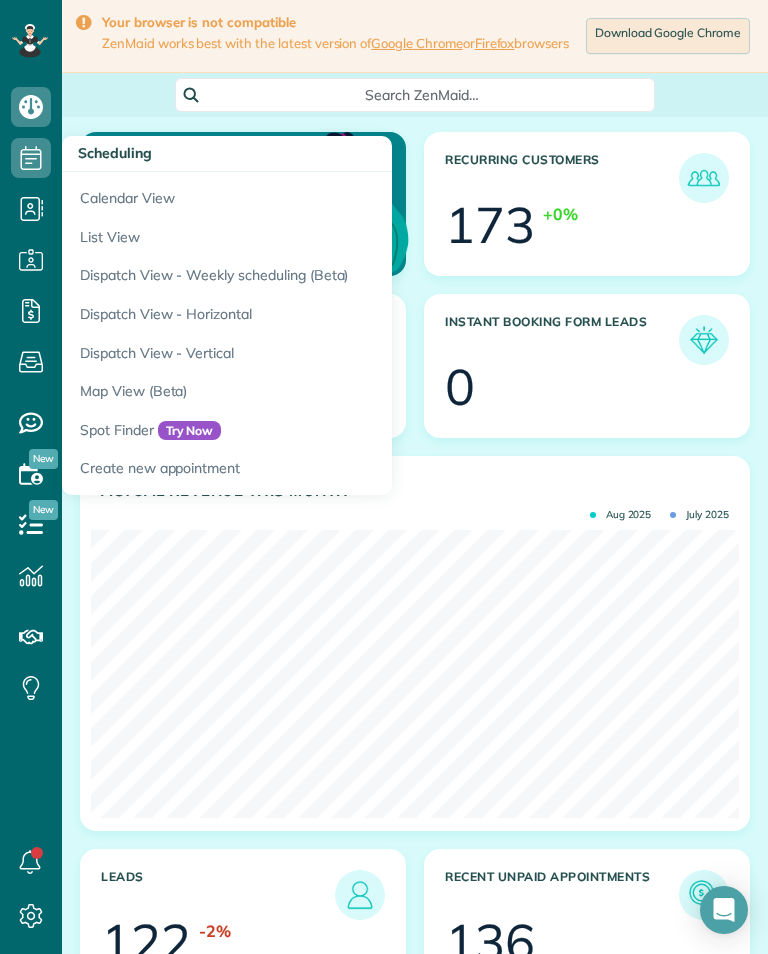 click on "Calendar View" at bounding box center [312, 195] 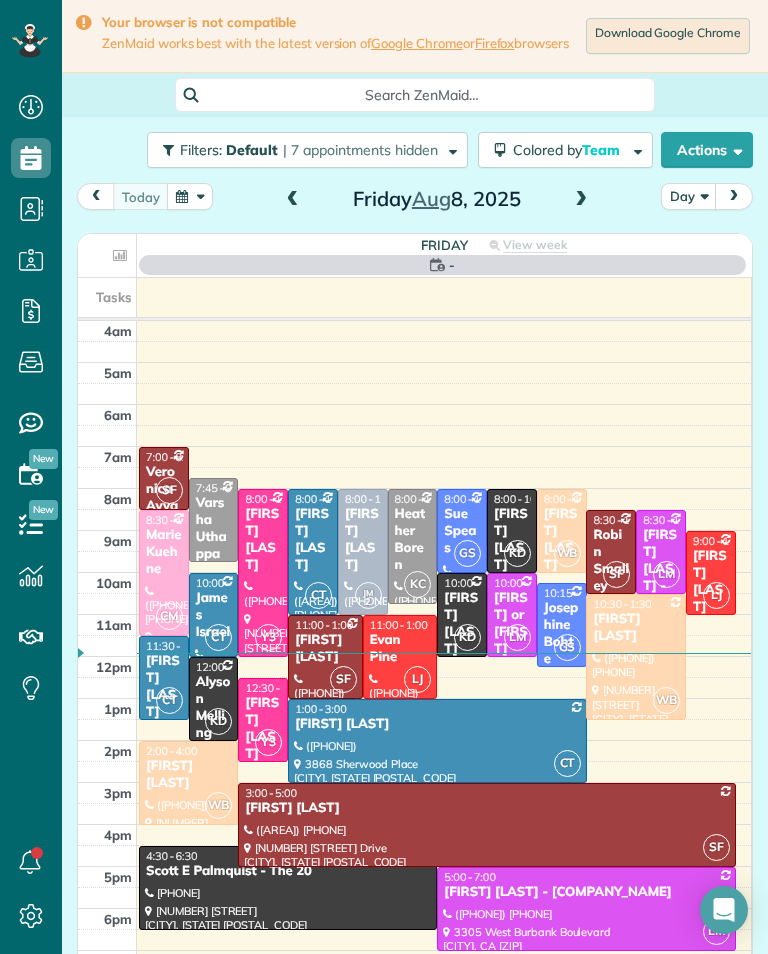 scroll, scrollTop: 0, scrollLeft: 0, axis: both 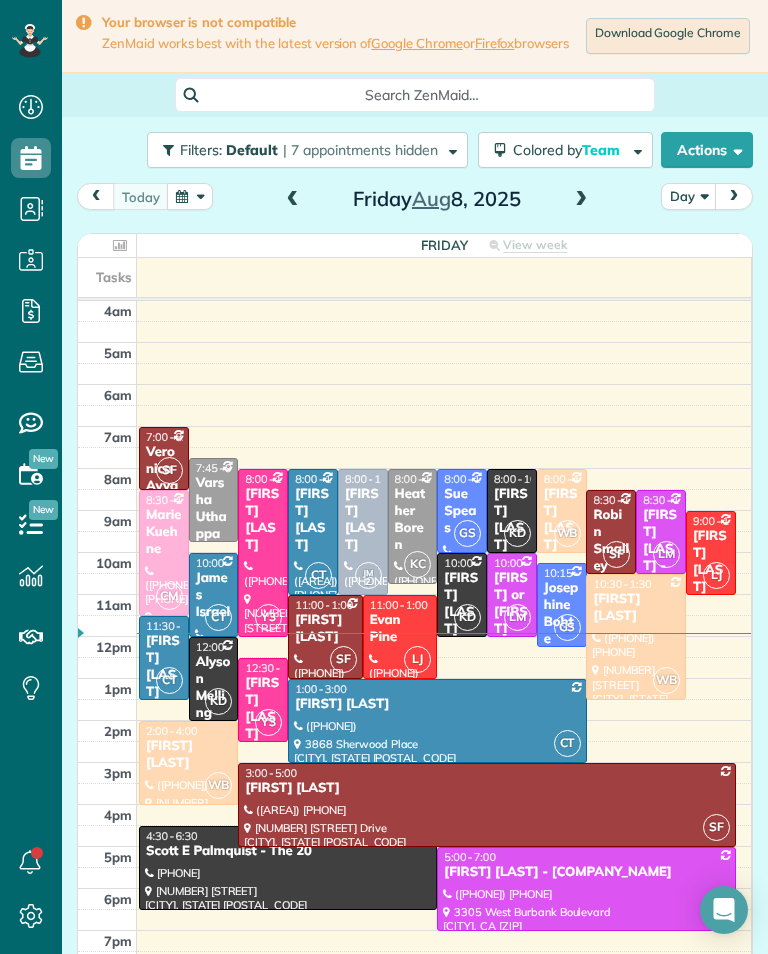 click at bounding box center (581, 200) 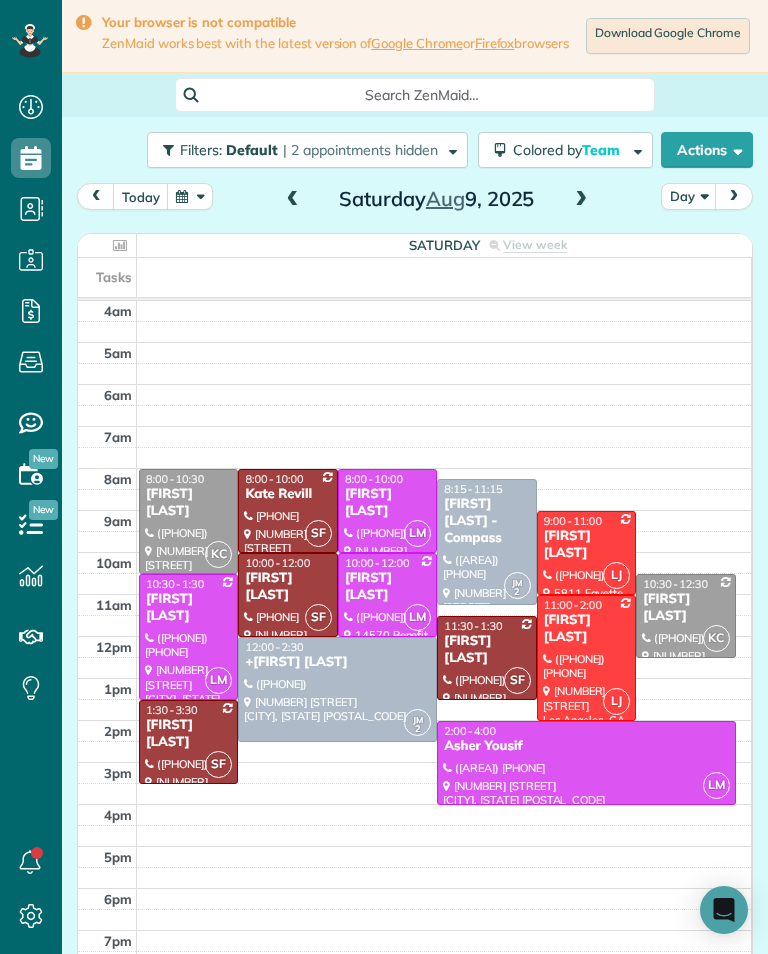 scroll, scrollTop: 985, scrollLeft: 62, axis: both 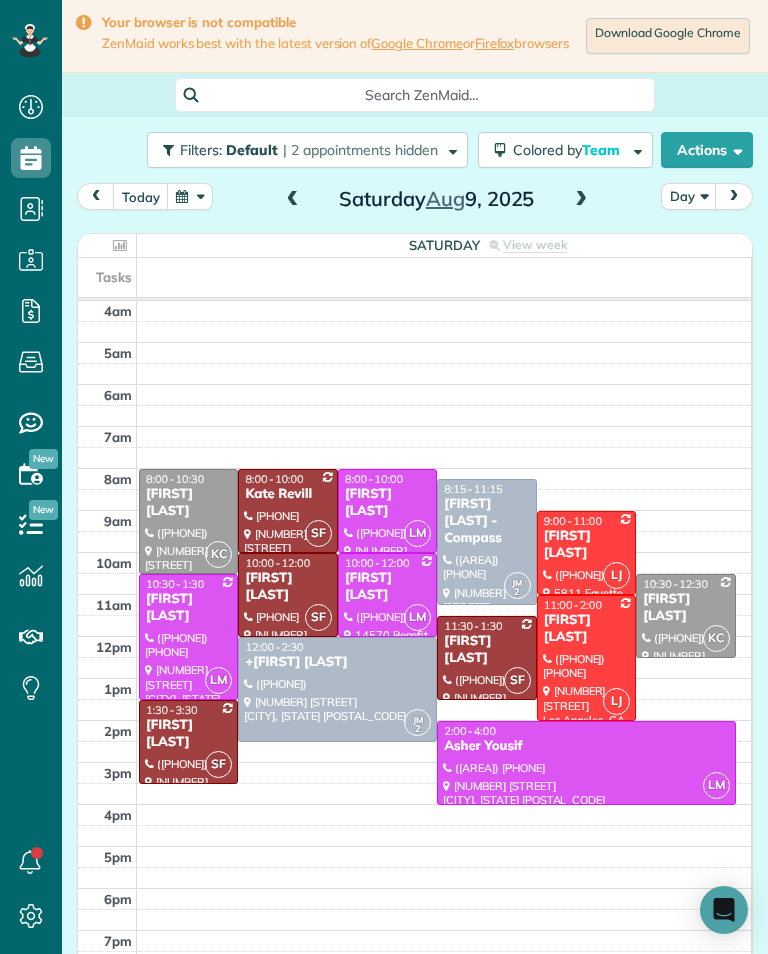 click on "[FIRST] [LAST]" at bounding box center (188, 503) 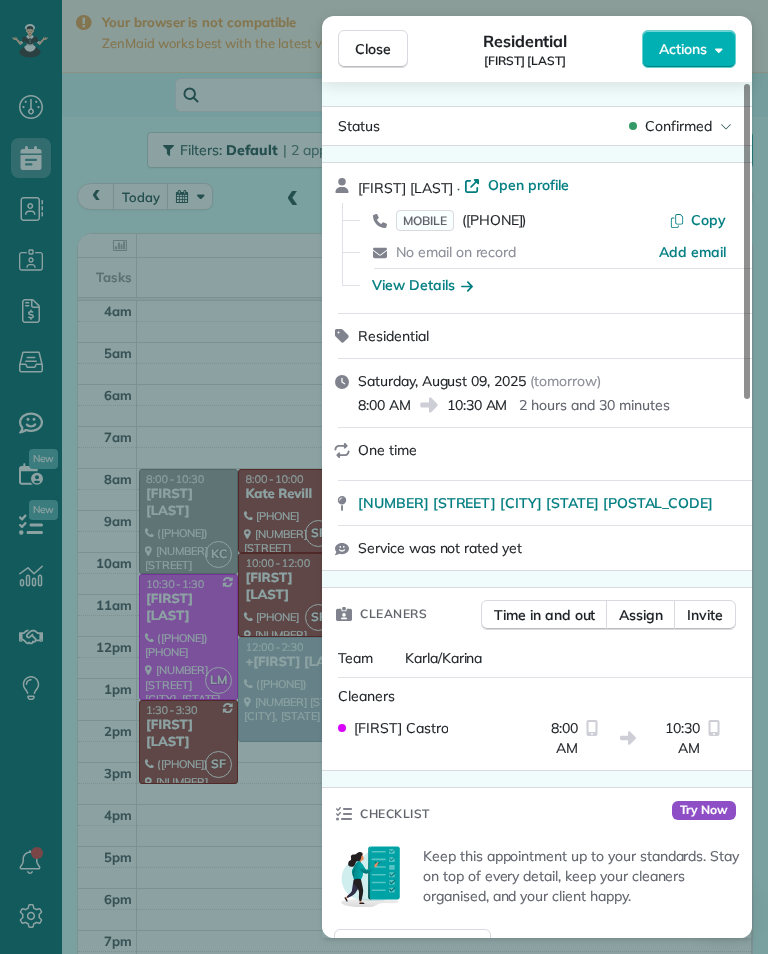 click on "([PHONE])" at bounding box center (494, 220) 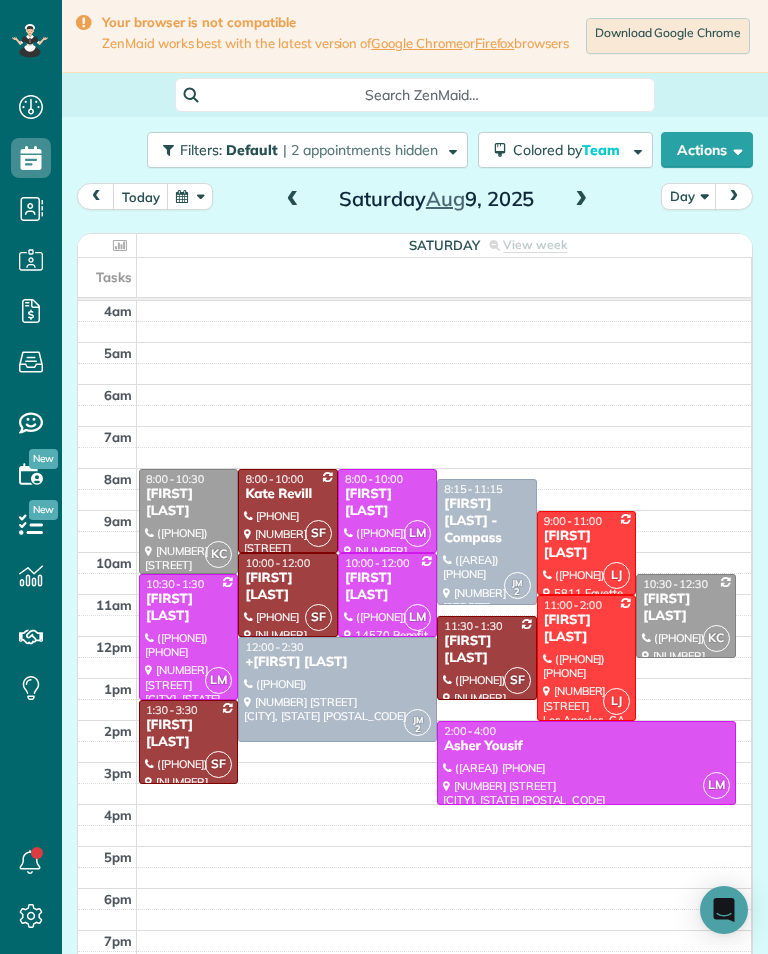 click at bounding box center [287, 511] 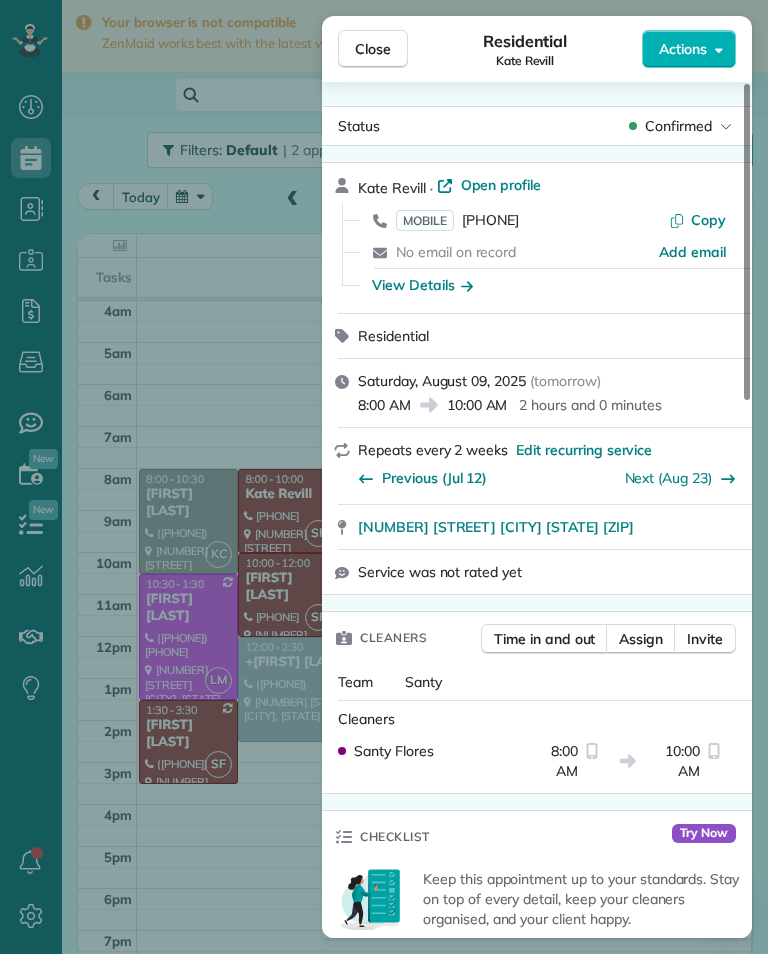click on "[PHONE]" at bounding box center [490, 220] 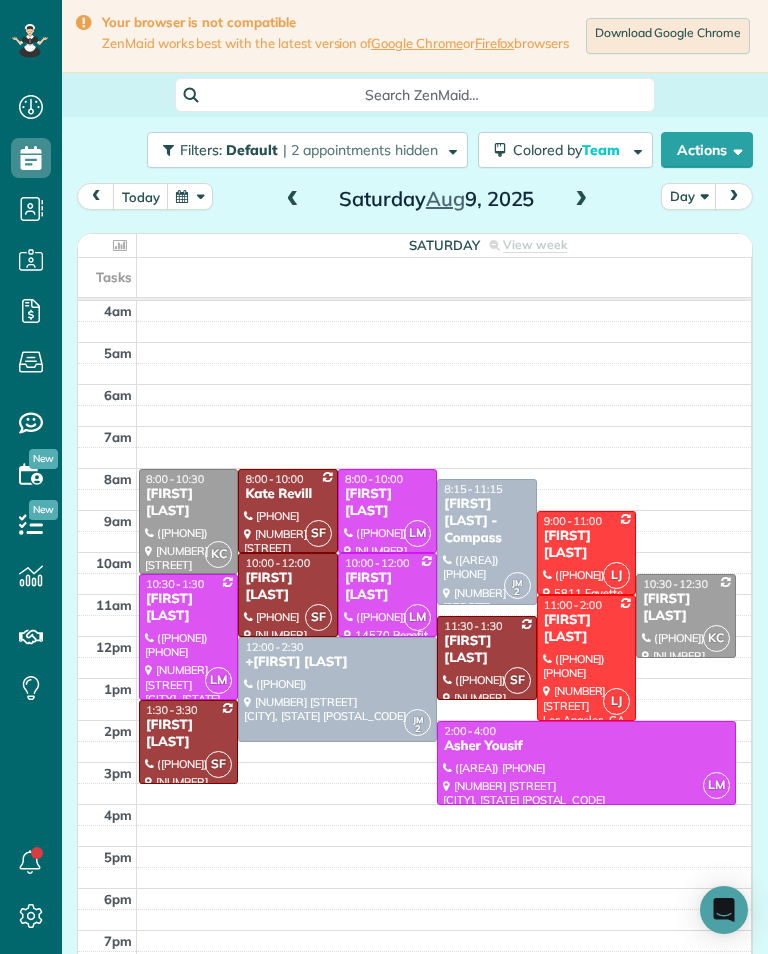 click at bounding box center [287, 595] 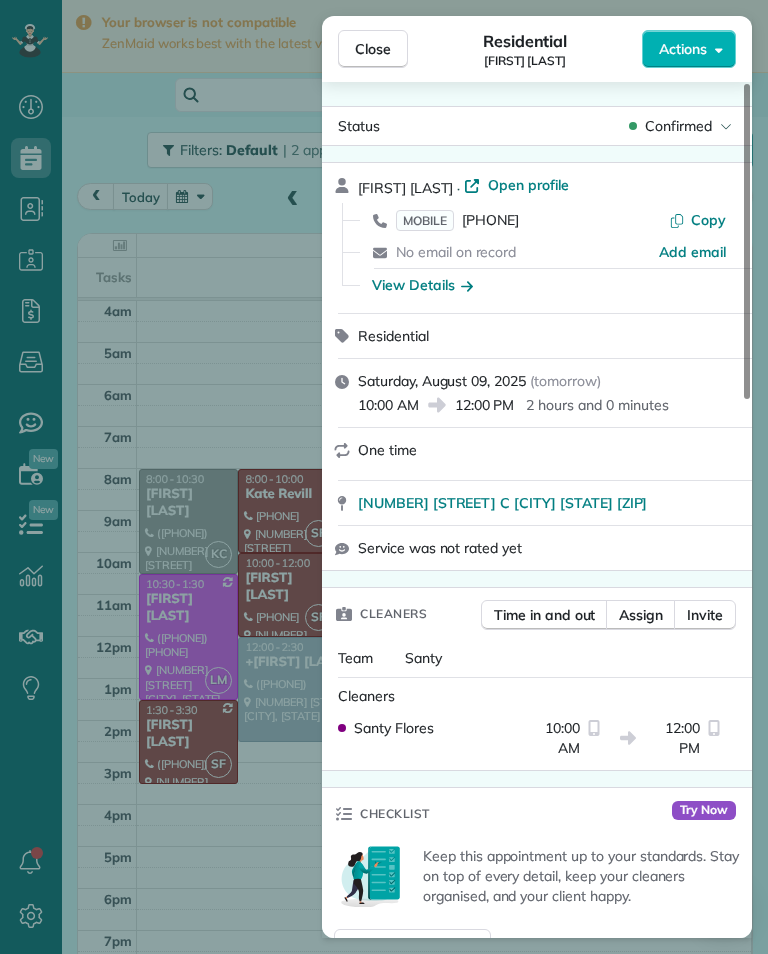 click on "[PHONE]" at bounding box center [490, 220] 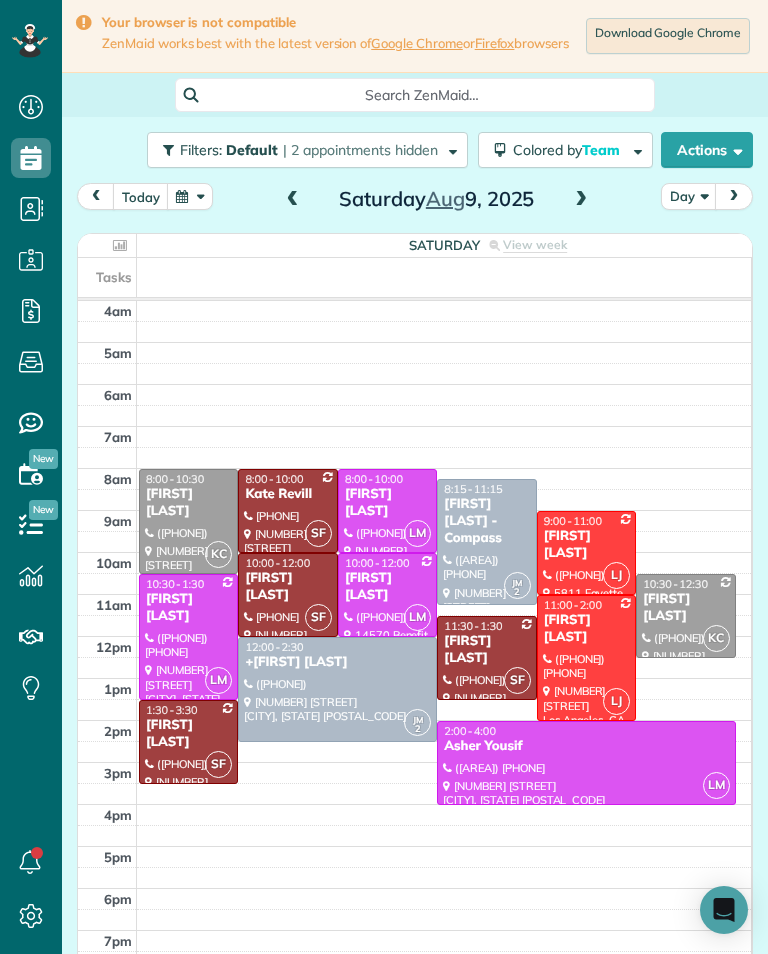 click on "[FIRST] [LAST]" at bounding box center [486, 650] 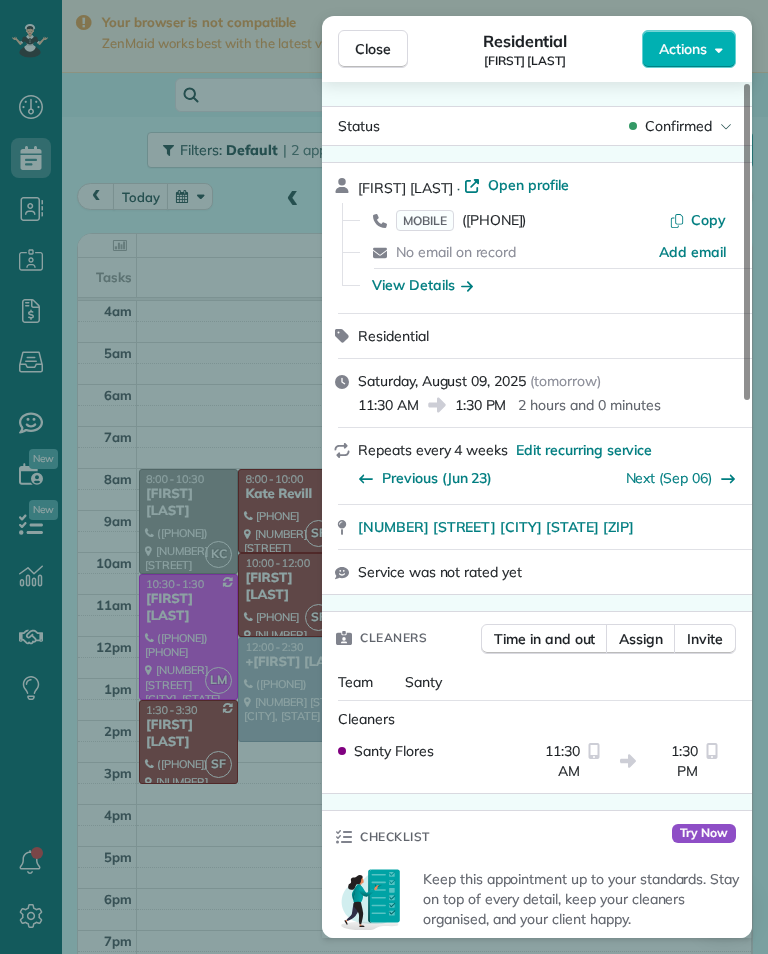 click on "([PHONE])" at bounding box center (494, 220) 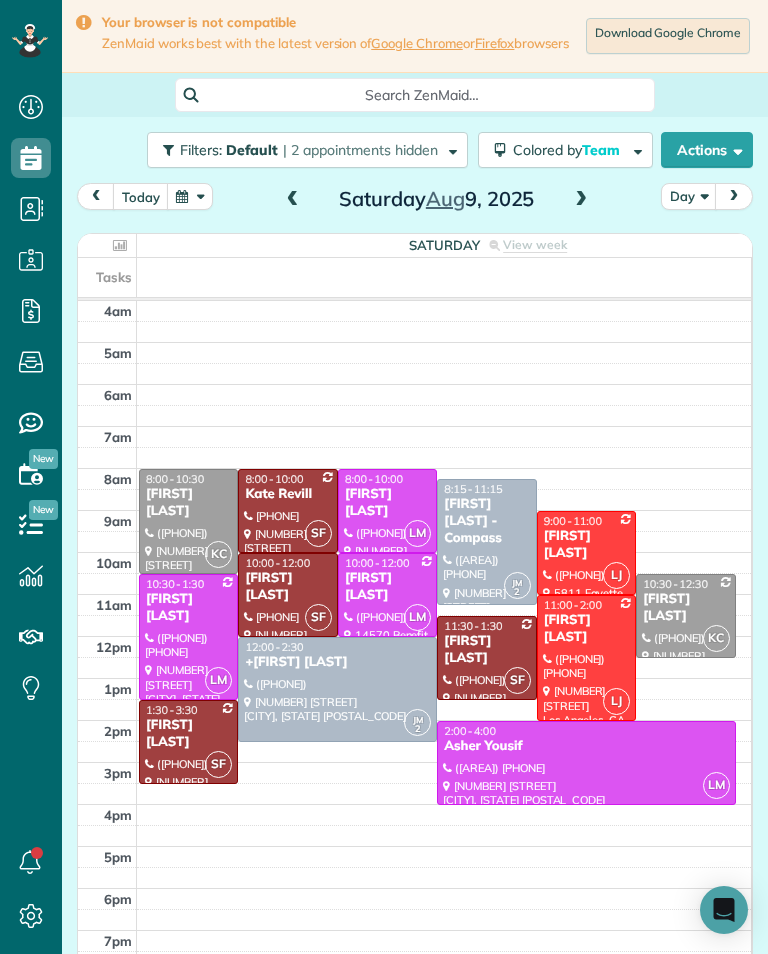 click on "[FIRST] [LAST] - Compass" at bounding box center (486, 521) 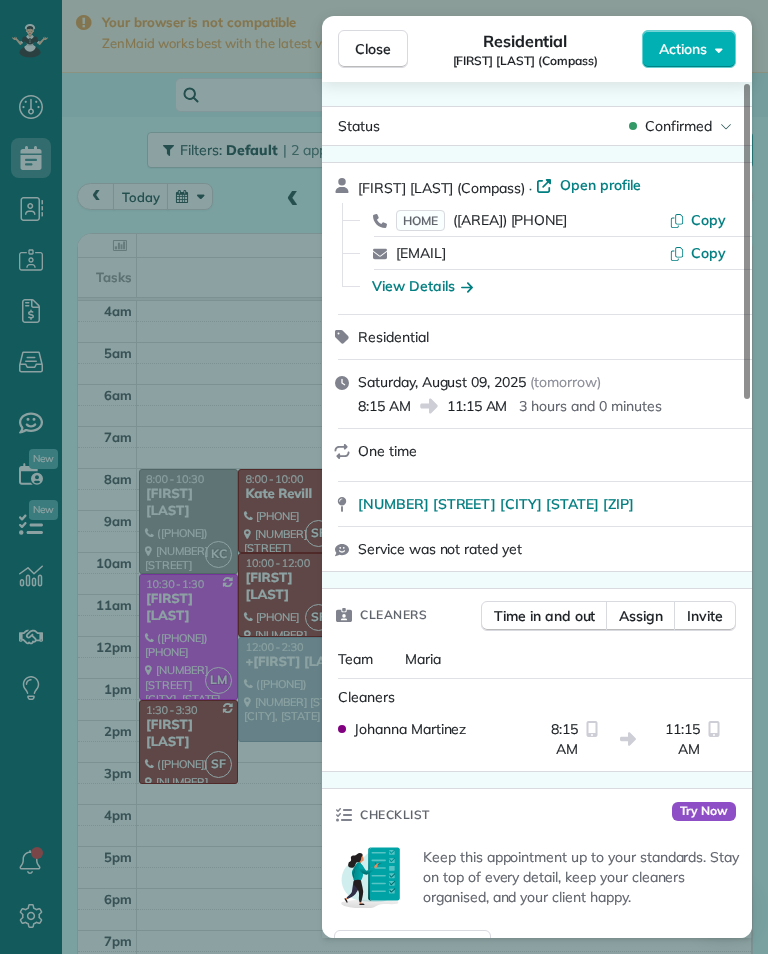 click on "([AREA]) [PHONE]" at bounding box center [510, 220] 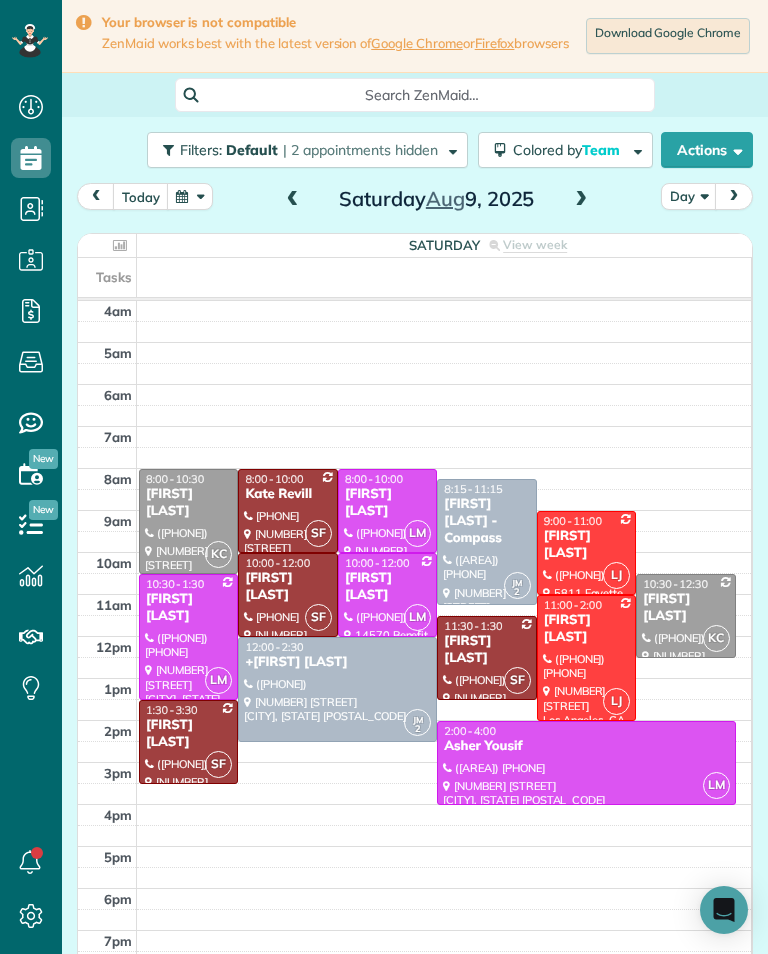 click at bounding box center (337, 689) 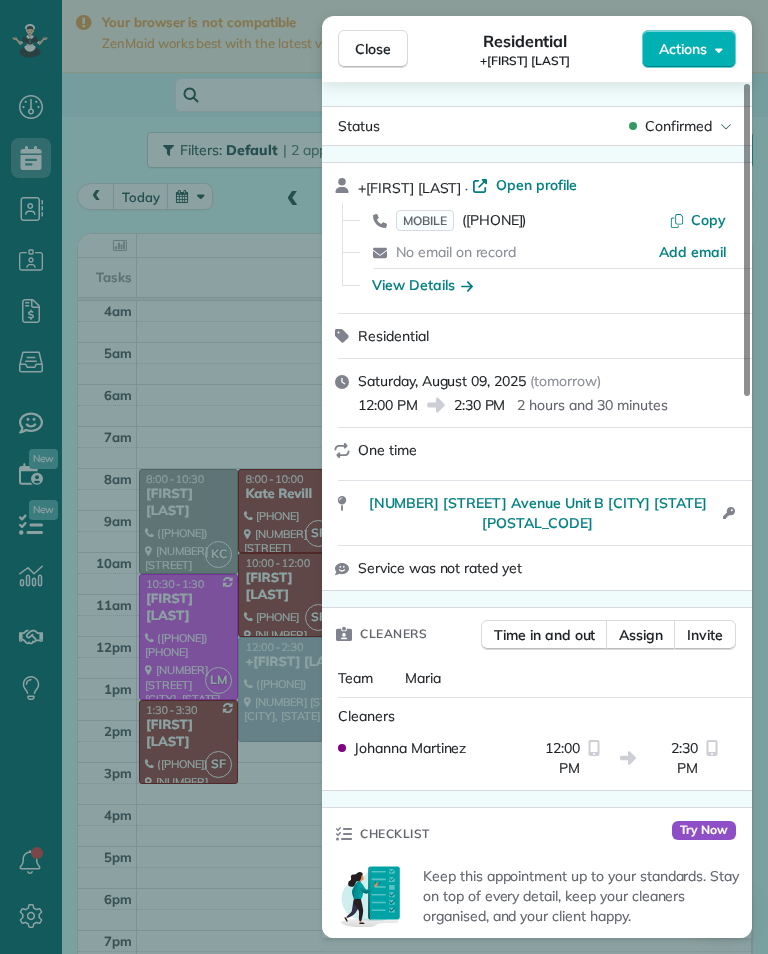 click on "([PHONE])" at bounding box center [494, 220] 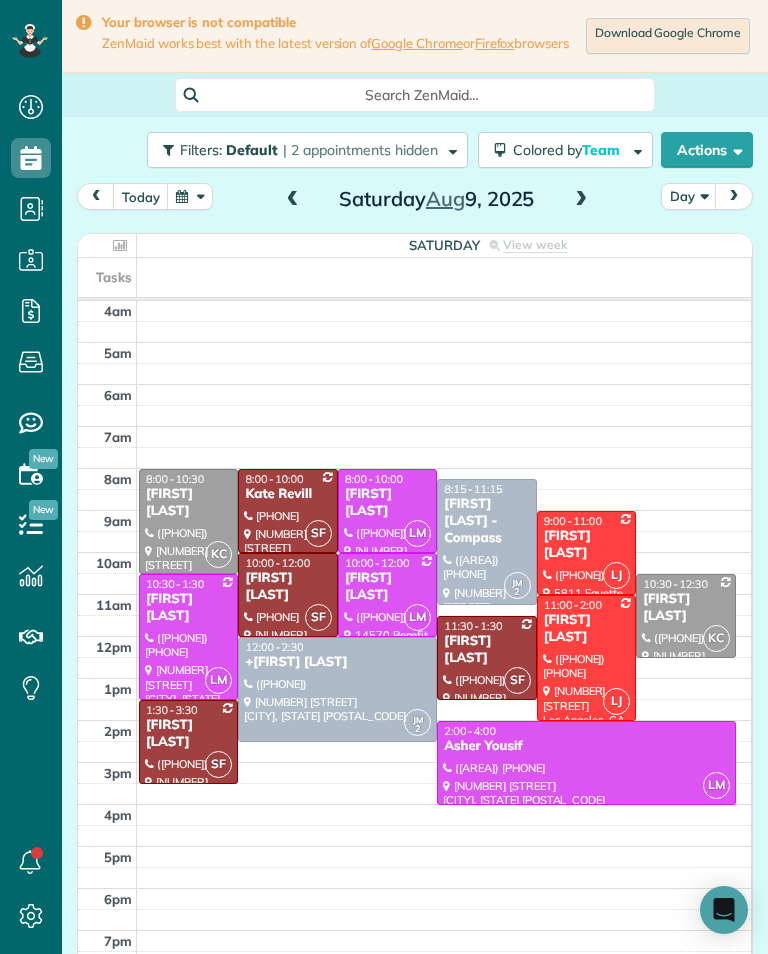 click on "[FIRST] [LAST]" at bounding box center (685, 608) 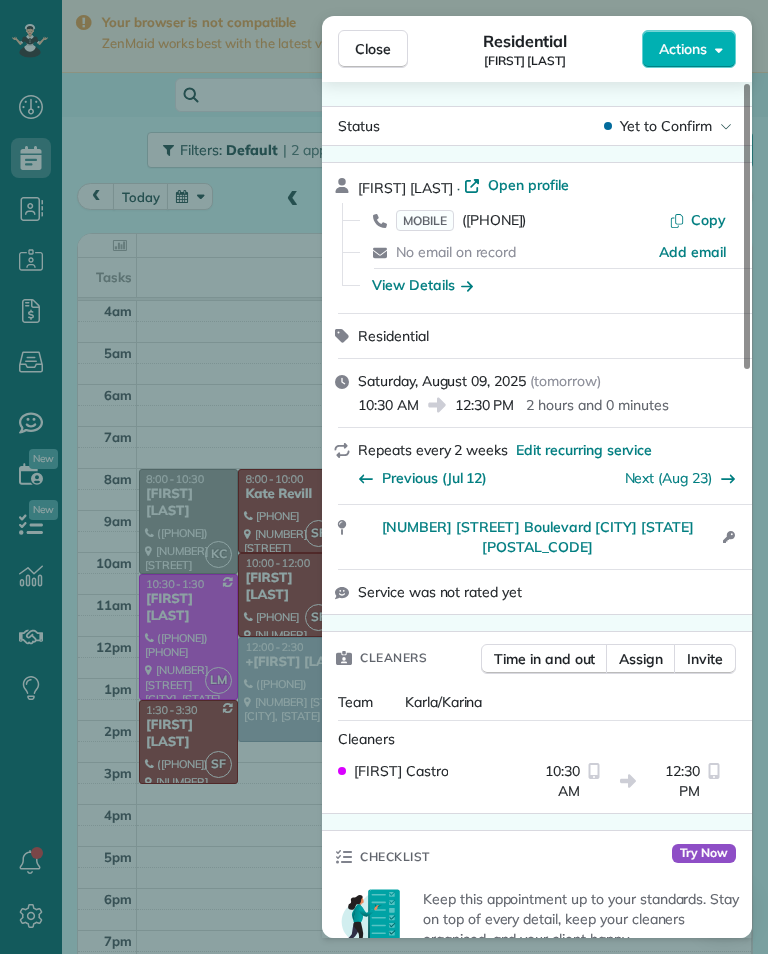 click on "([PHONE])" at bounding box center (494, 220) 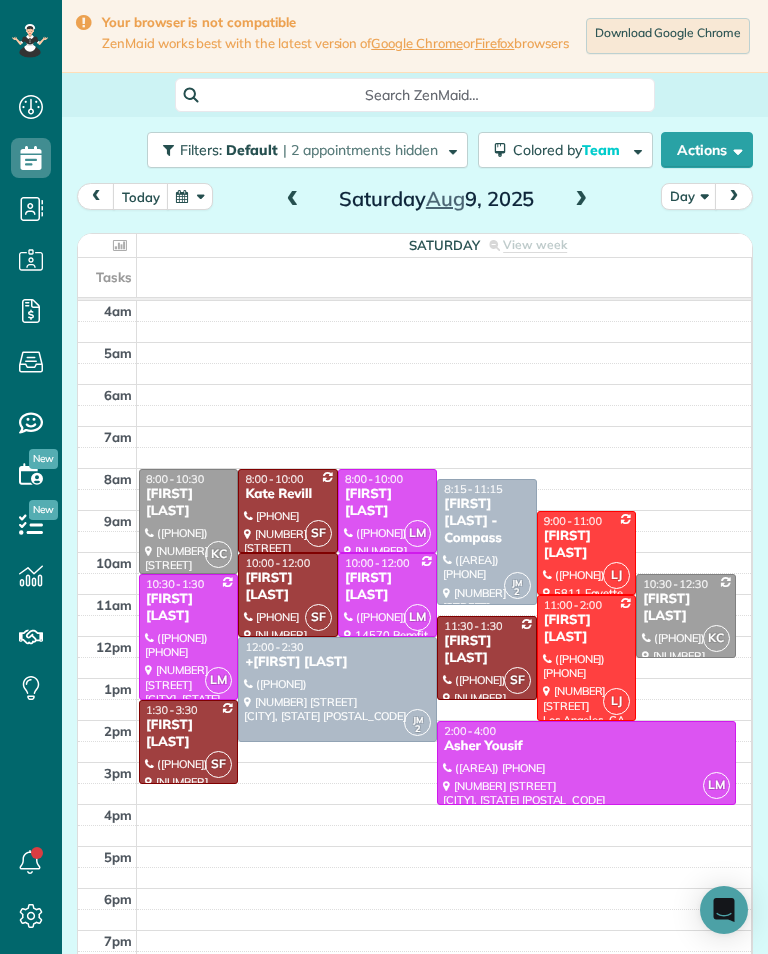 click on "[FIRST] [LAST]" at bounding box center [586, 545] 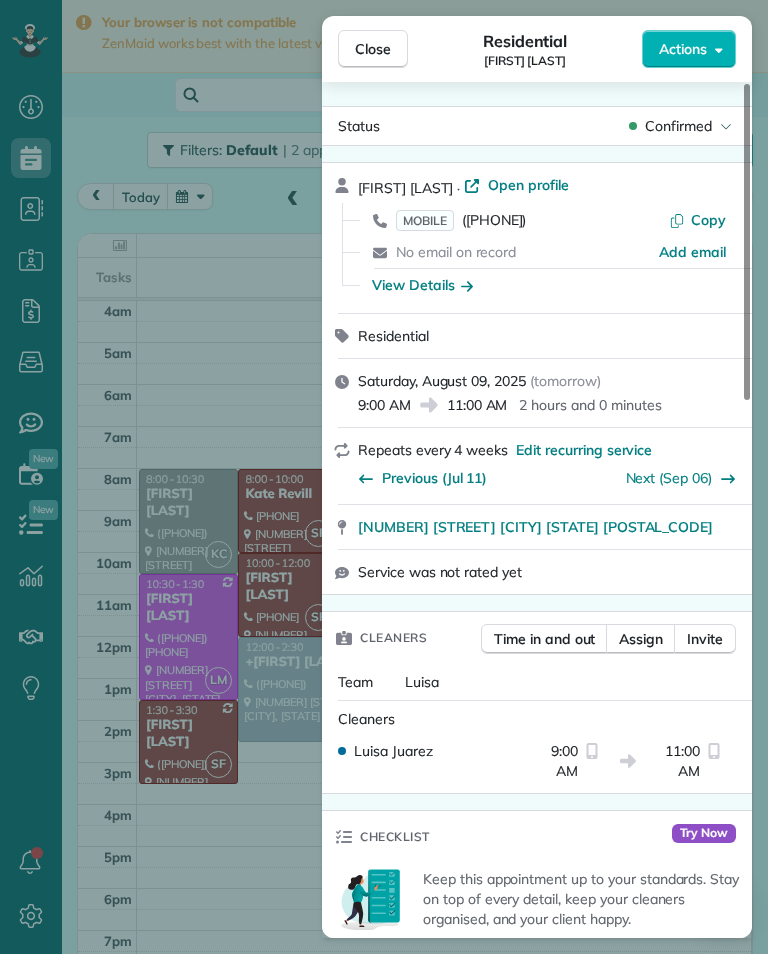 click on "MOBILE ([PHONE])" at bounding box center [461, 220] 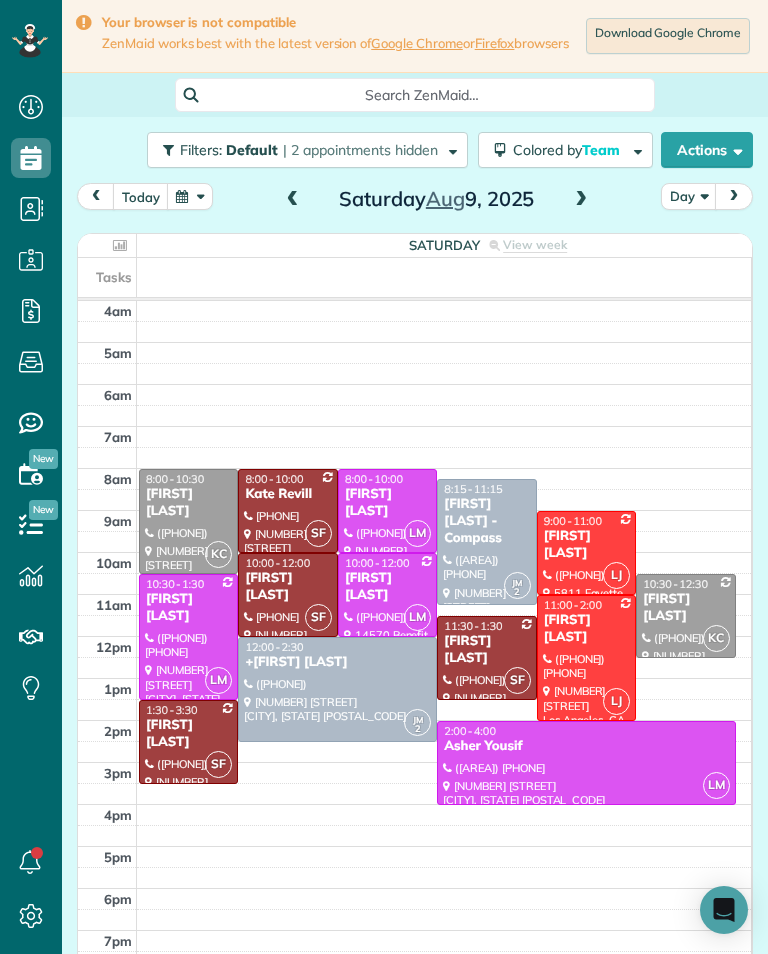 click at bounding box center [586, 658] 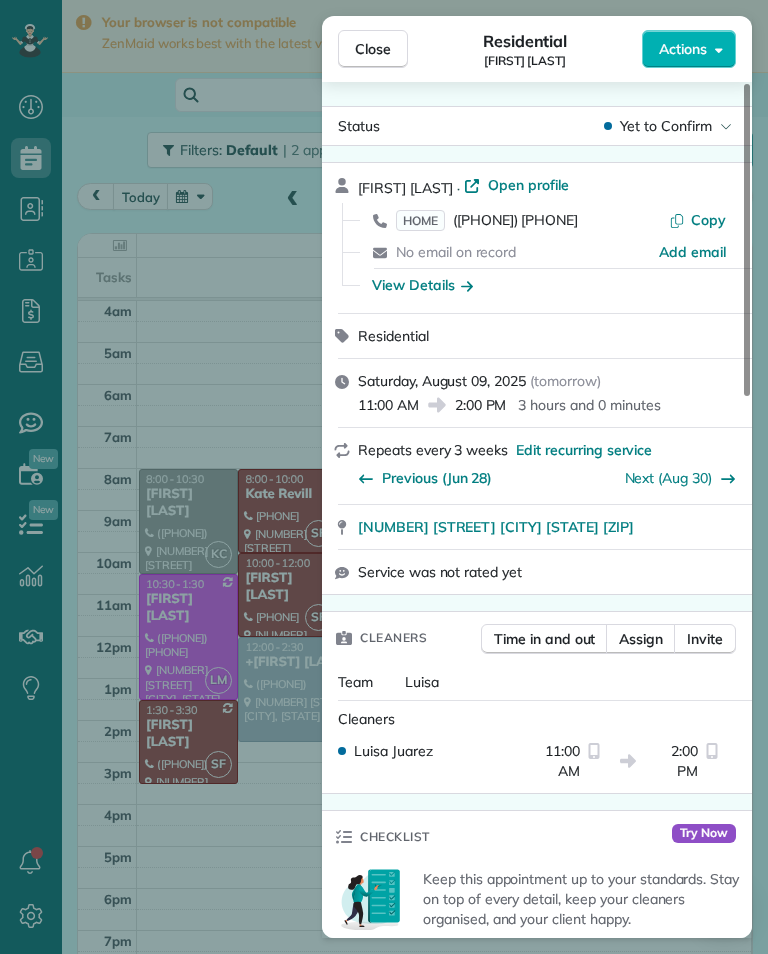 click on "([PHONE]) [PHONE]" at bounding box center [515, 220] 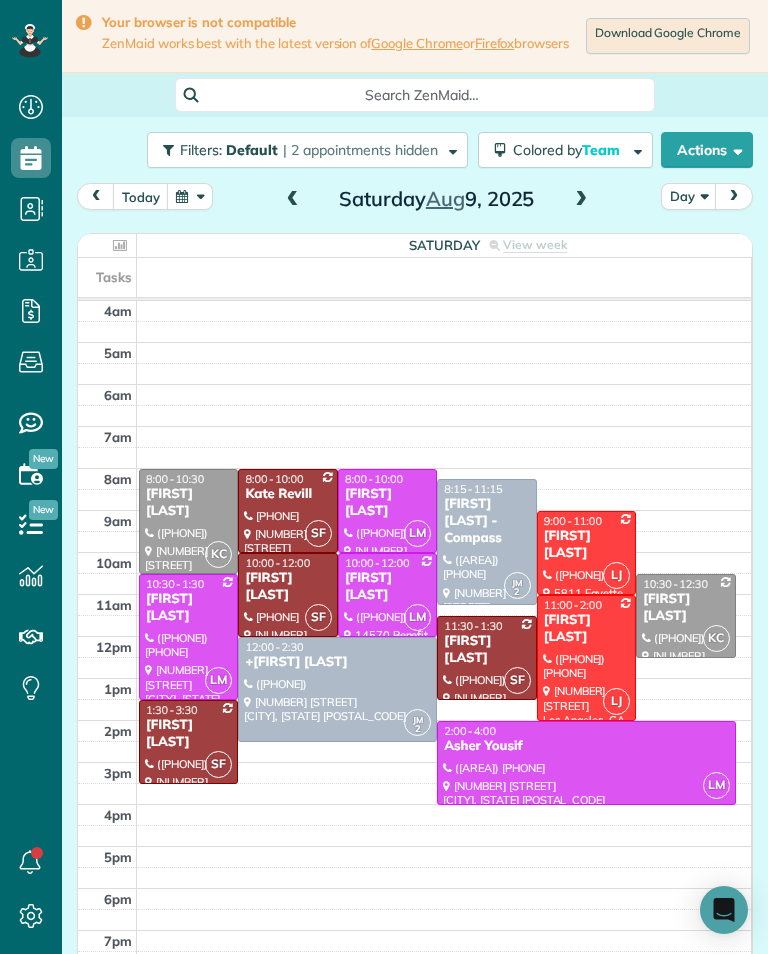 scroll, scrollTop: 985, scrollLeft: 62, axis: both 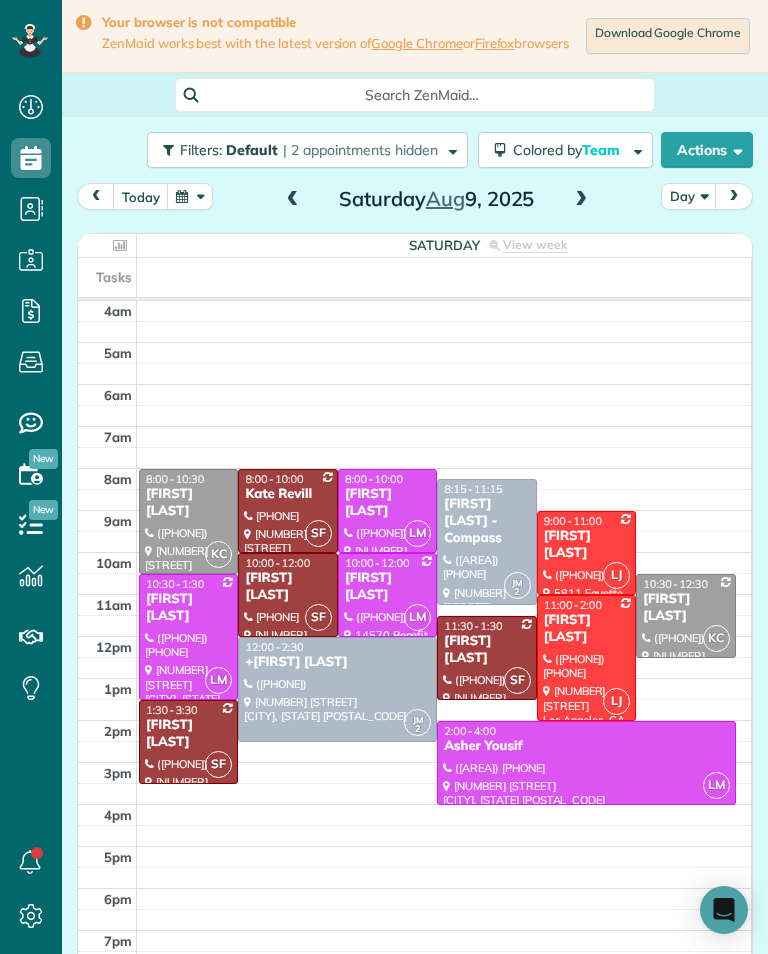 click on "[FIRST] [LAST]" at bounding box center [387, 587] 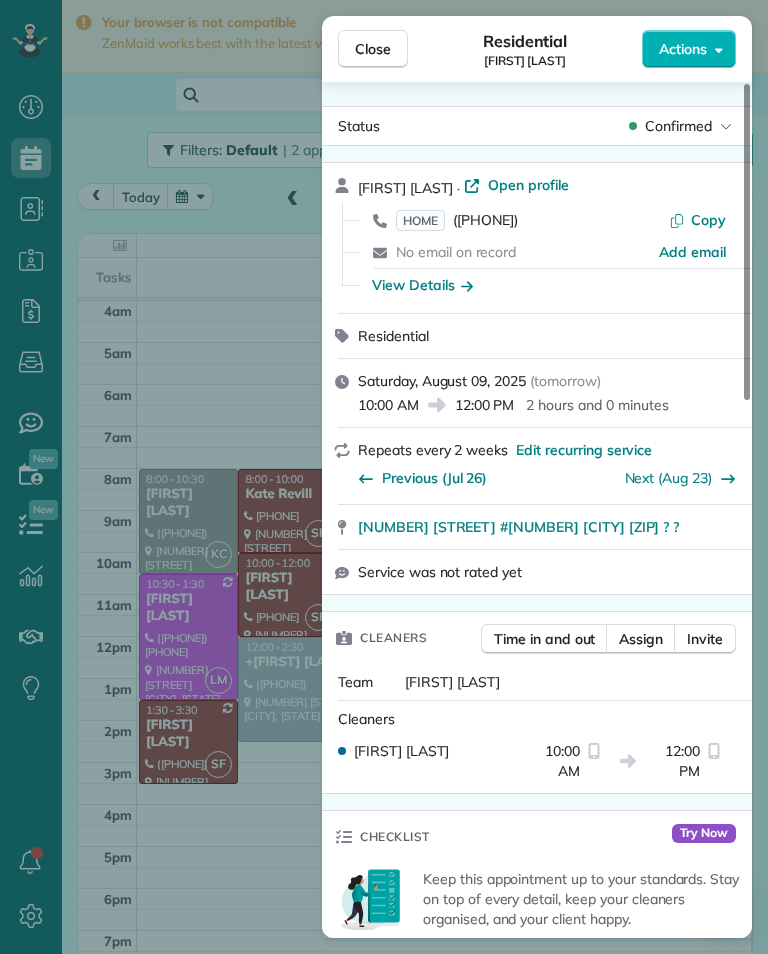 click on "([PHONE])" at bounding box center [485, 220] 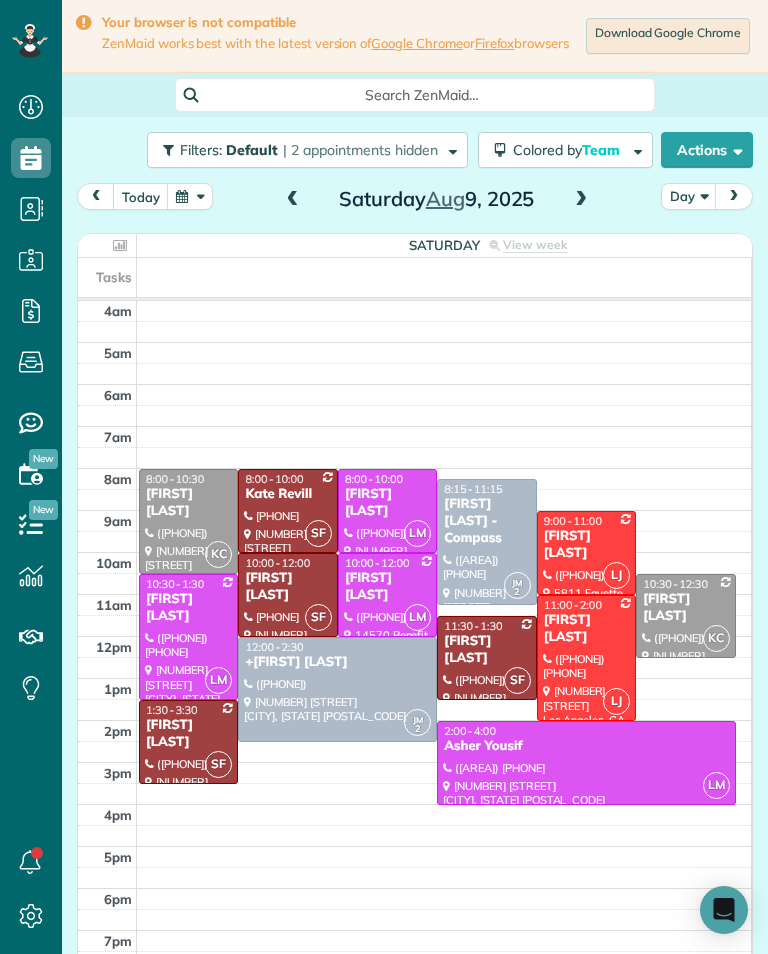 click at bounding box center [586, 763] 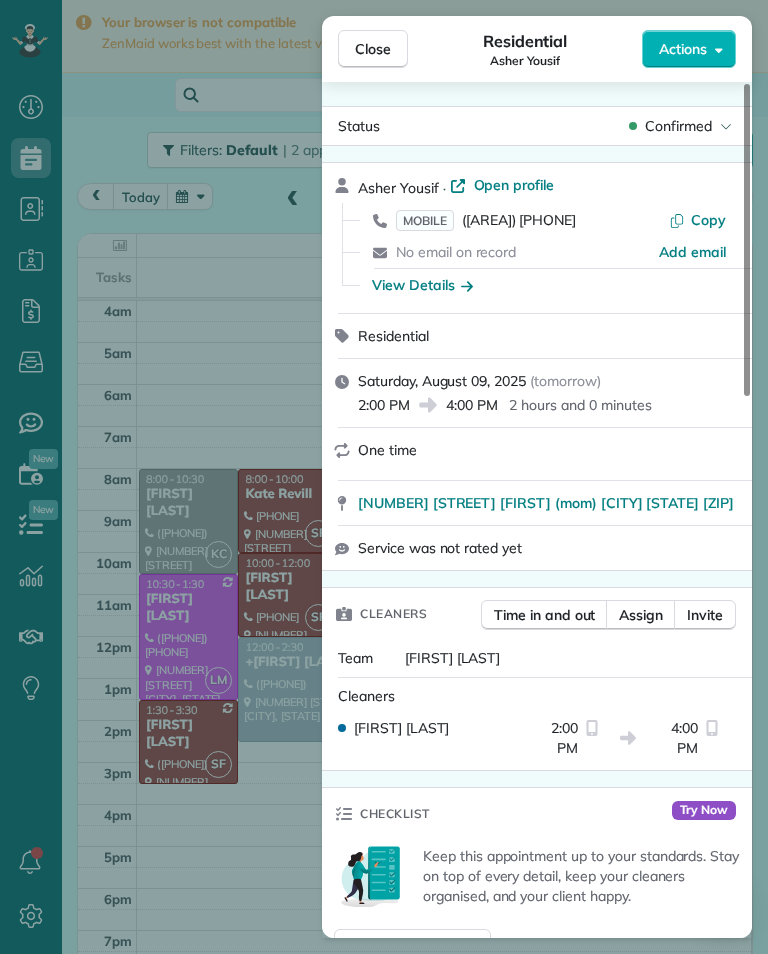 click on "MOBILE ([PHONE]) [PHONE]" at bounding box center (486, 220) 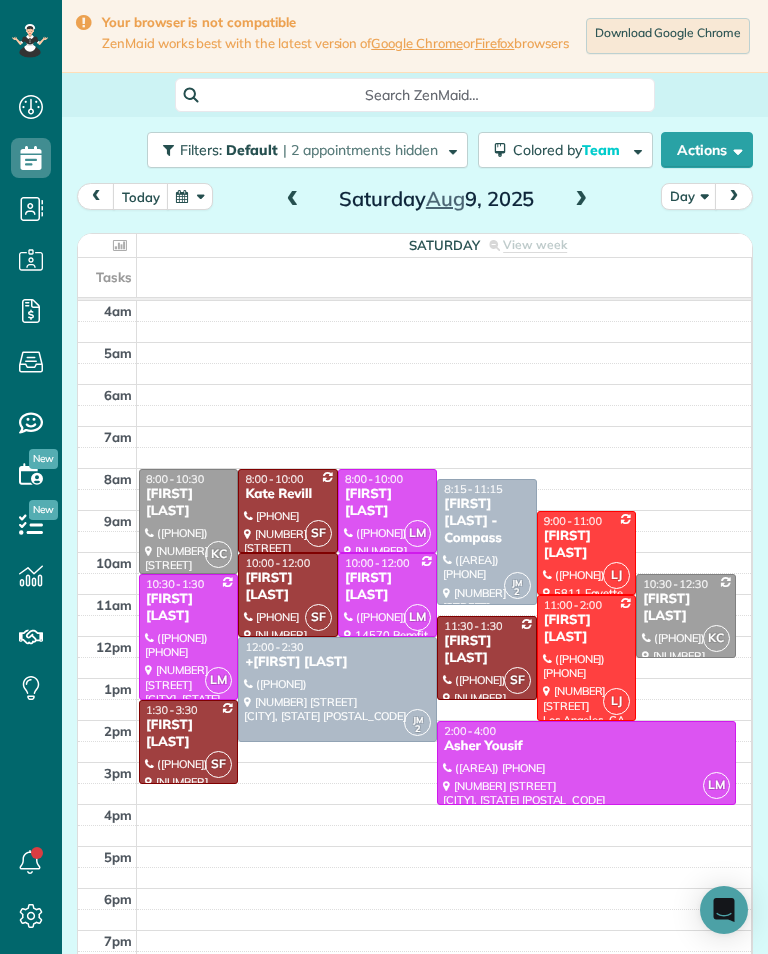 click on "[FIRST] [LAST]" at bounding box center (387, 503) 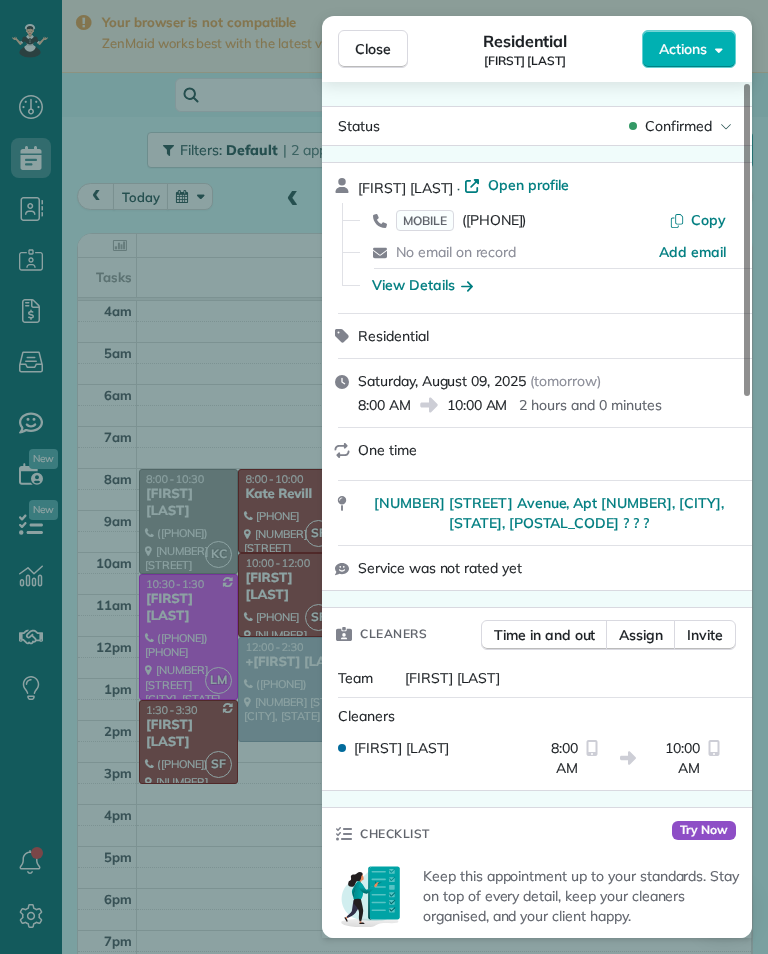 click on "([PHONE])" at bounding box center [494, 220] 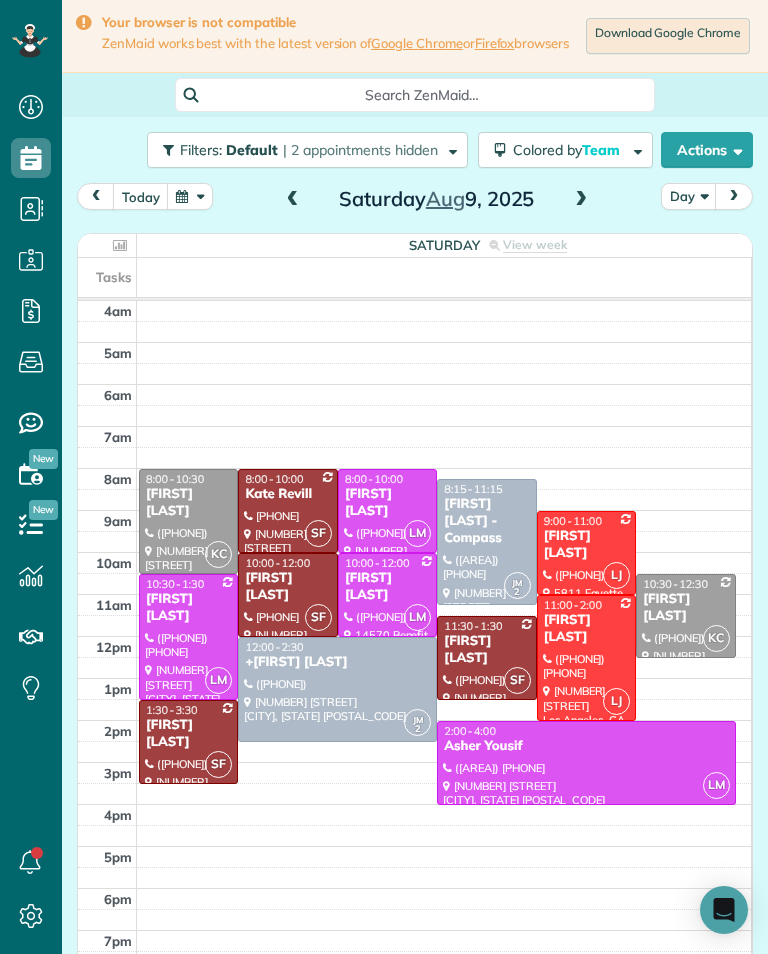 click on "2:00 - 4:00" at bounding box center (586, 731) 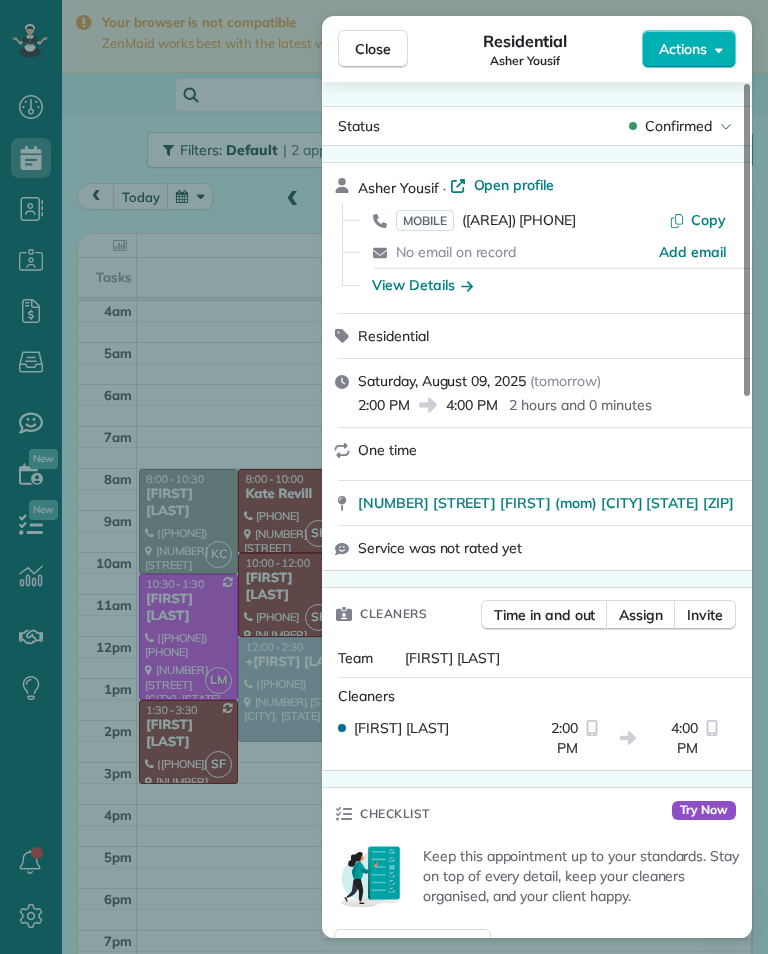click on "MOBILE ([PHONE]) [PHONE]" at bounding box center (486, 220) 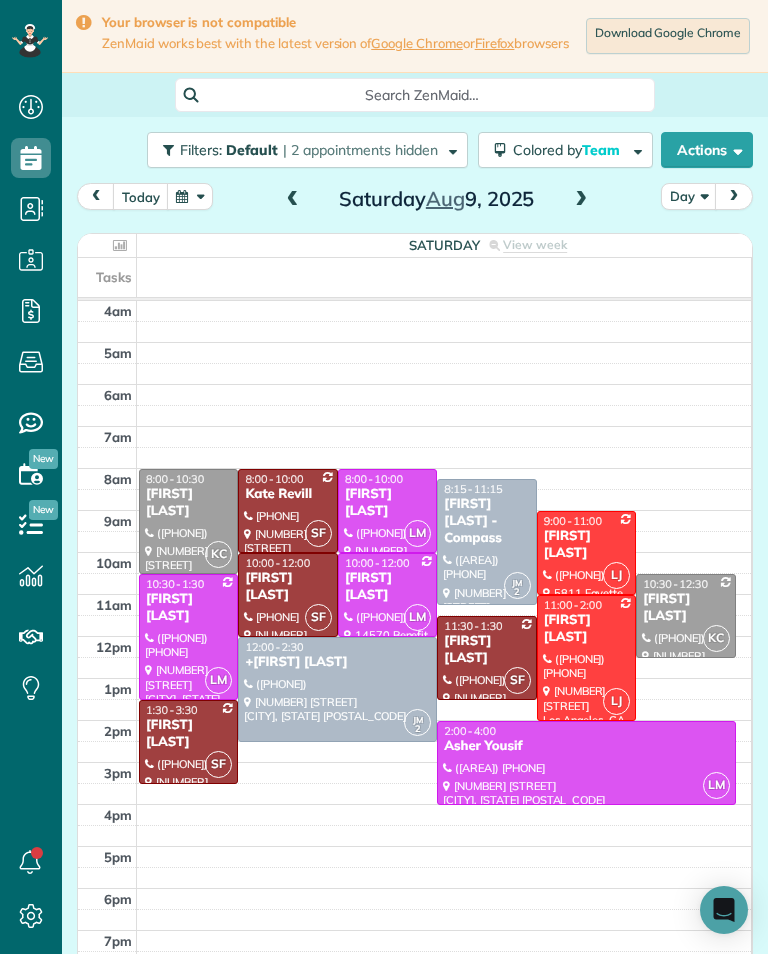 click on "[FIRST] [LAST]" at bounding box center (188, 608) 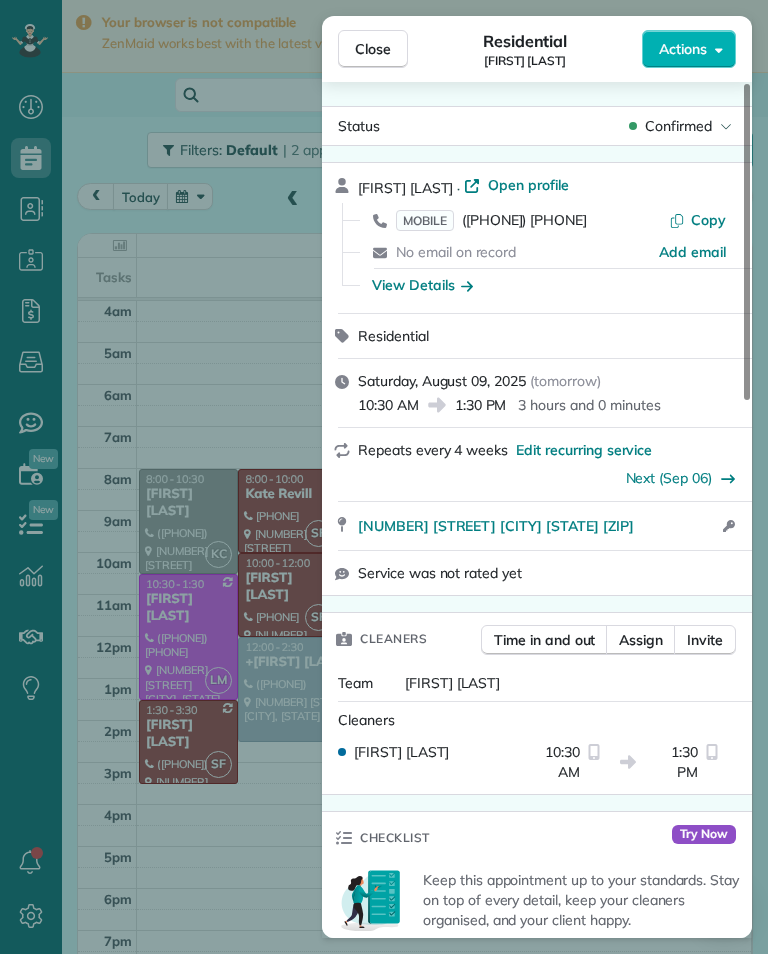 click on "MOBILE ([PHONE]) [PHONE]" at bounding box center [532, 220] 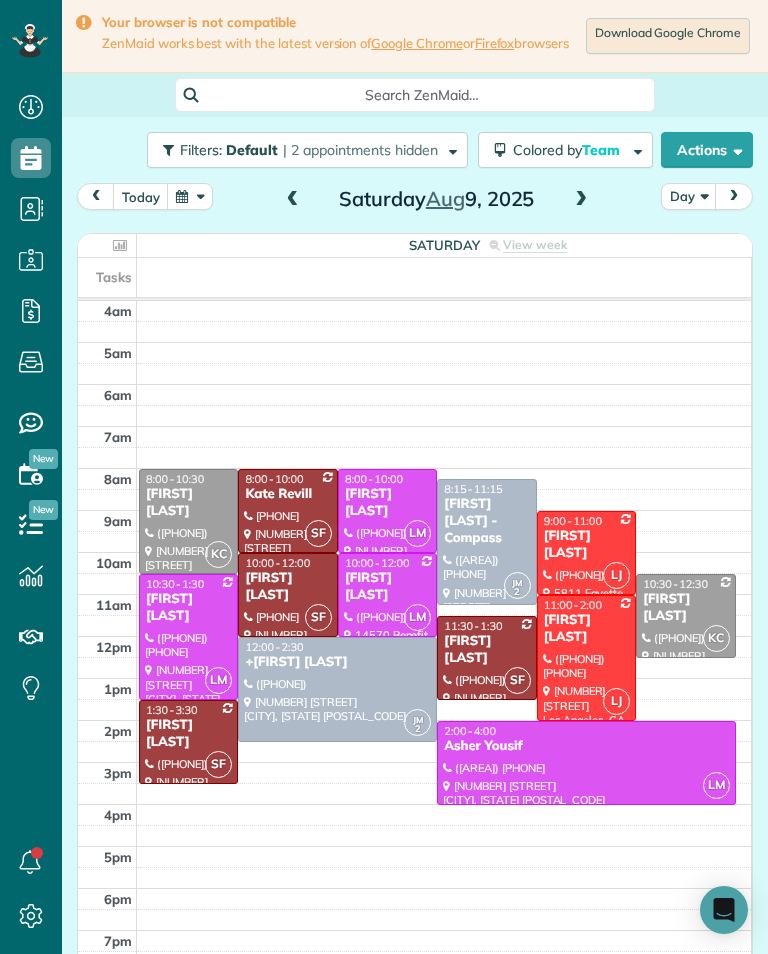 click at bounding box center (337, 689) 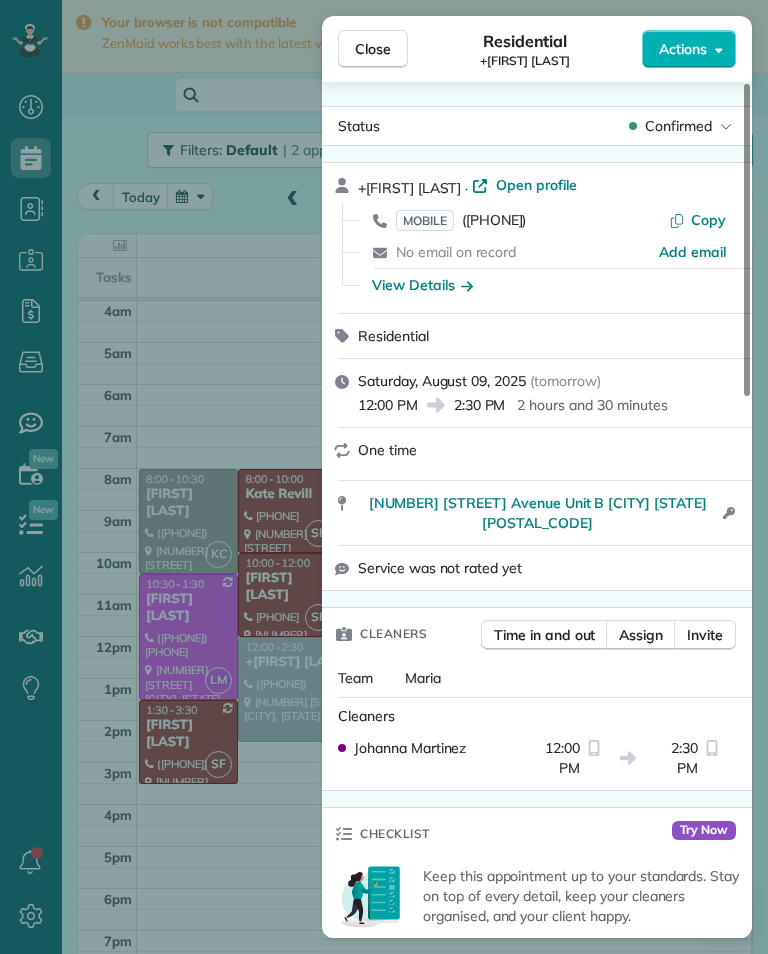 click on "([PHONE])" at bounding box center [494, 220] 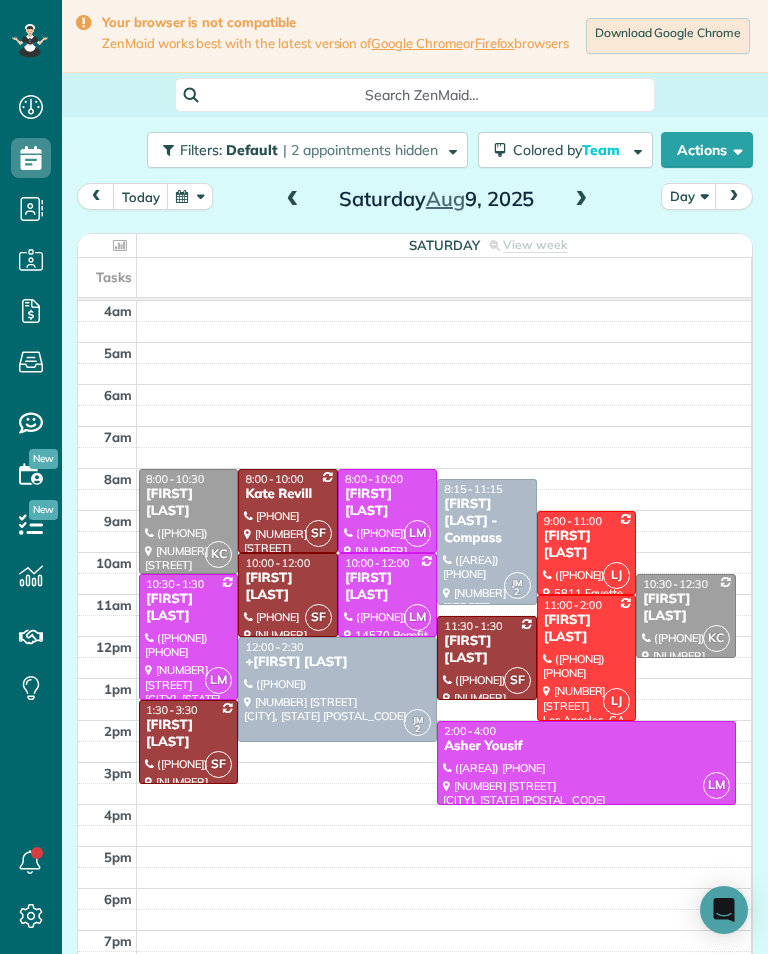 scroll, scrollTop: 985, scrollLeft: 62, axis: both 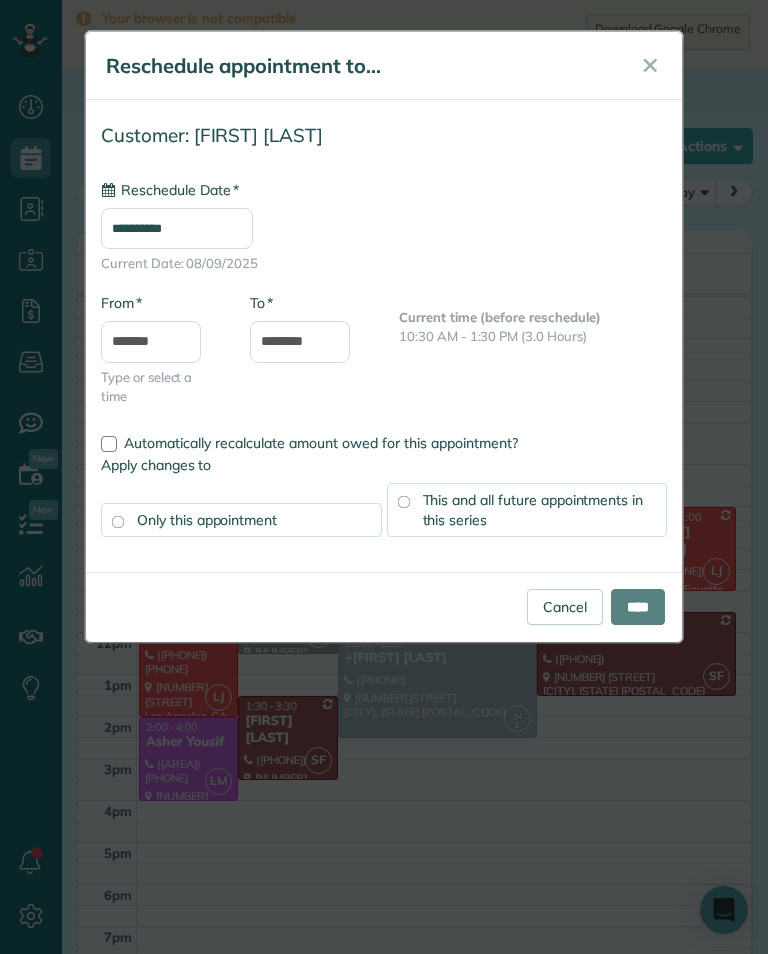 type on "**********" 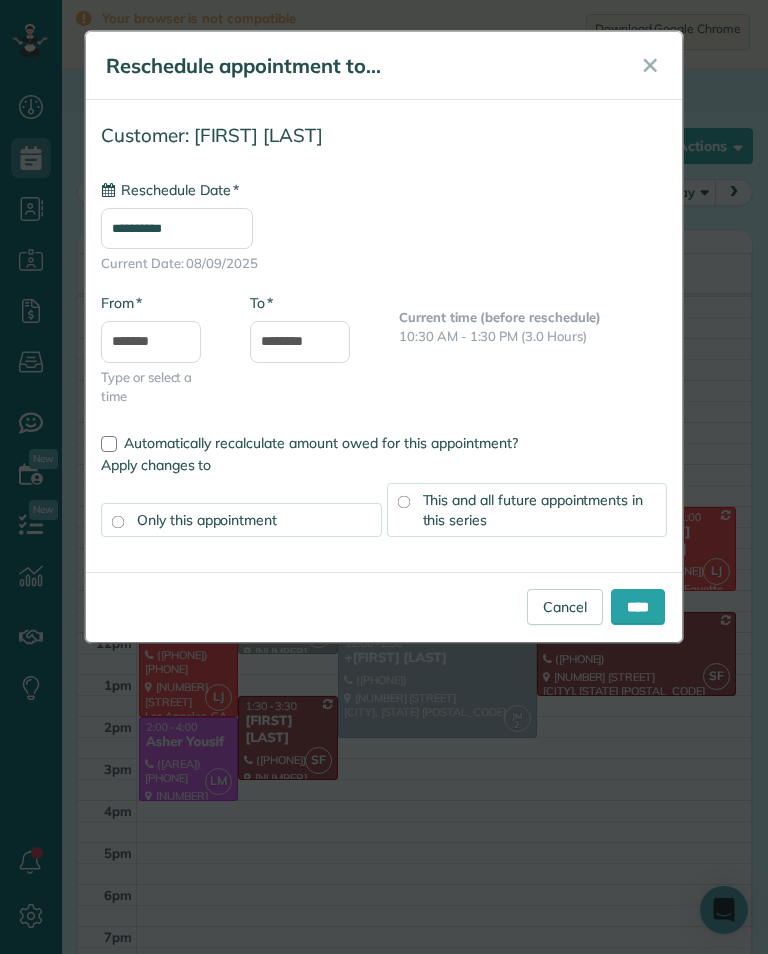 click on "****" at bounding box center (638, 607) 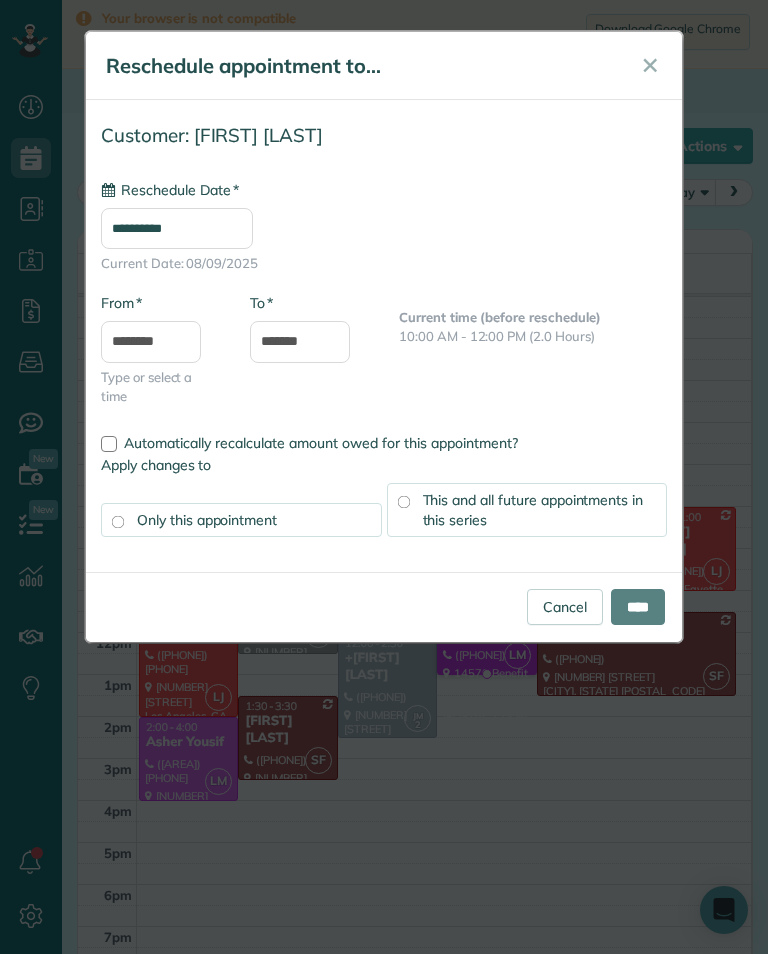 type on "**********" 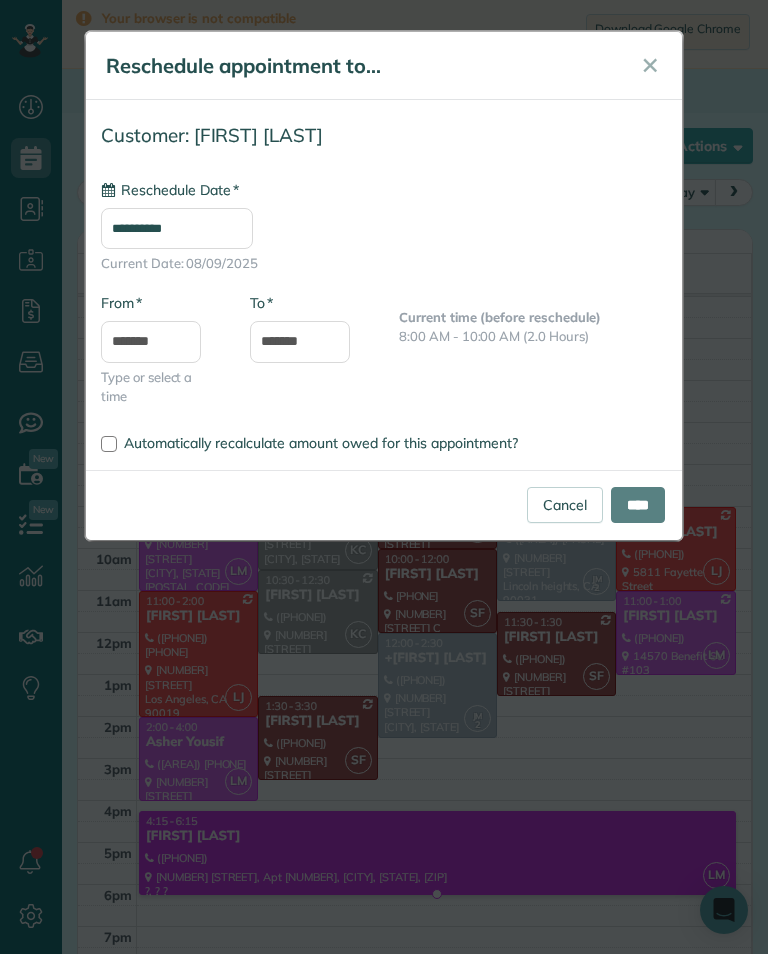 type on "**********" 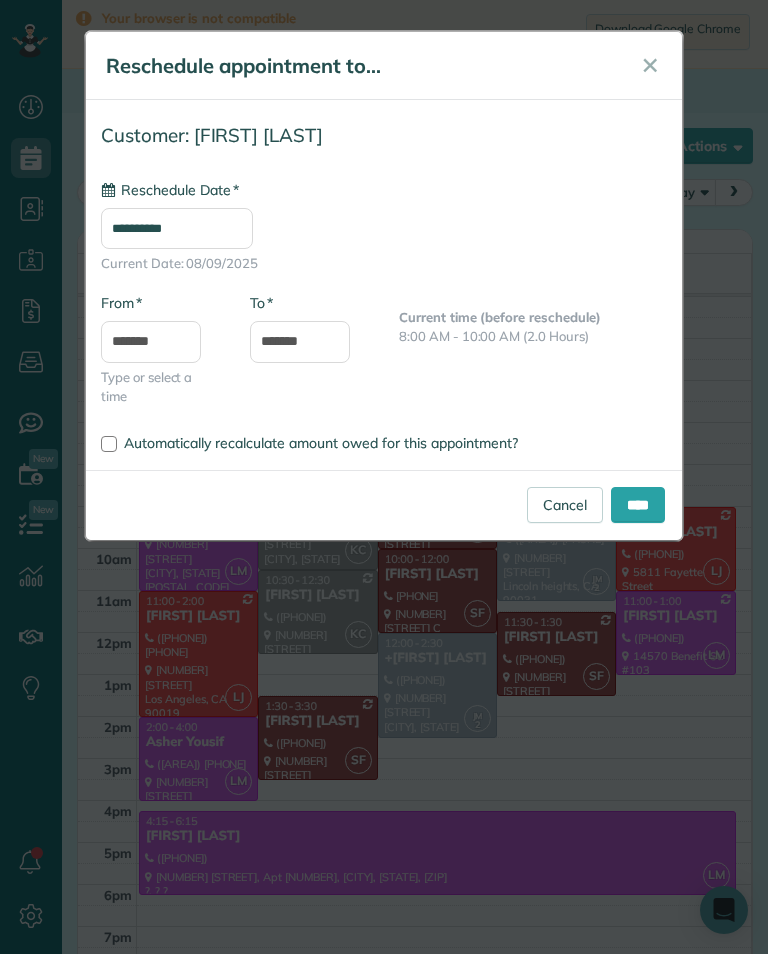 click on "****" at bounding box center [638, 505] 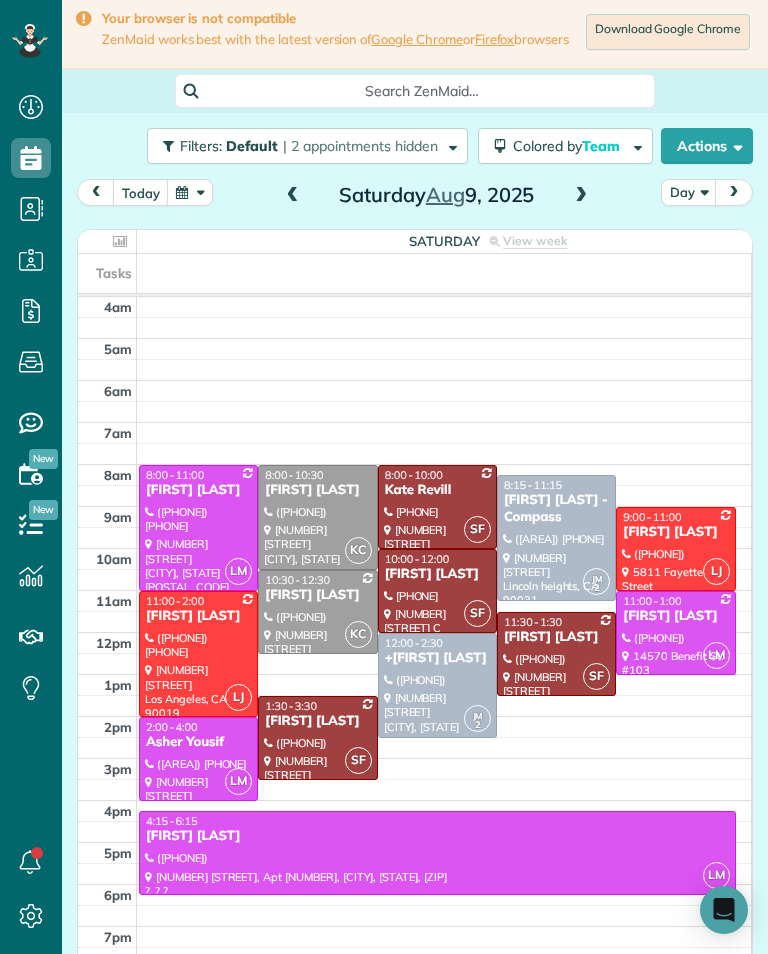 scroll, scrollTop: 985, scrollLeft: 62, axis: both 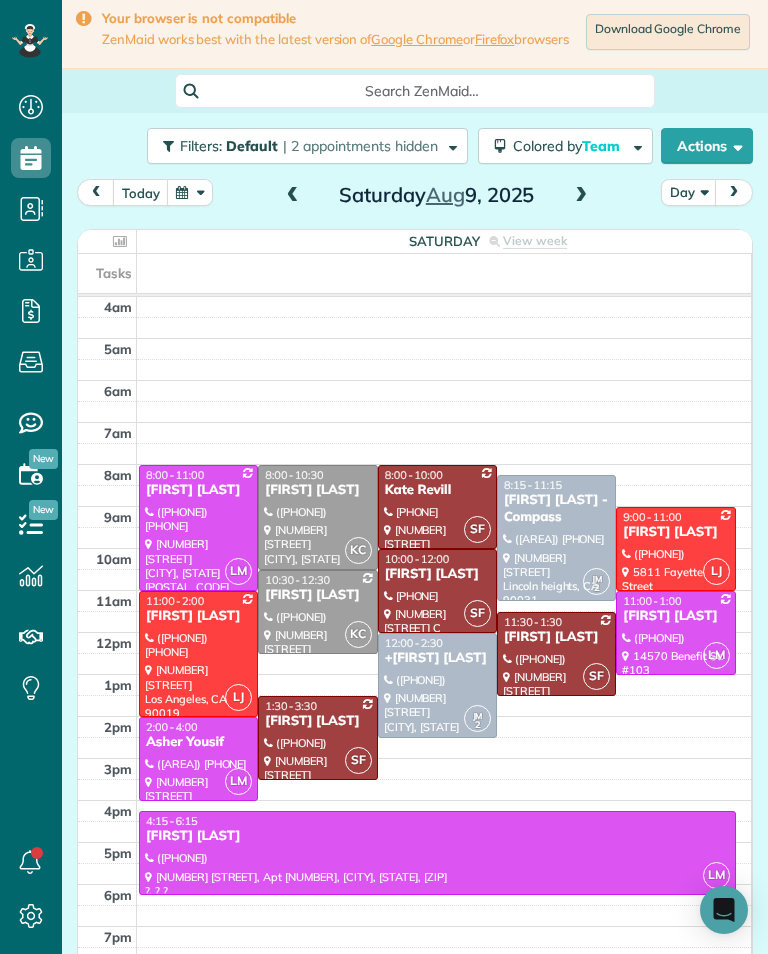 click at bounding box center (556, 538) 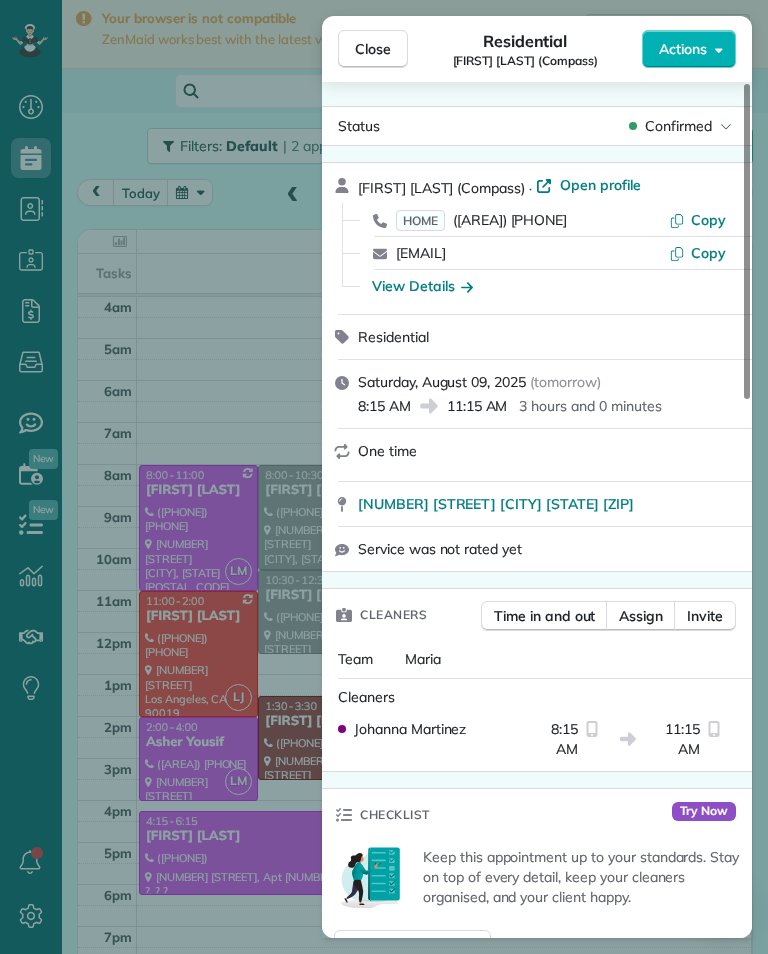 click on "([AREA]) [PHONE]" at bounding box center [510, 220] 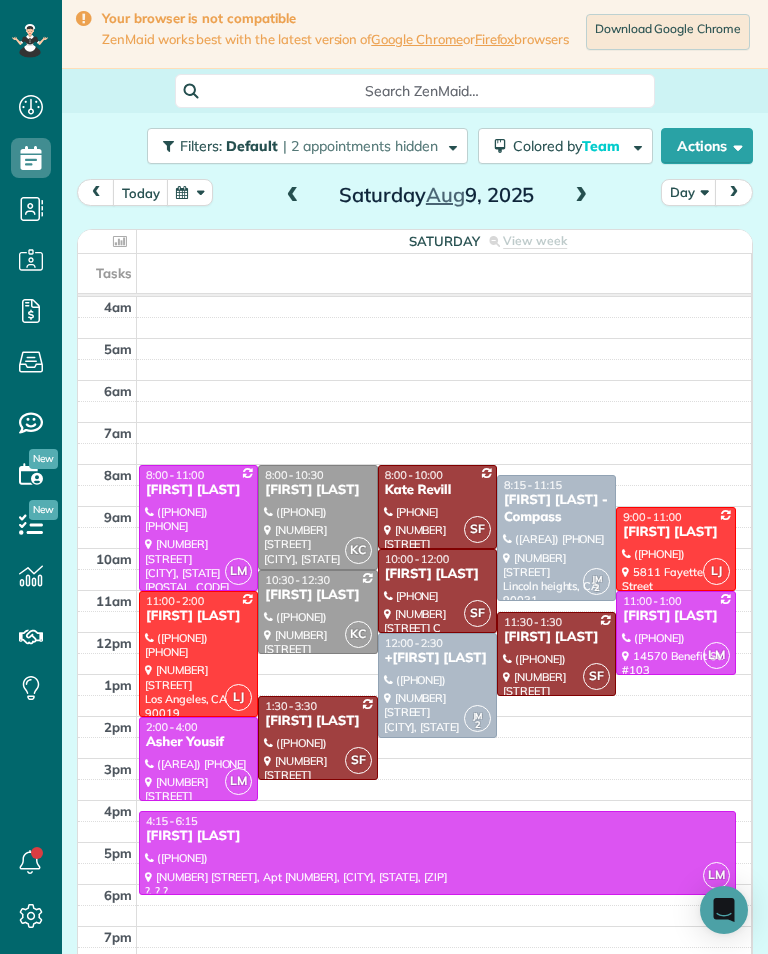 click on "+[FIRST] [LAST]" at bounding box center [437, 658] 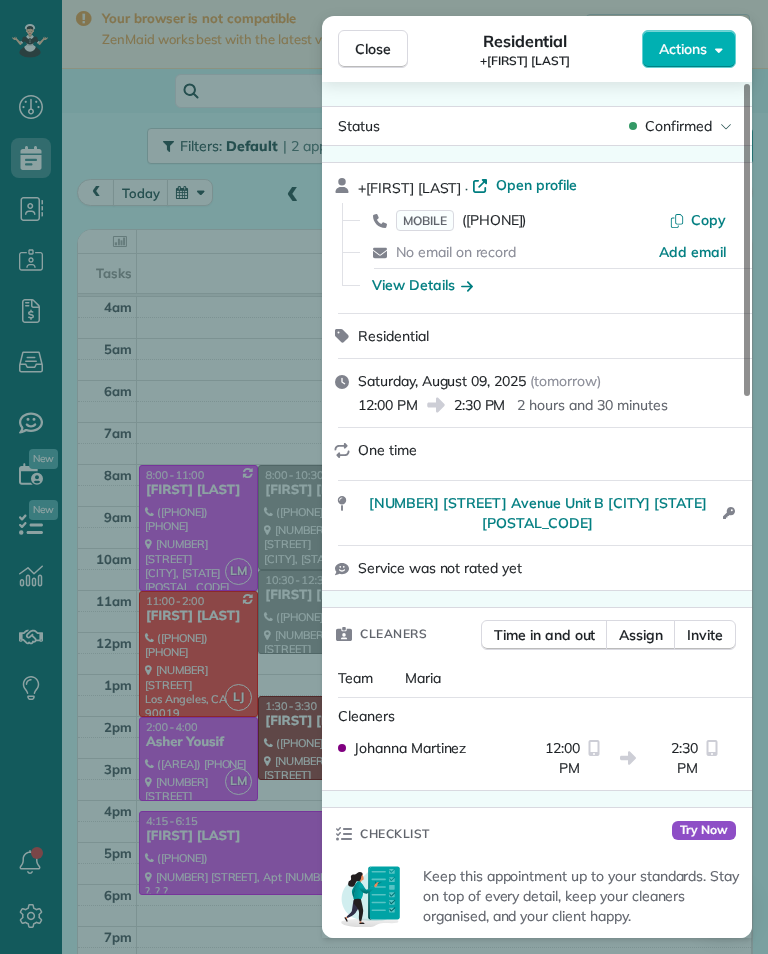 click on "View Details" at bounding box center [422, 285] 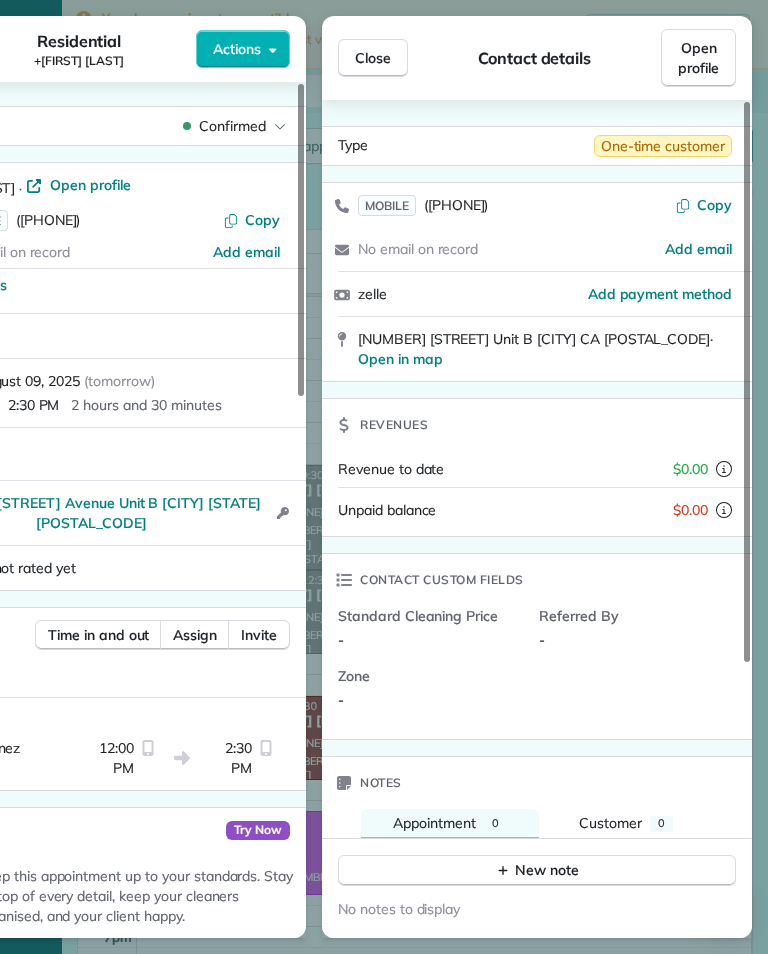 click on "Close" at bounding box center (373, 58) 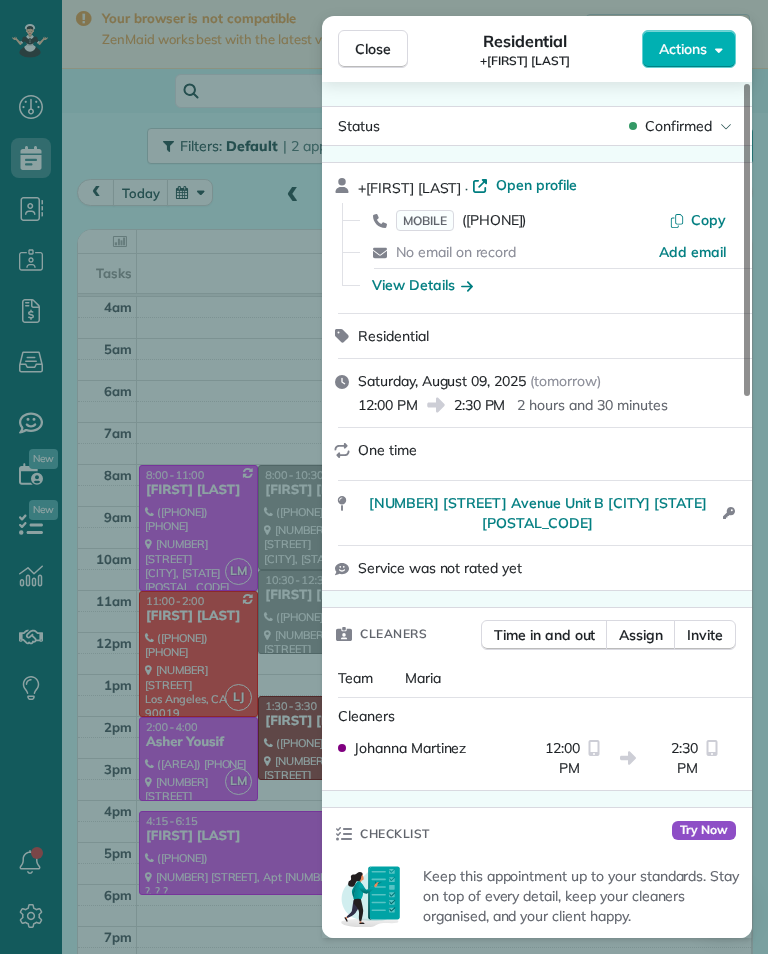 click on "([PHONE])" at bounding box center (494, 220) 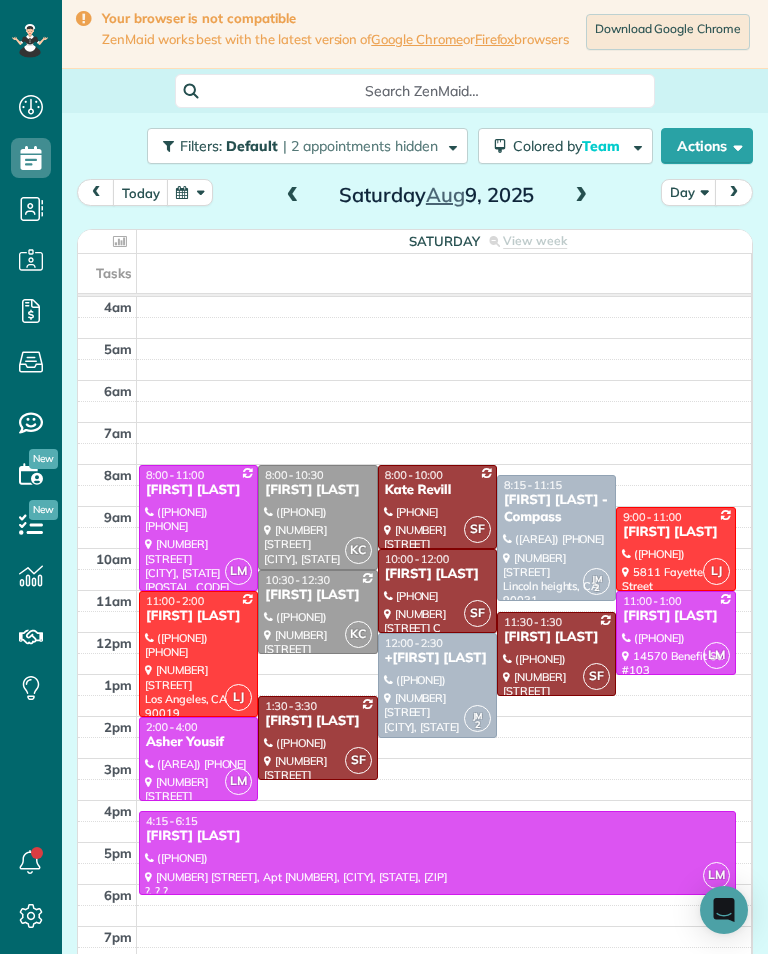 click at bounding box center [317, 517] 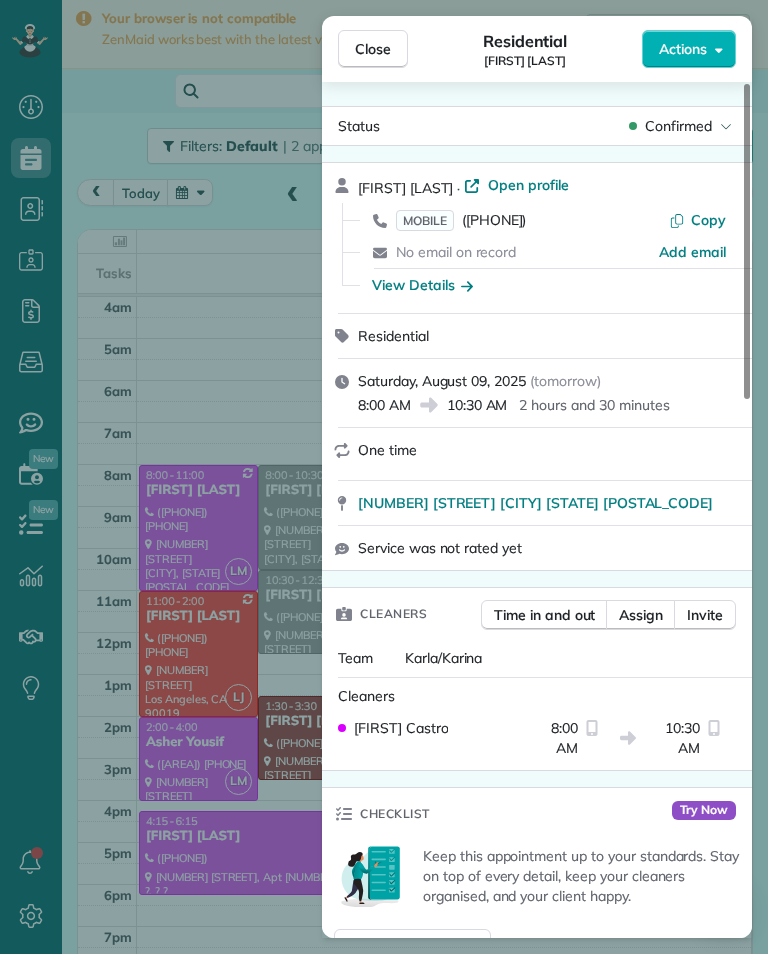 click on "View Details" at bounding box center [422, 285] 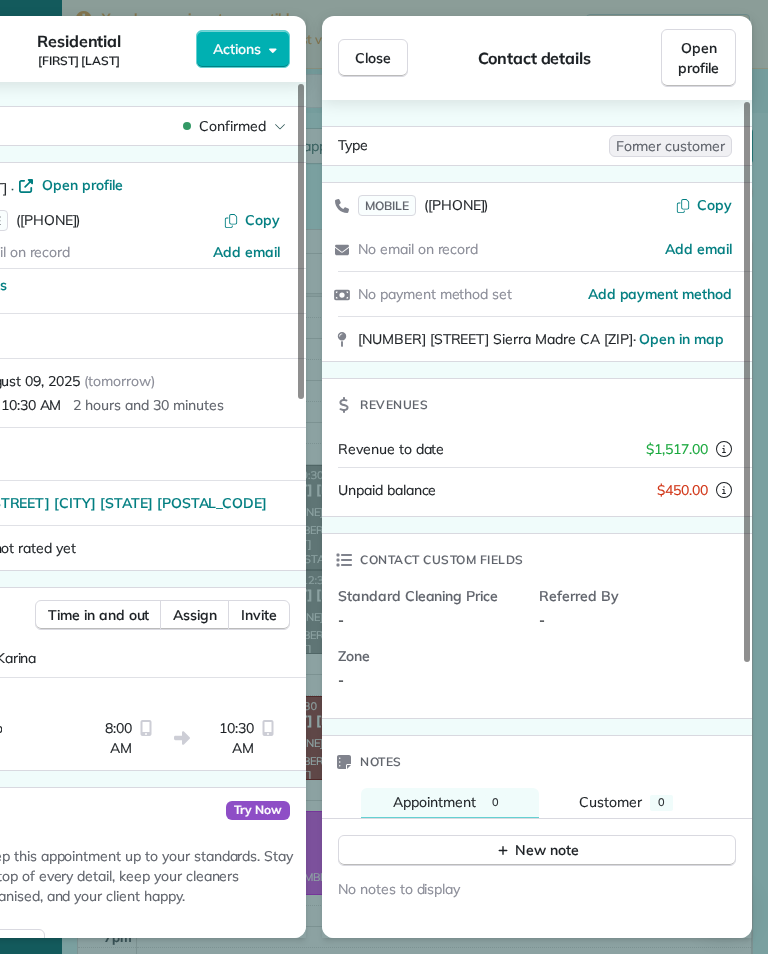 click on "Close" at bounding box center [373, 58] 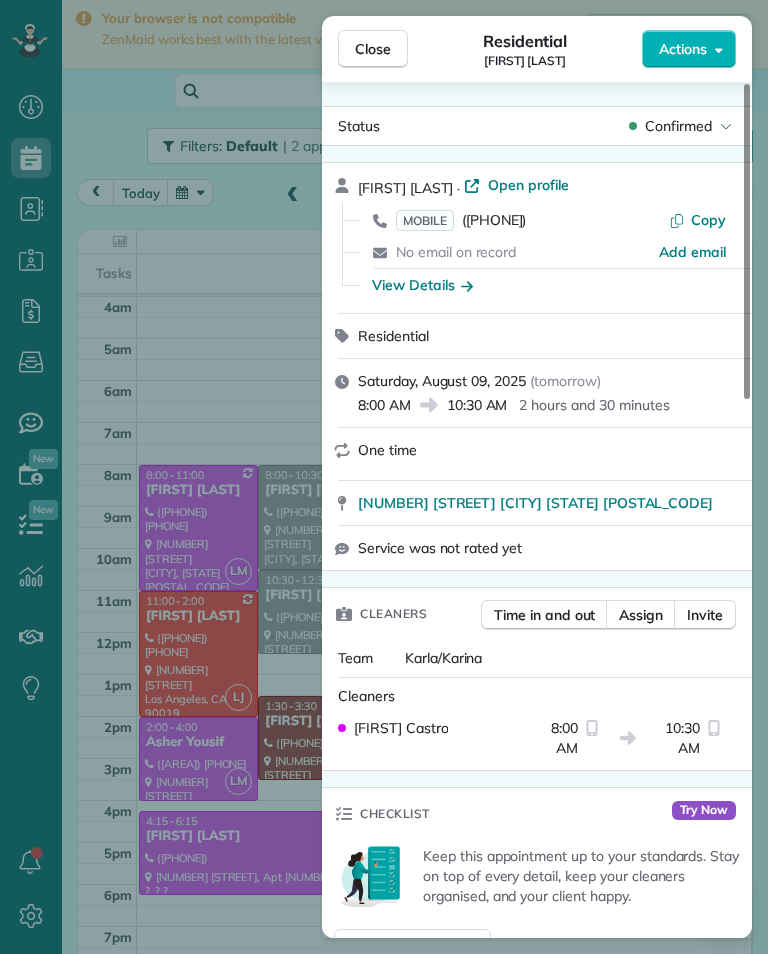 click on "([PHONE])" at bounding box center [494, 220] 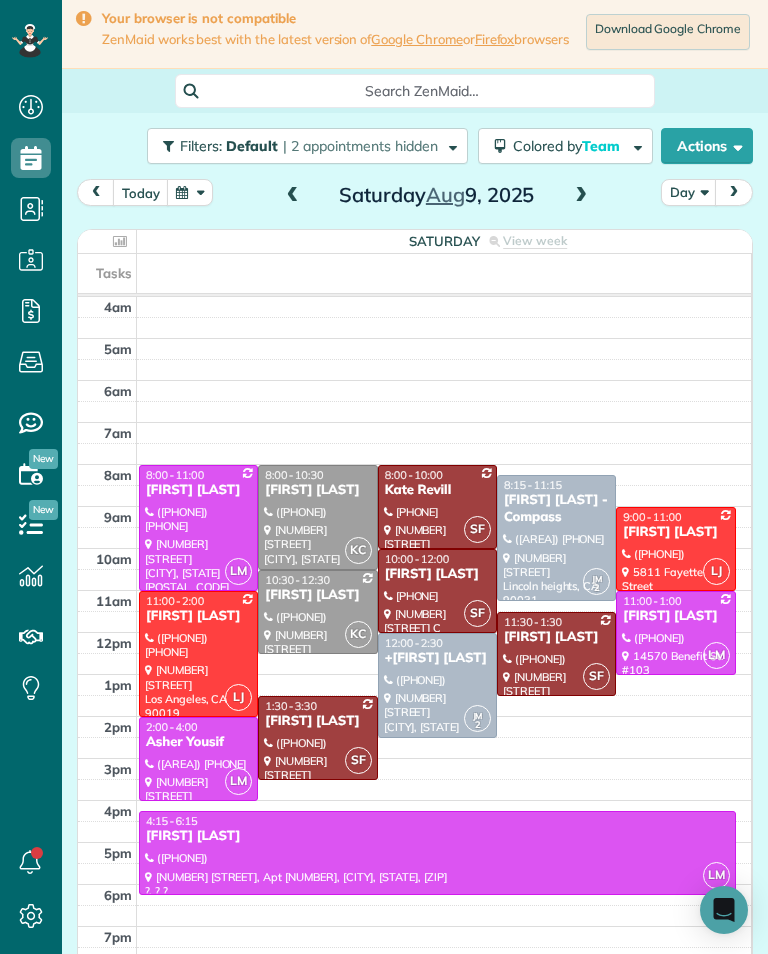 scroll, scrollTop: 985, scrollLeft: 62, axis: both 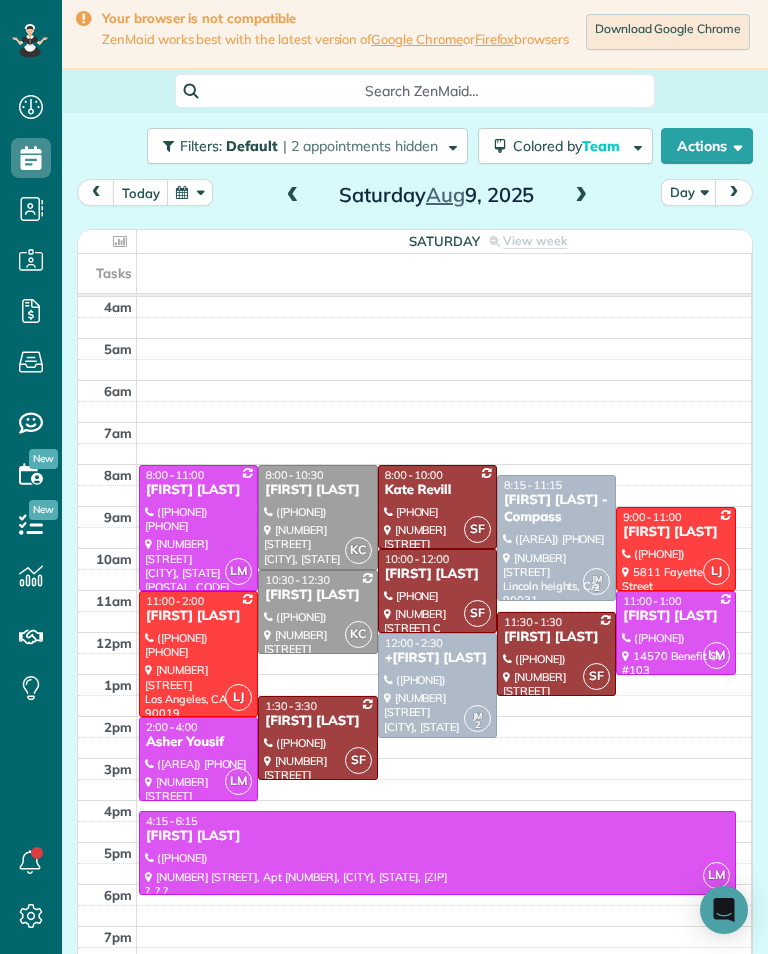click at bounding box center [190, 192] 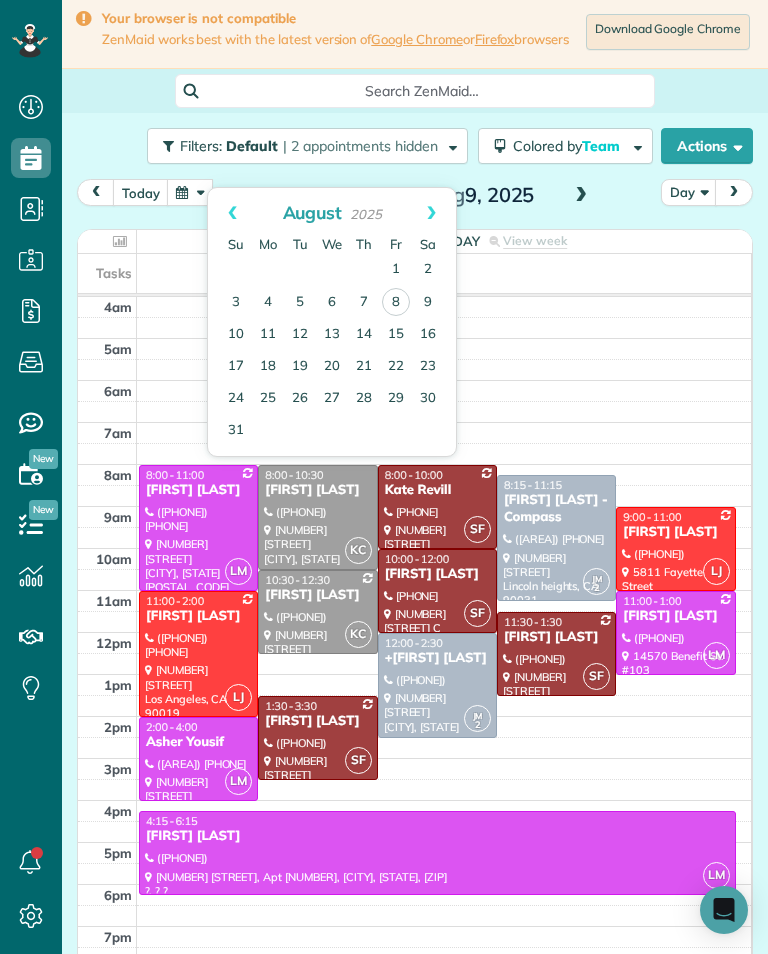click on "14" at bounding box center (364, 335) 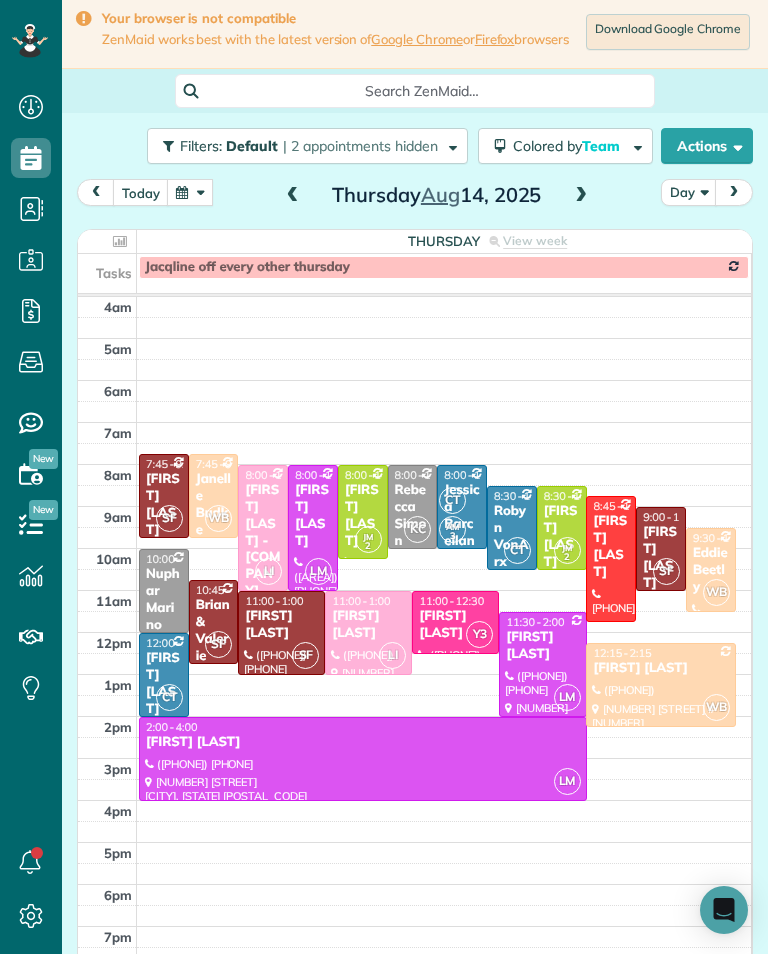 click at bounding box center [581, 196] 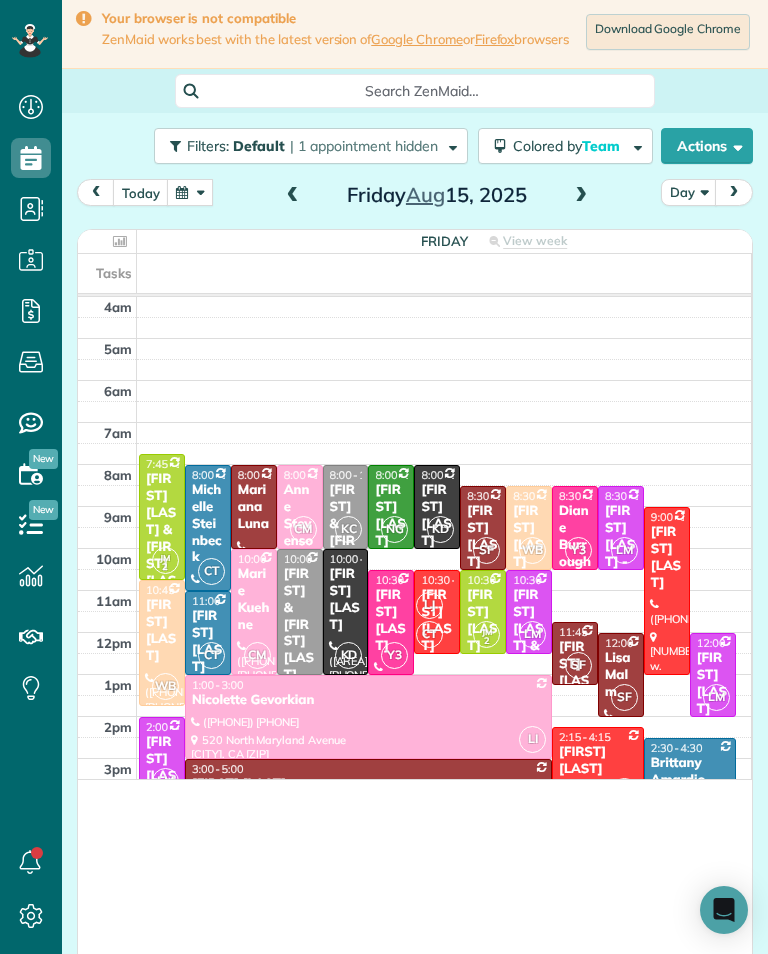 scroll, scrollTop: 985, scrollLeft: 62, axis: both 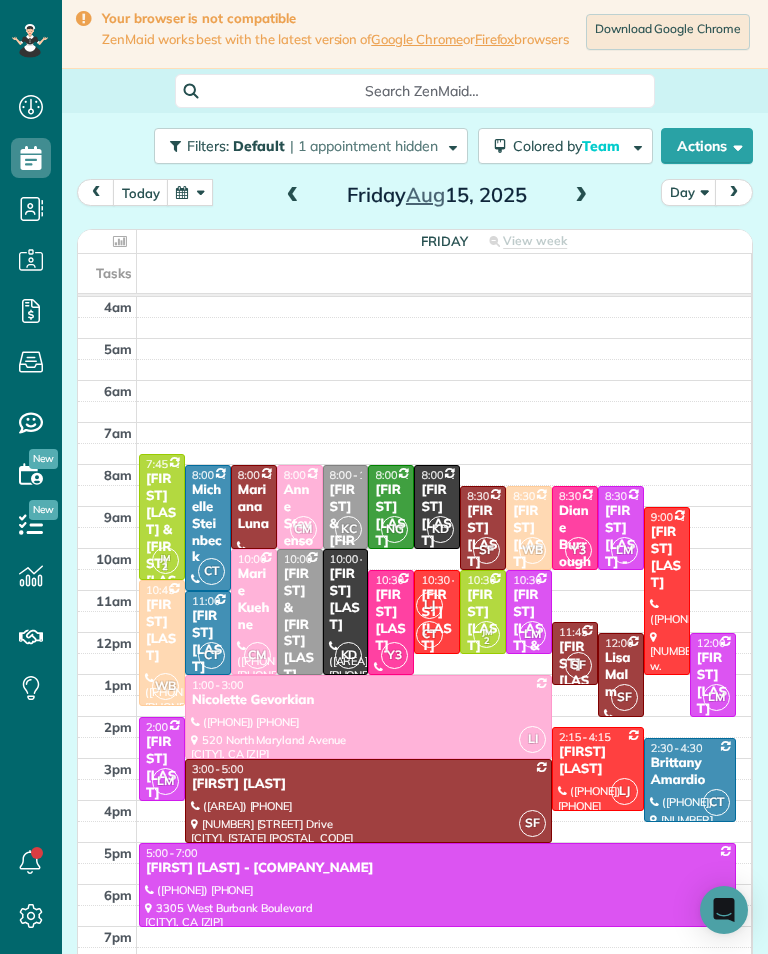 click at bounding box center [190, 192] 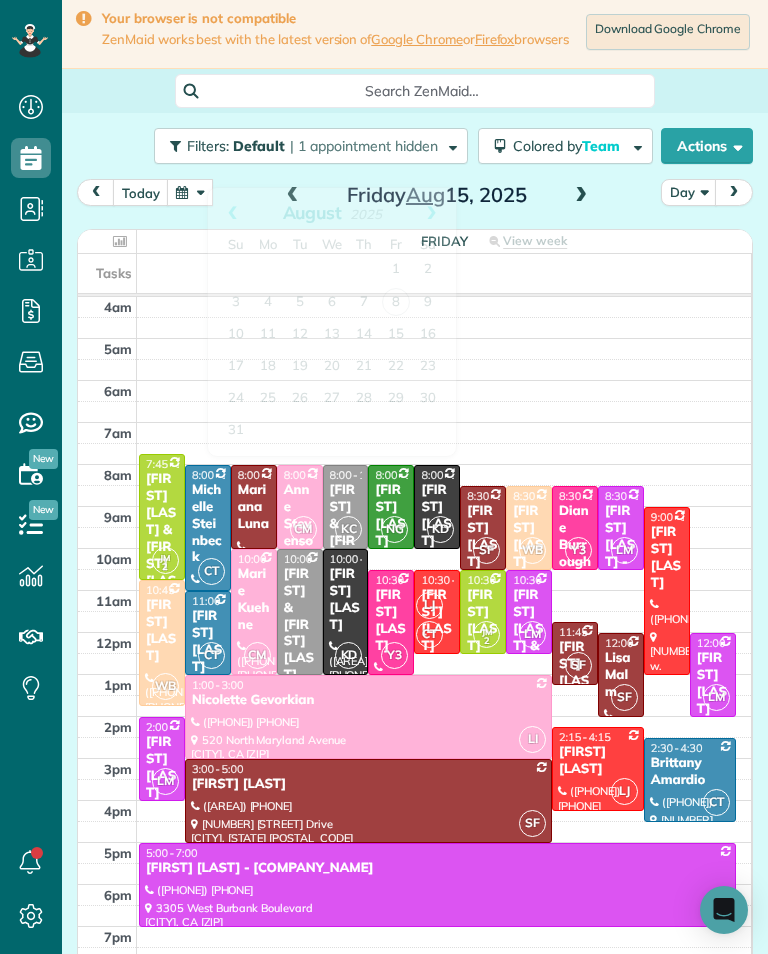 scroll, scrollTop: 985, scrollLeft: 62, axis: both 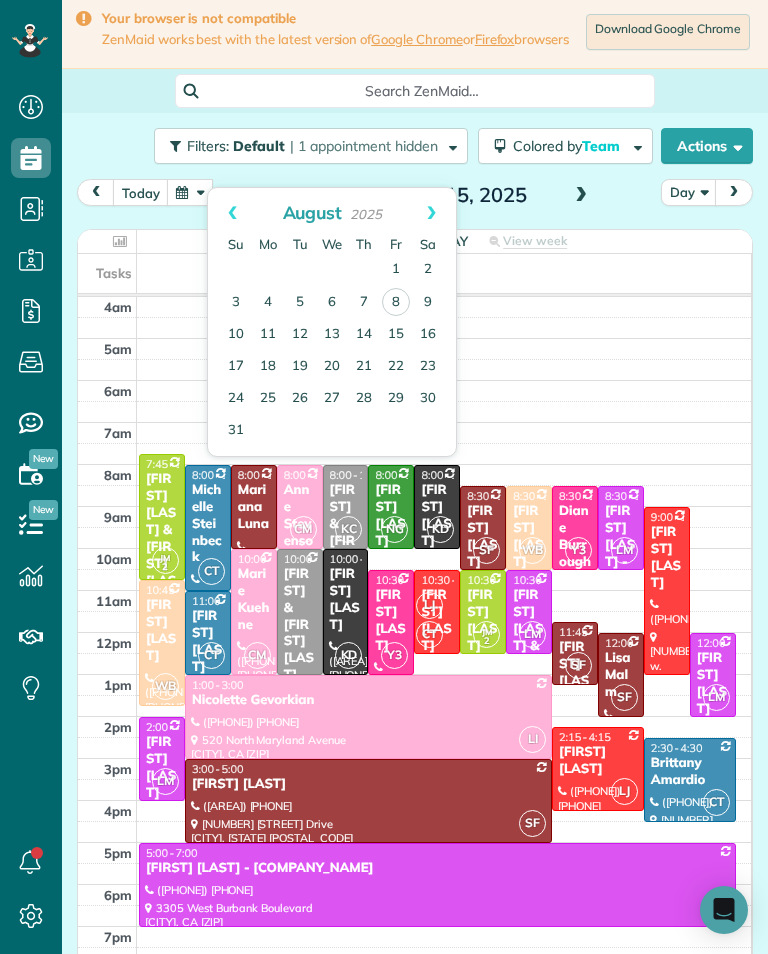 click on "12" at bounding box center [300, 335] 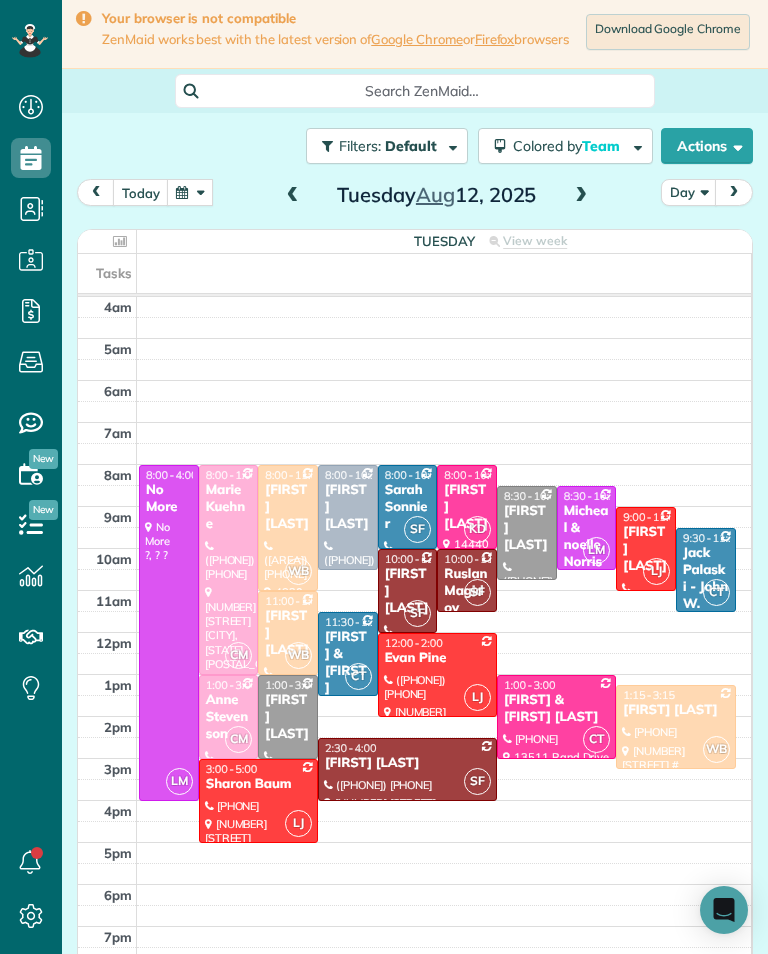 scroll, scrollTop: 985, scrollLeft: 62, axis: both 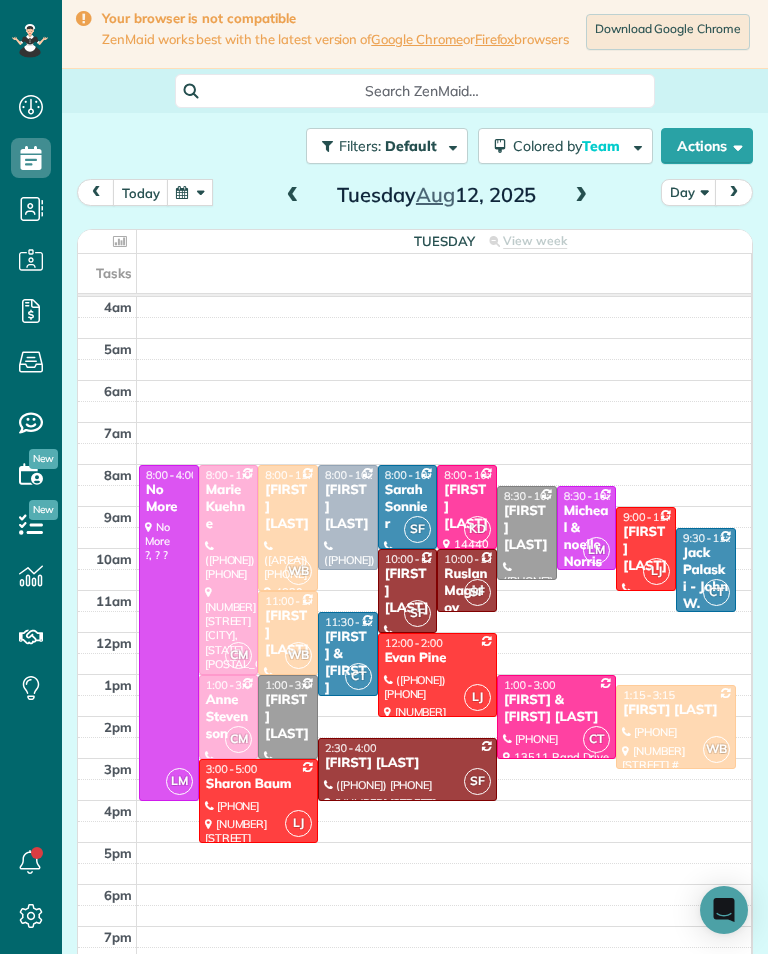 click on "today" at bounding box center [141, 192] 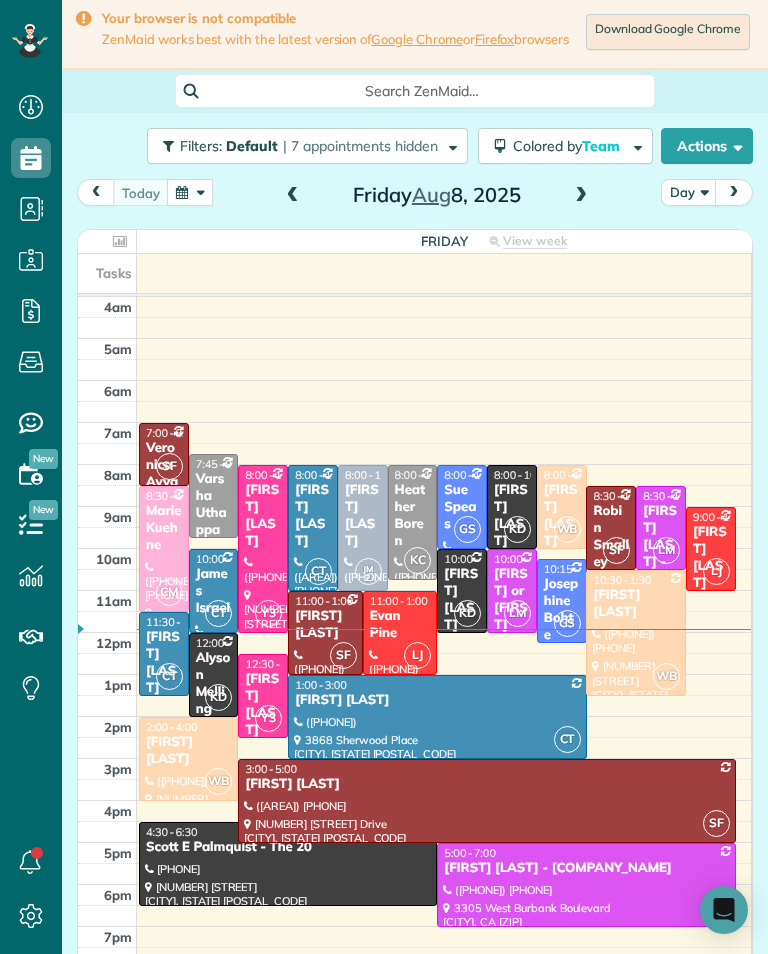 click at bounding box center (581, 196) 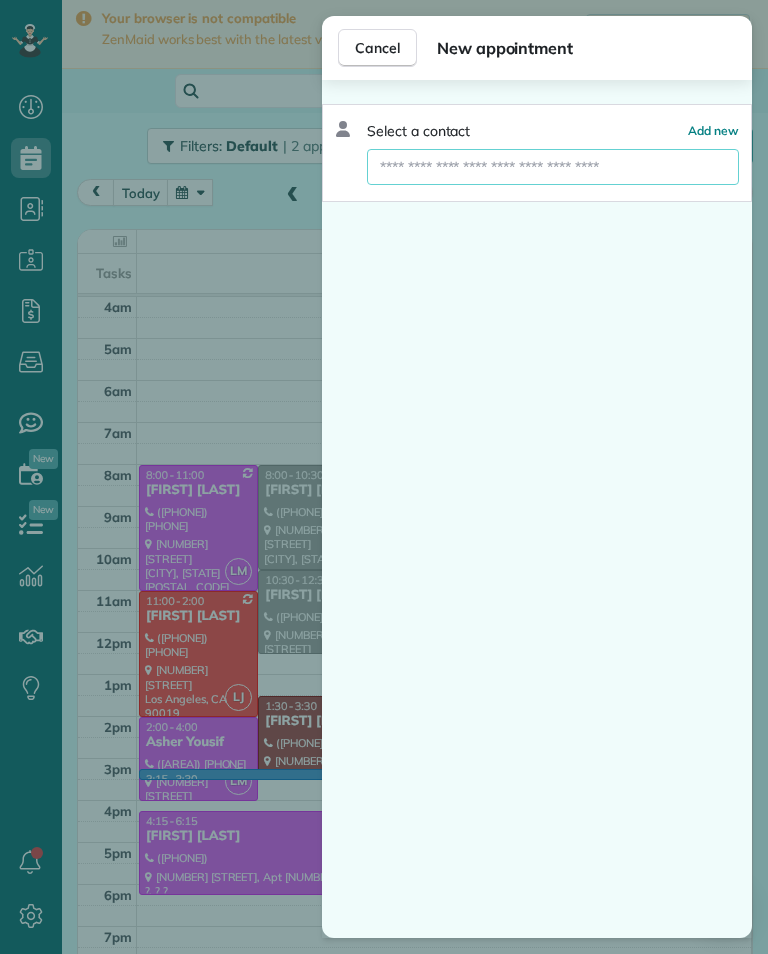 click at bounding box center [553, 167] 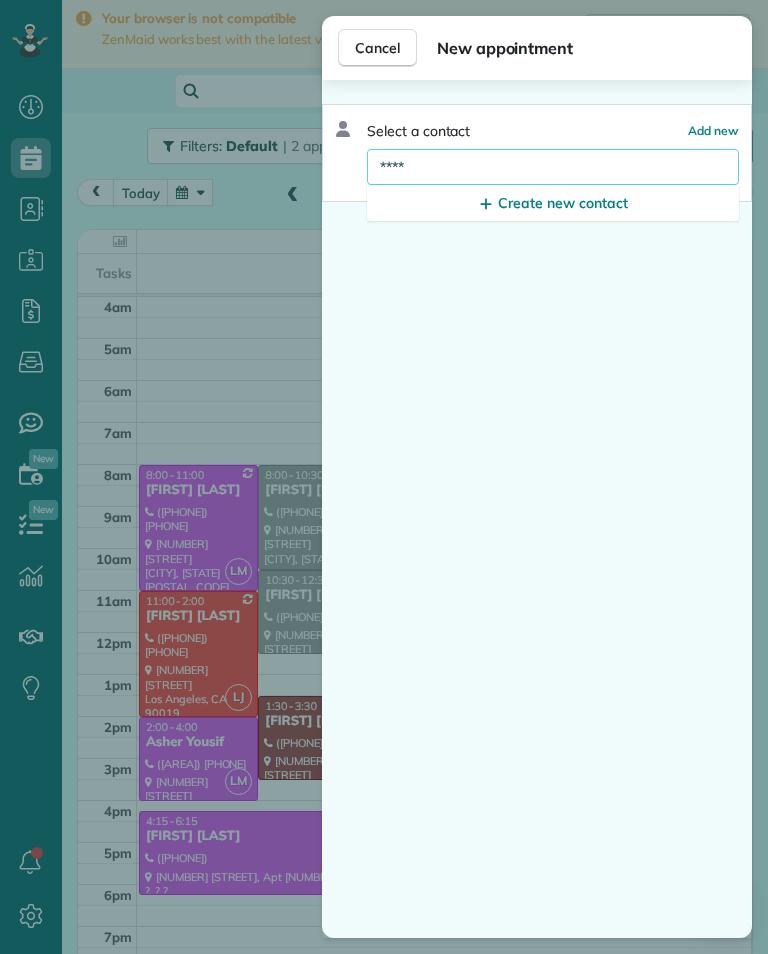 scroll, scrollTop: 985, scrollLeft: 62, axis: both 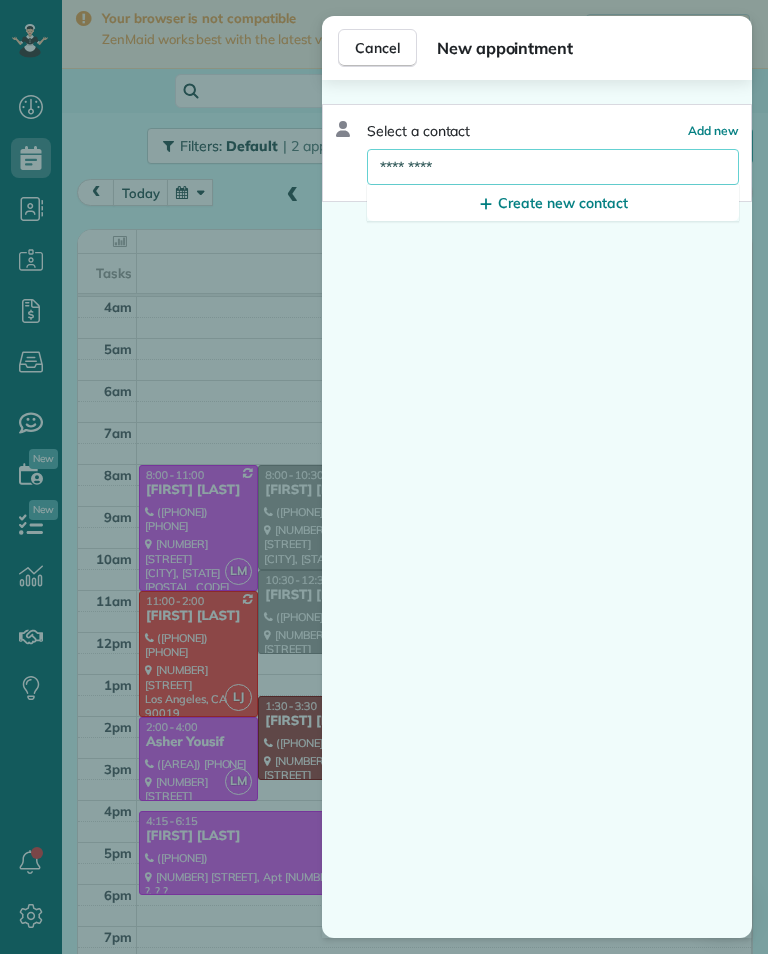 type on "**********" 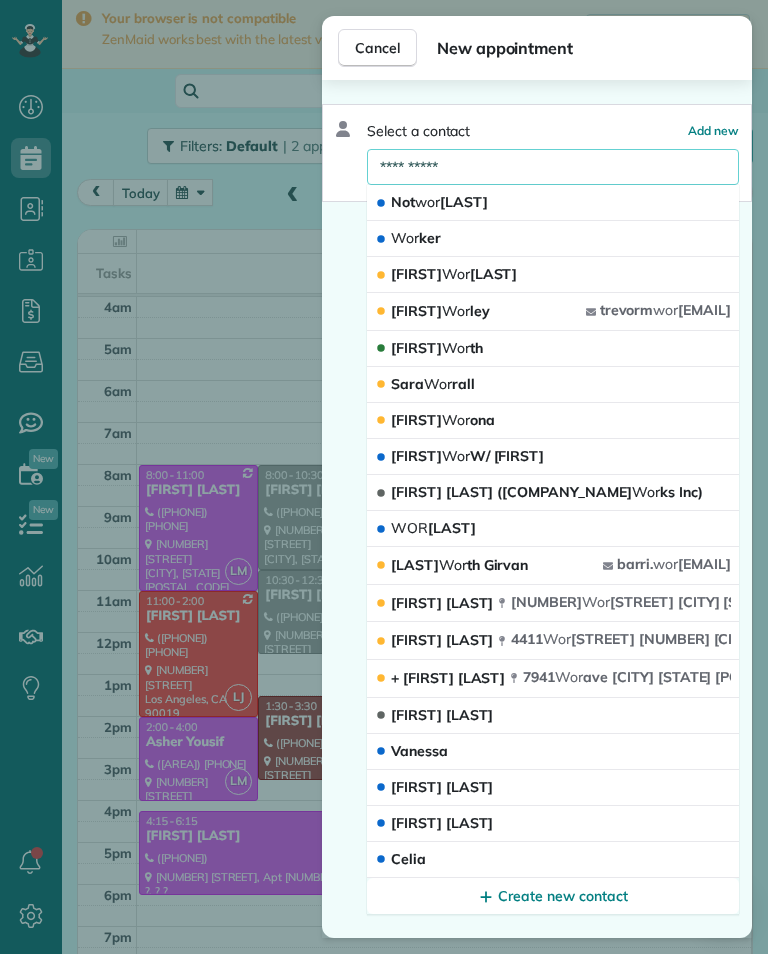 click on "[FIRST] [LAST]" at bounding box center [553, 349] 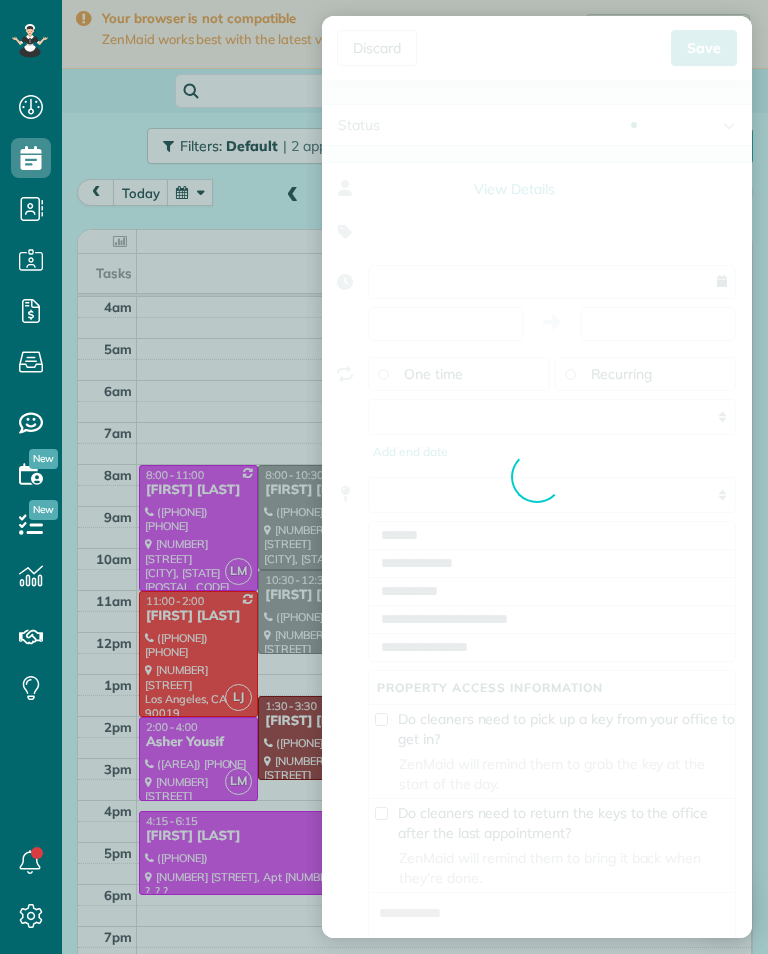type on "**********" 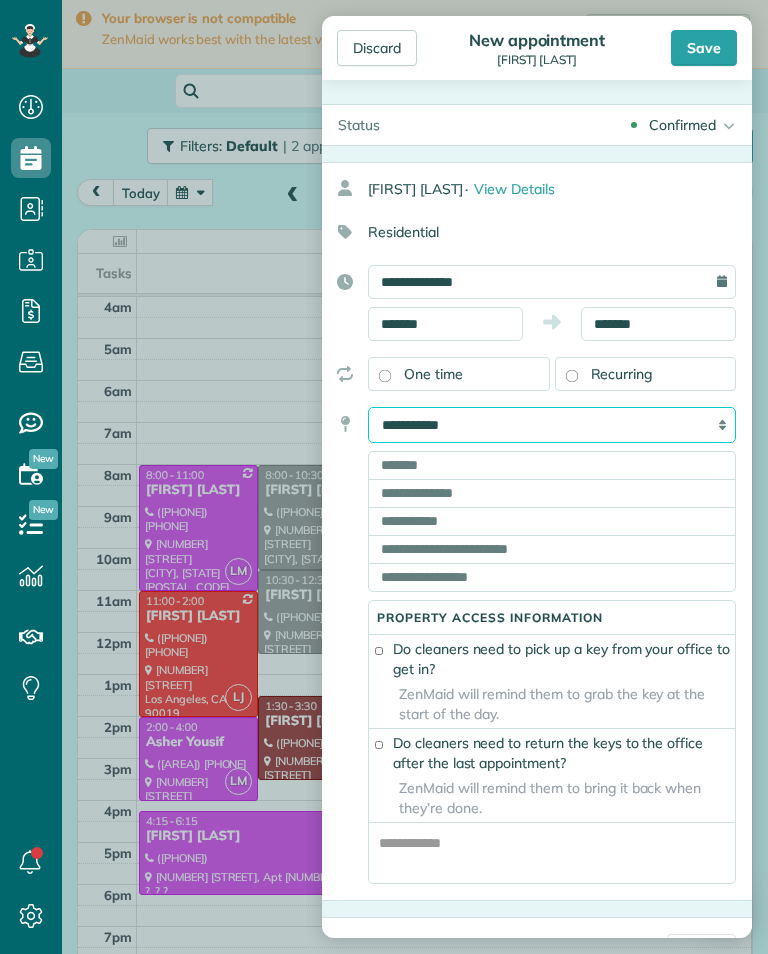 click on "**********" at bounding box center [552, 425] 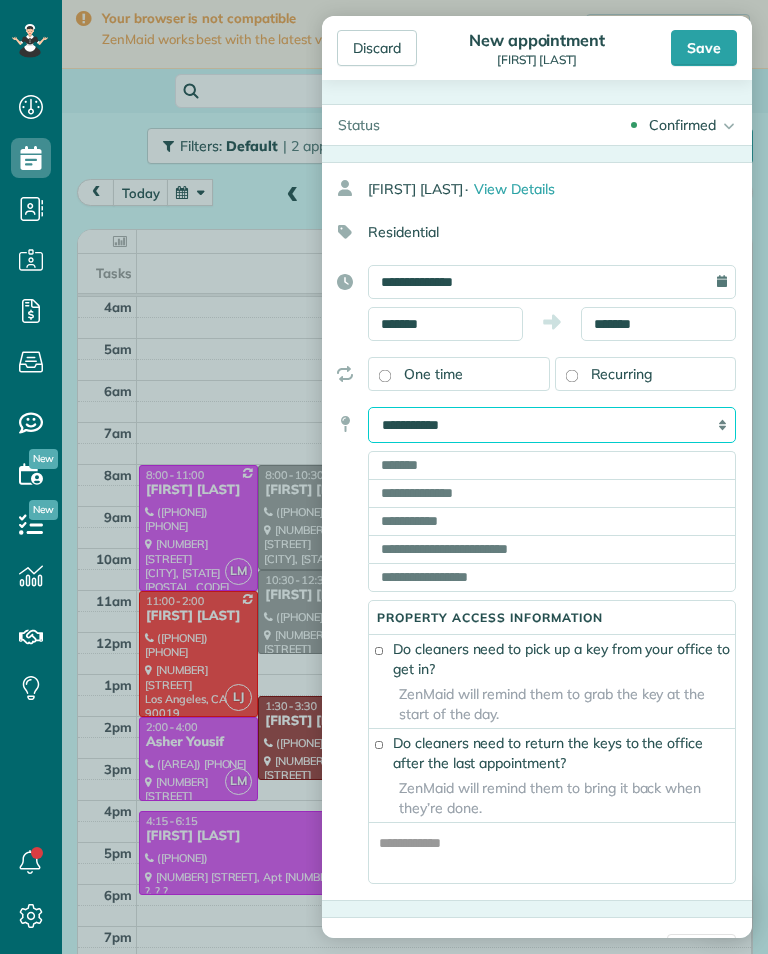select on "******" 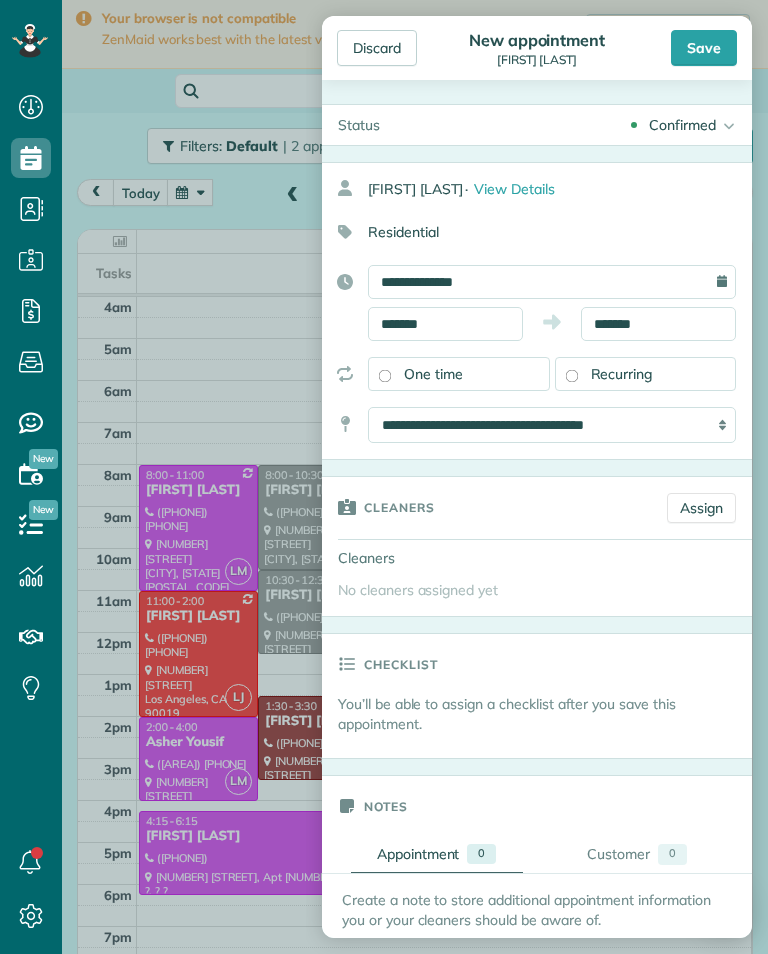click on "Assign" at bounding box center (701, 508) 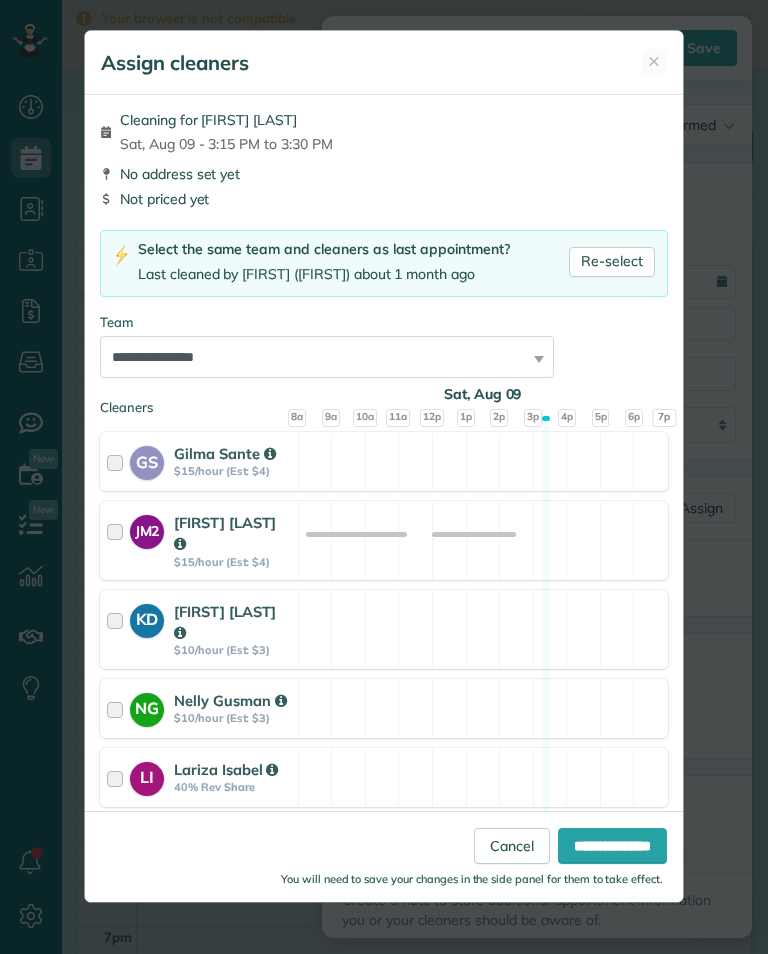 click on "Re-select" at bounding box center [612, 262] 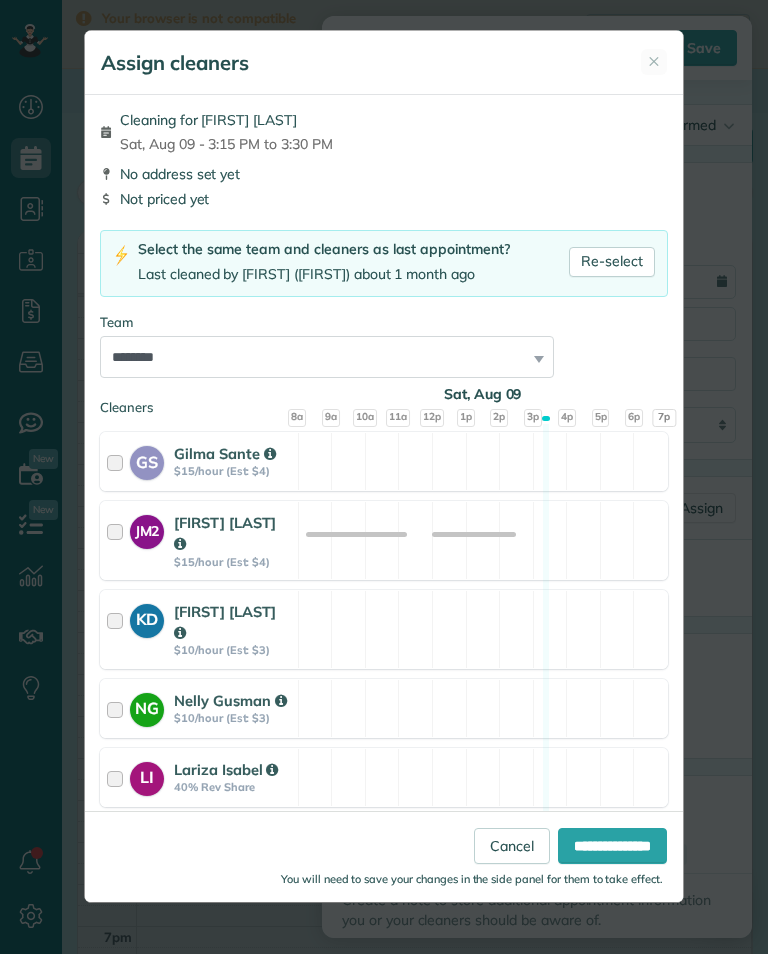 scroll, scrollTop: 0, scrollLeft: 0, axis: both 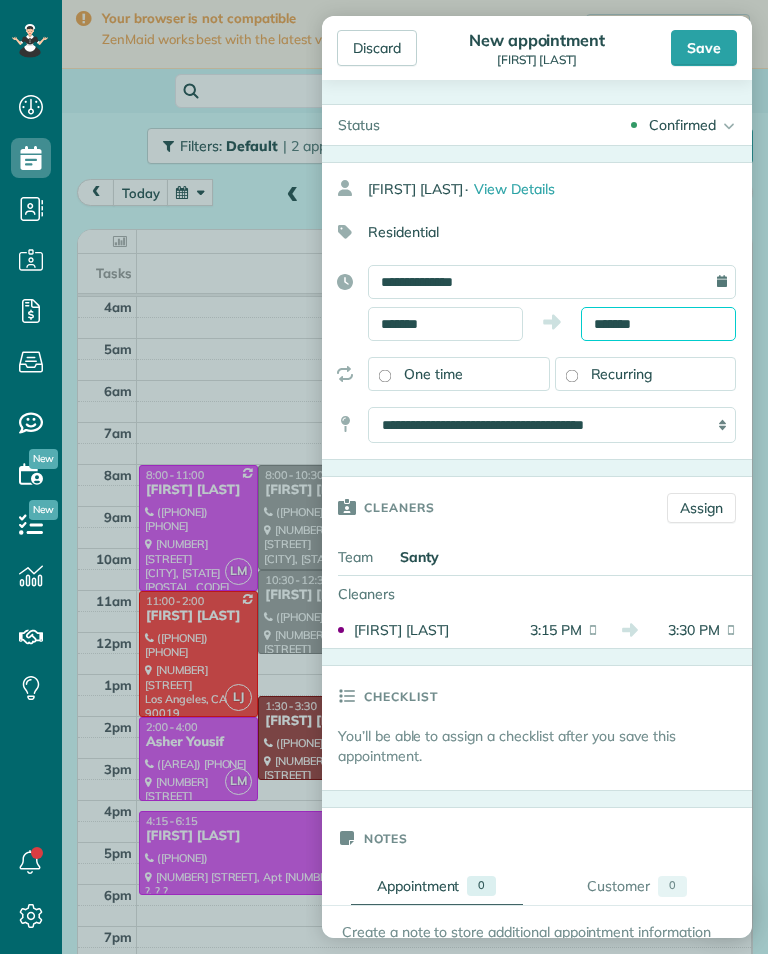 click on "Dashboard
Scheduling
Calendar View
List View
Dispatch View - Weekly scheduling (Beta)" at bounding box center (384, 477) 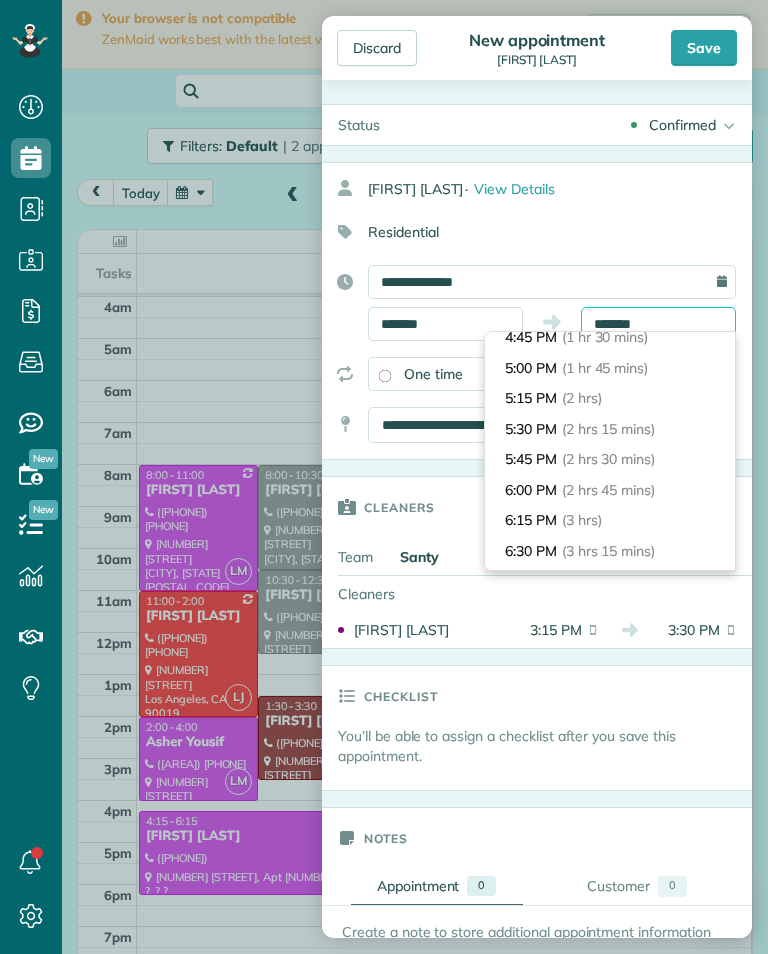 scroll, scrollTop: 192, scrollLeft: 0, axis: vertical 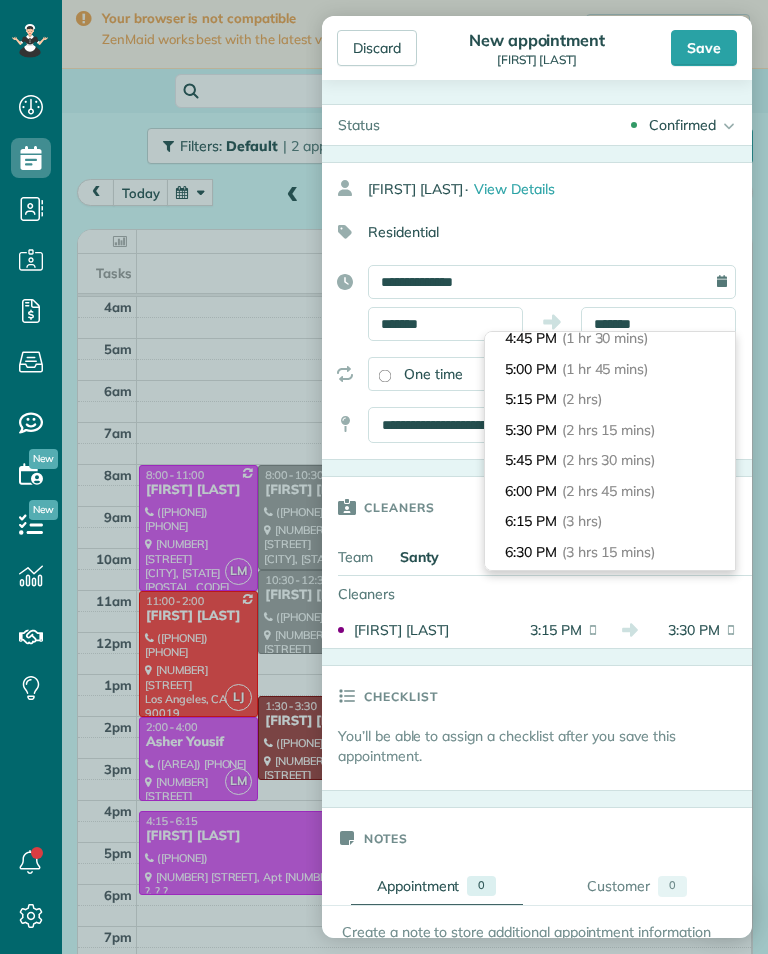 click on "5:15 PM  (2 hrs)" at bounding box center (610, 399) 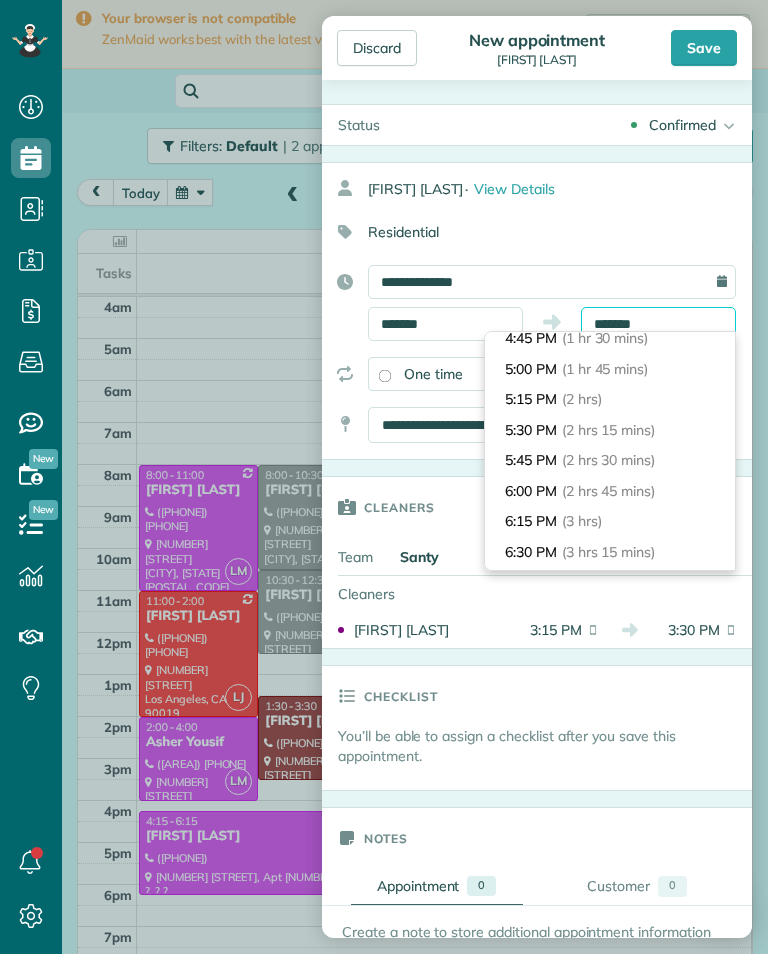 type on "*******" 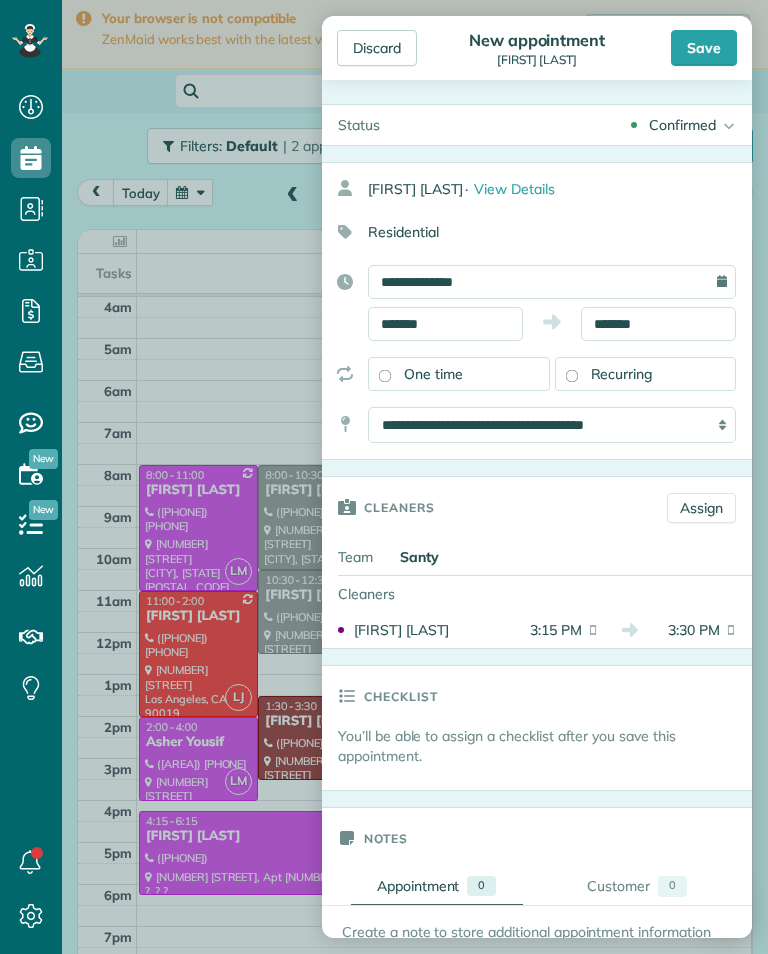 click on "Save" at bounding box center (704, 48) 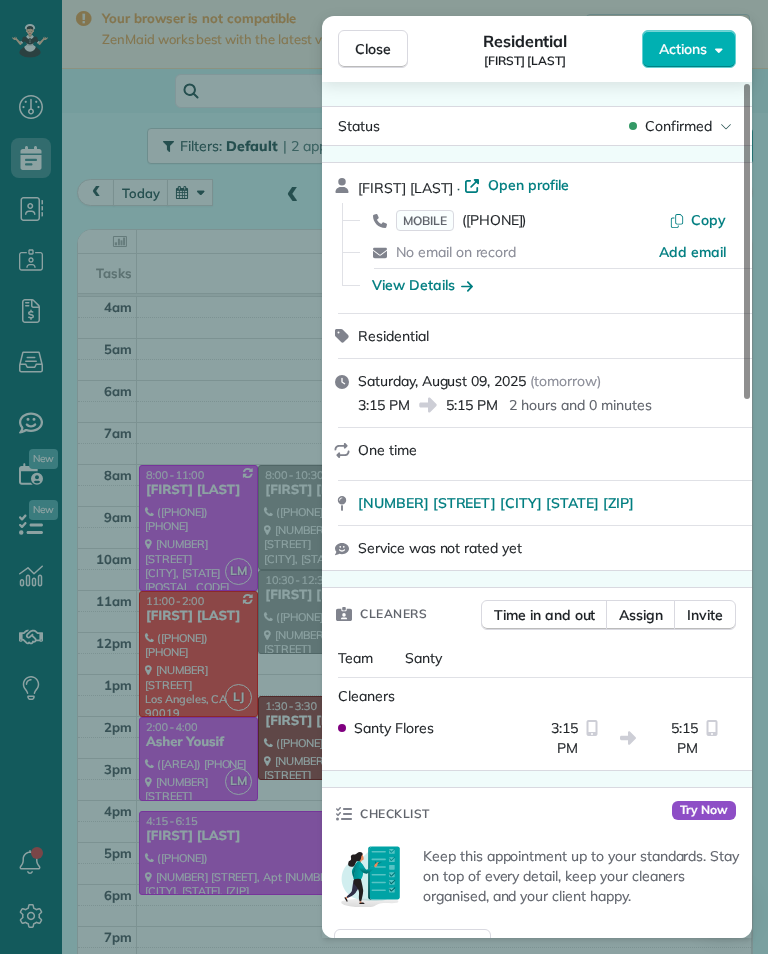 click on "Close Residential [FIRST] [LAST] Actions Status Confirmed [FIRST] [LAST] · Open profile MOBILE [PHONE] Copy No email on record Add email View Details Residential Saturday, August 09, 2025 ( tomorrow ) 3:15 PM 5:15 PM 2 hours and 0 minutes One time [NUMBER] [STREET] [CITY] [STATE] [POSTAL_CODE] Service was not rated yet Cleaners Time in and out Assign Invite Team Santy Cleaners Santy   Flores 3:15 PM 5:15 PM Checklist Try Now Keep this appointment up to your standards. Stay on top of every detail, keep your cleaners organised, and your client happy. Assign a checklist Watch a 5 min demo Billing Billing actions Service Service Price (1x $0.00) $0.00 Add an item Overcharge $0.00 Discount $0.00 Coupon discount - Primary tax - Secondary tax - Total appointment price $0.00 Tips collected $0.00 Mark as paid Total including tip $0.00 Get paid online in no-time! Send an invoice and reward your cleaners with tips Charge customer credit card Appointment custom fields Key # - Work items No work items to display Notes 0 0" at bounding box center [384, 477] 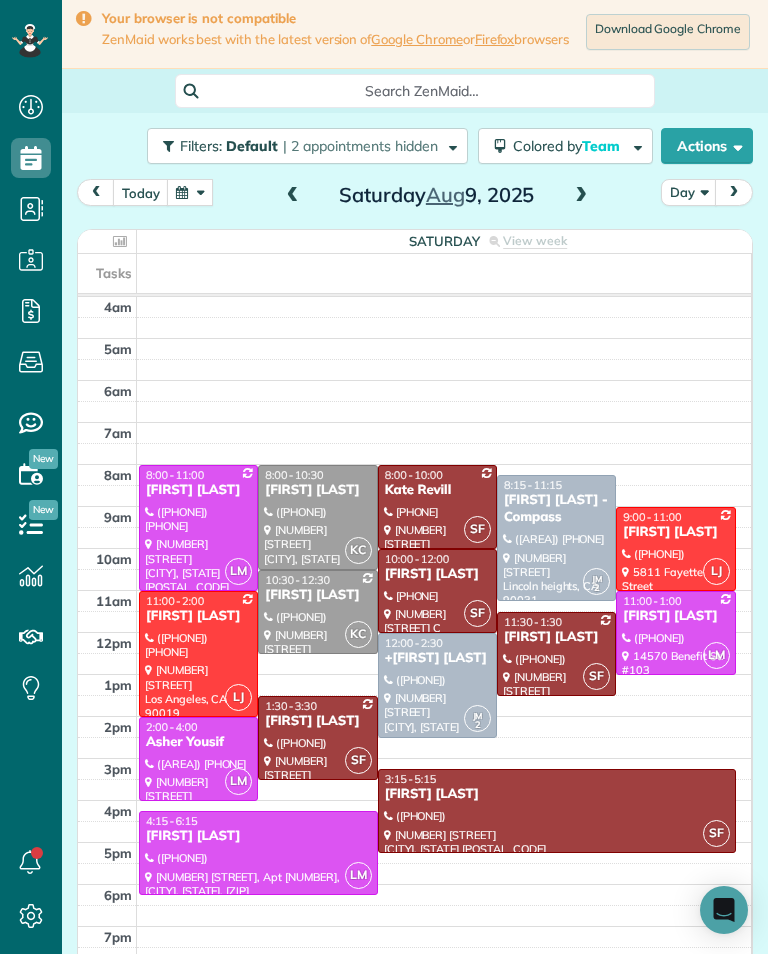 scroll, scrollTop: 985, scrollLeft: 62, axis: both 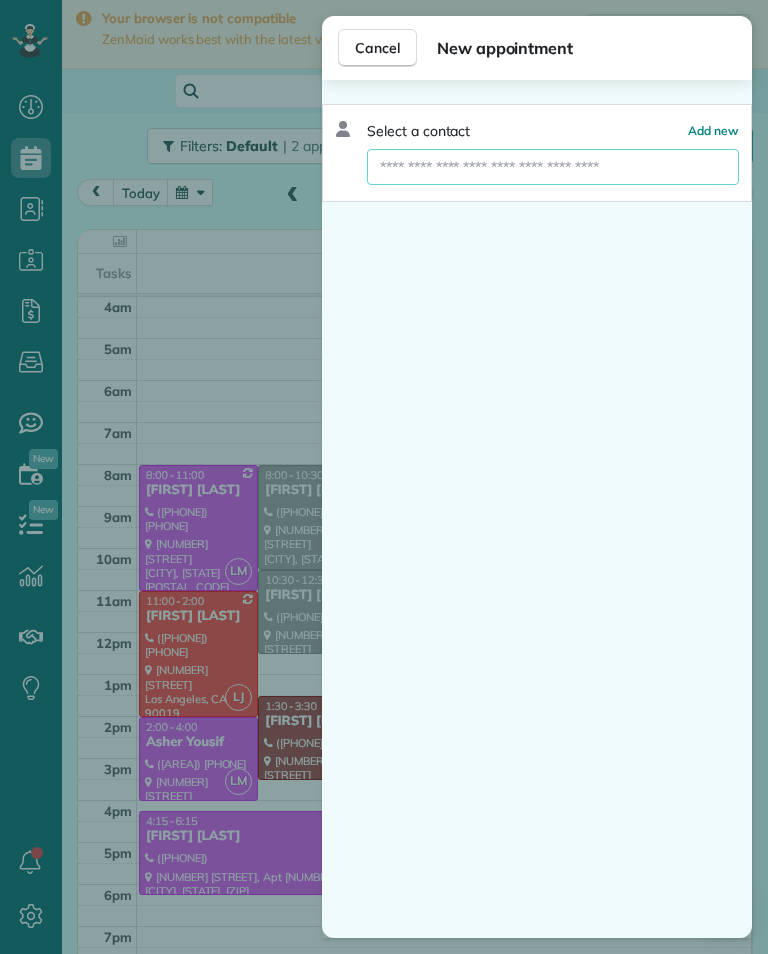 click at bounding box center (553, 167) 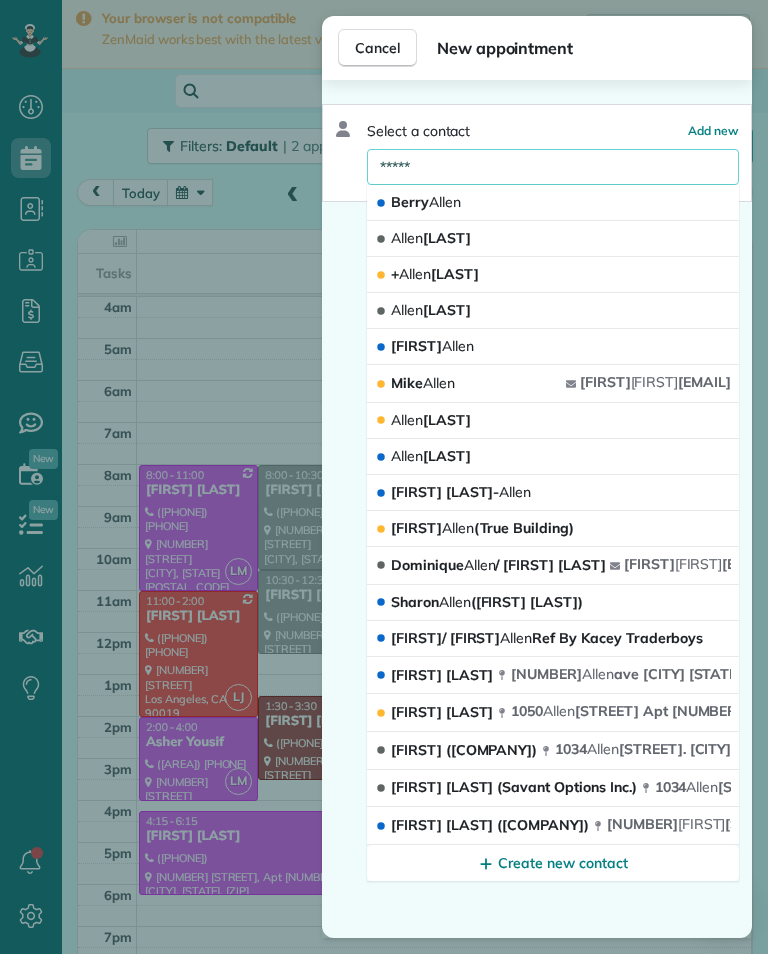 type on "*****" 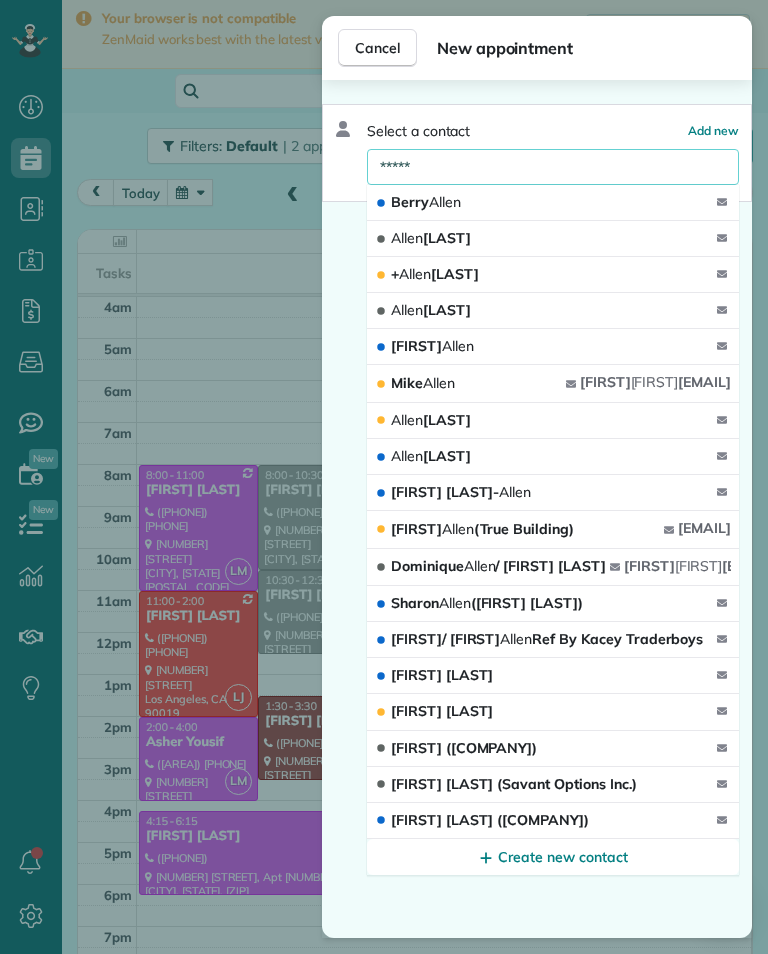 click on "[FIRST] [LAST]" at bounding box center (553, 311) 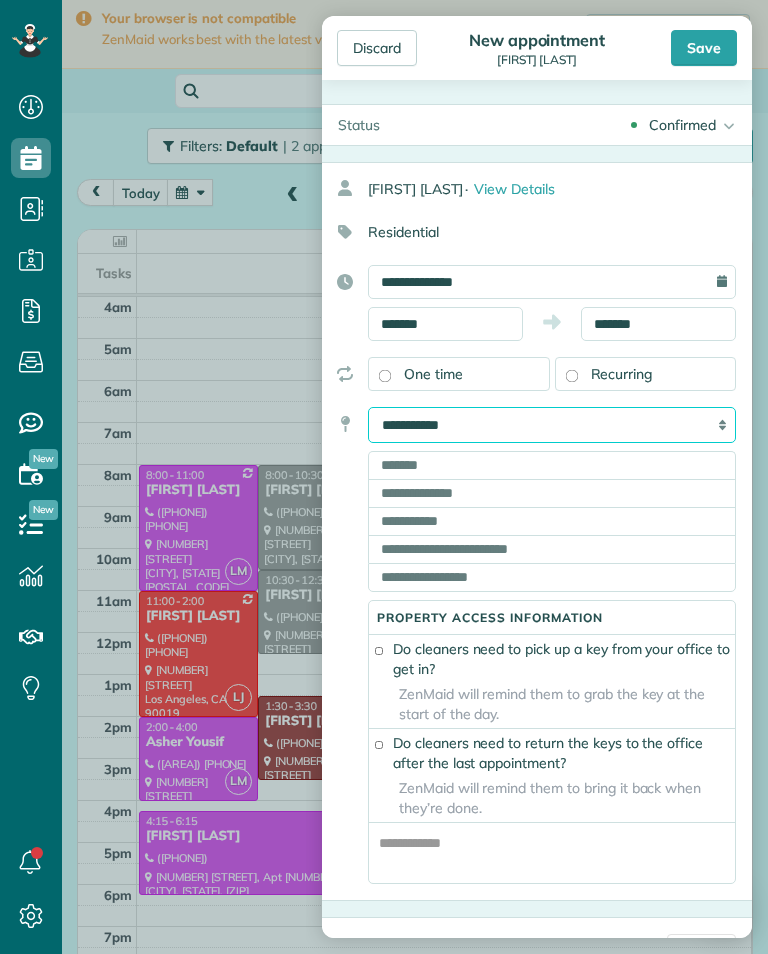 click on "**********" at bounding box center [552, 425] 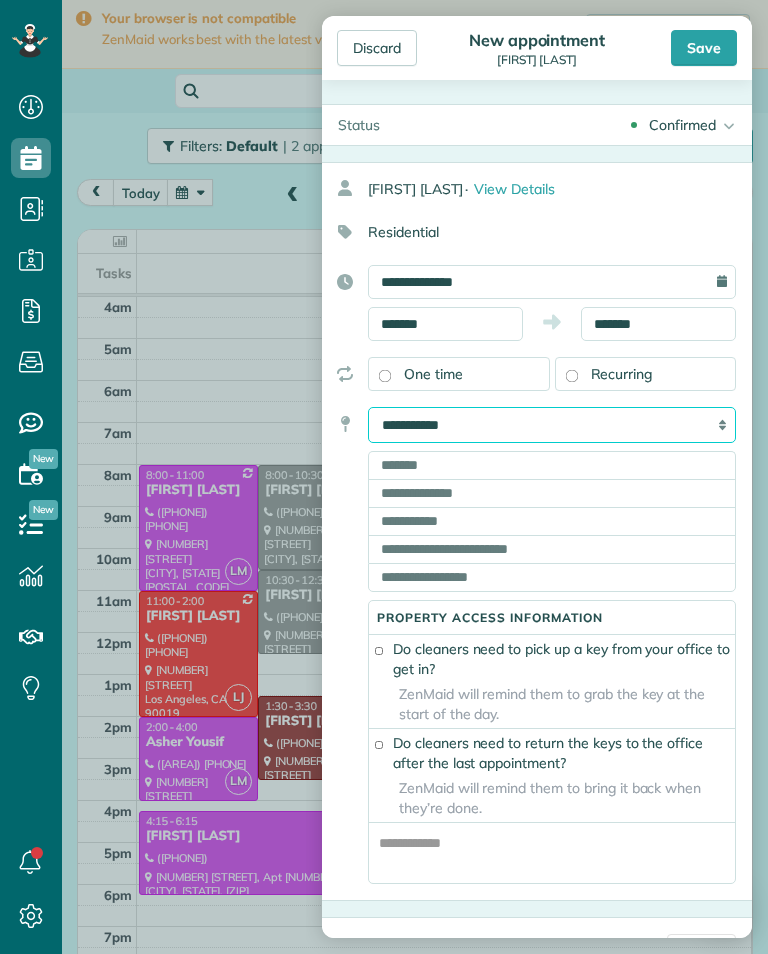 select on "*******" 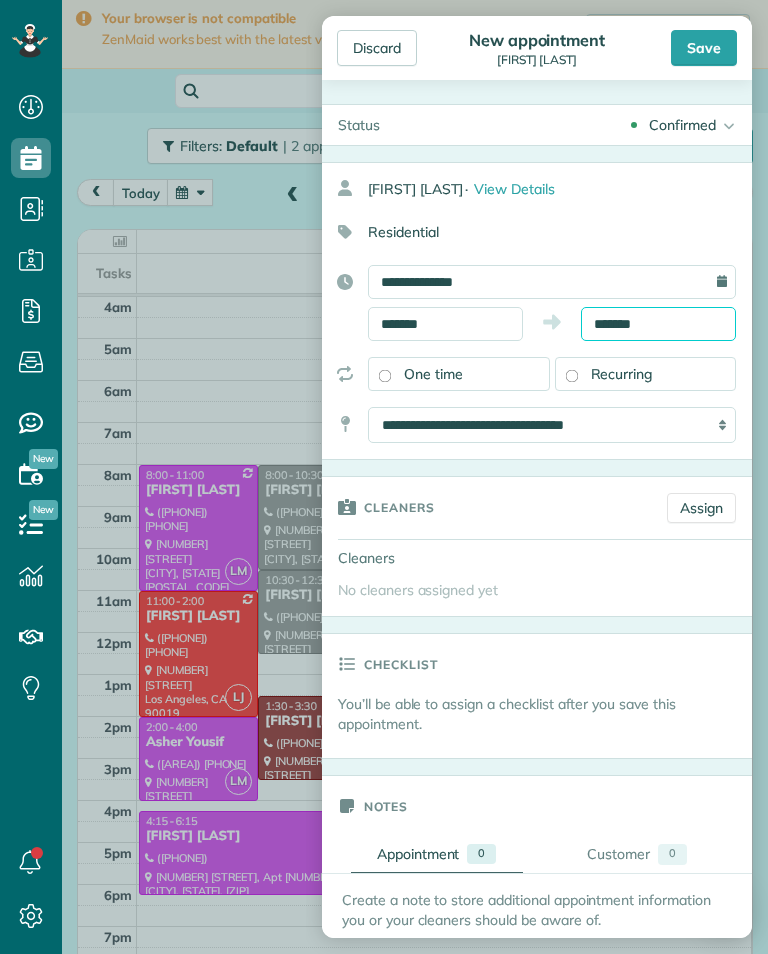 click on "*******" at bounding box center (658, 324) 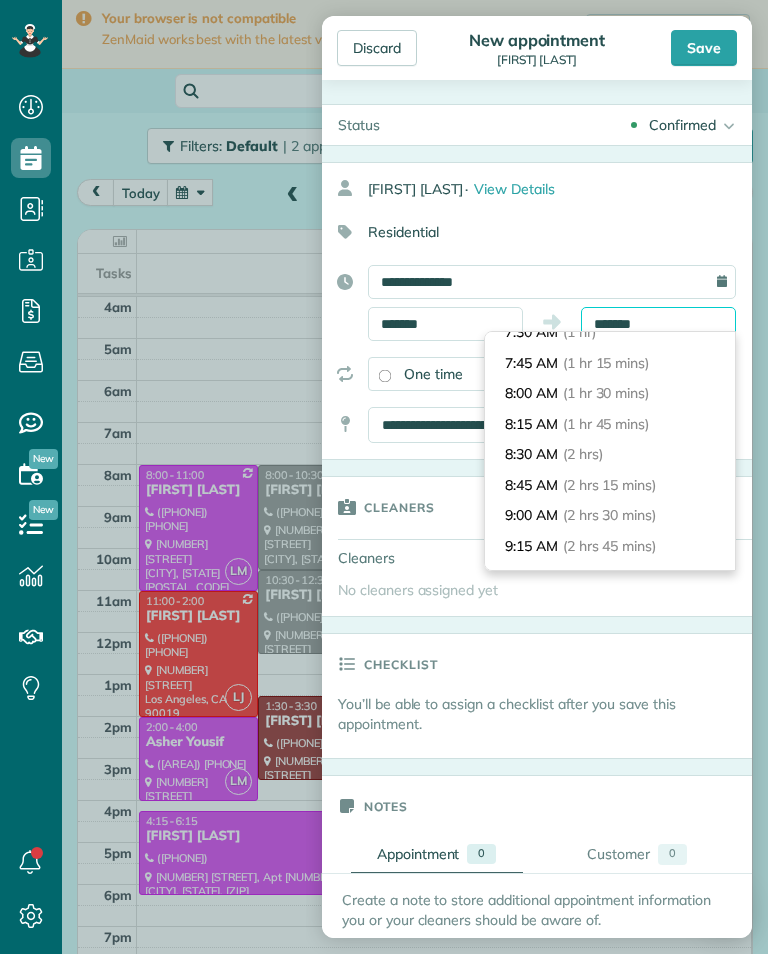 scroll, scrollTop: 137, scrollLeft: 0, axis: vertical 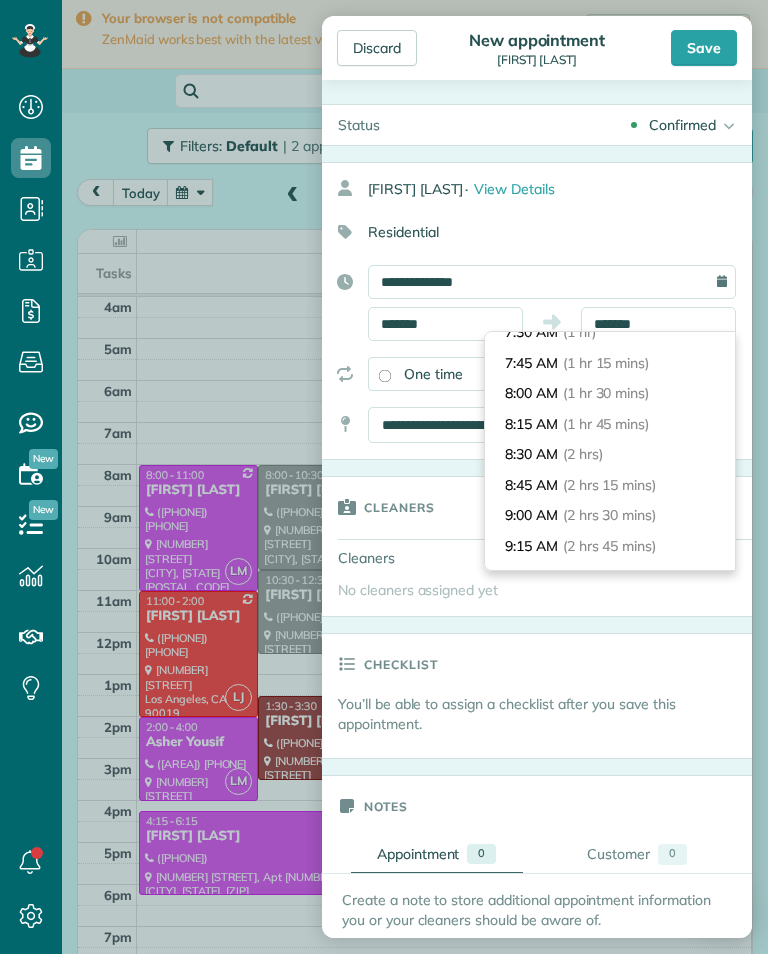 click on "8:15 AM (1 hr 45 mins)" at bounding box center (610, 424) 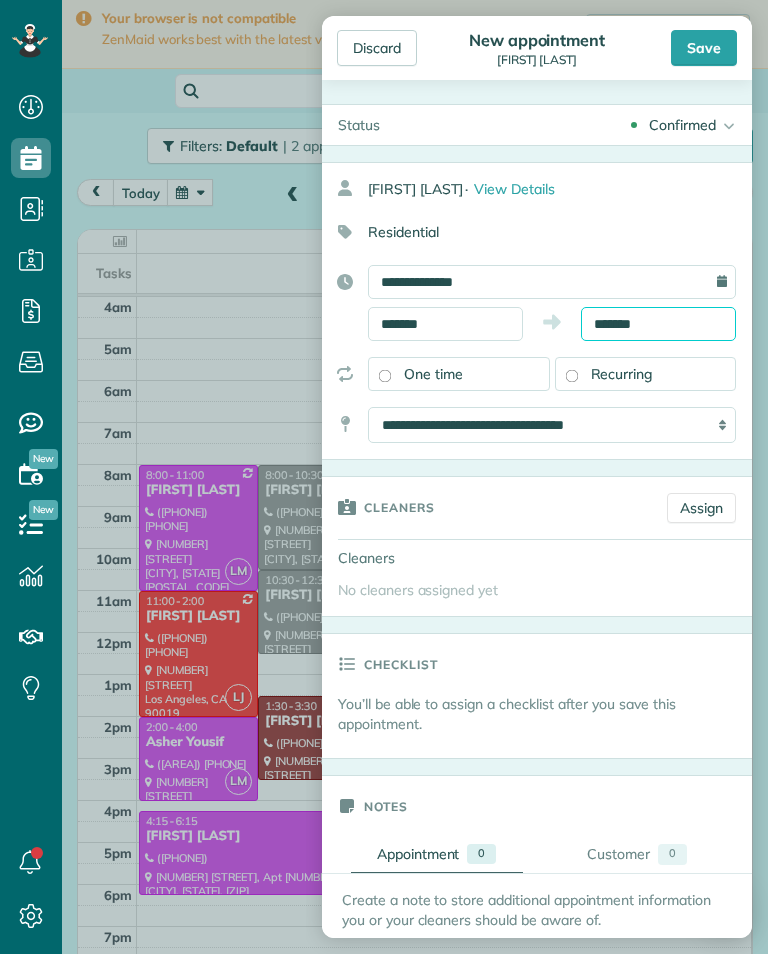 click on "*******" at bounding box center (658, 324) 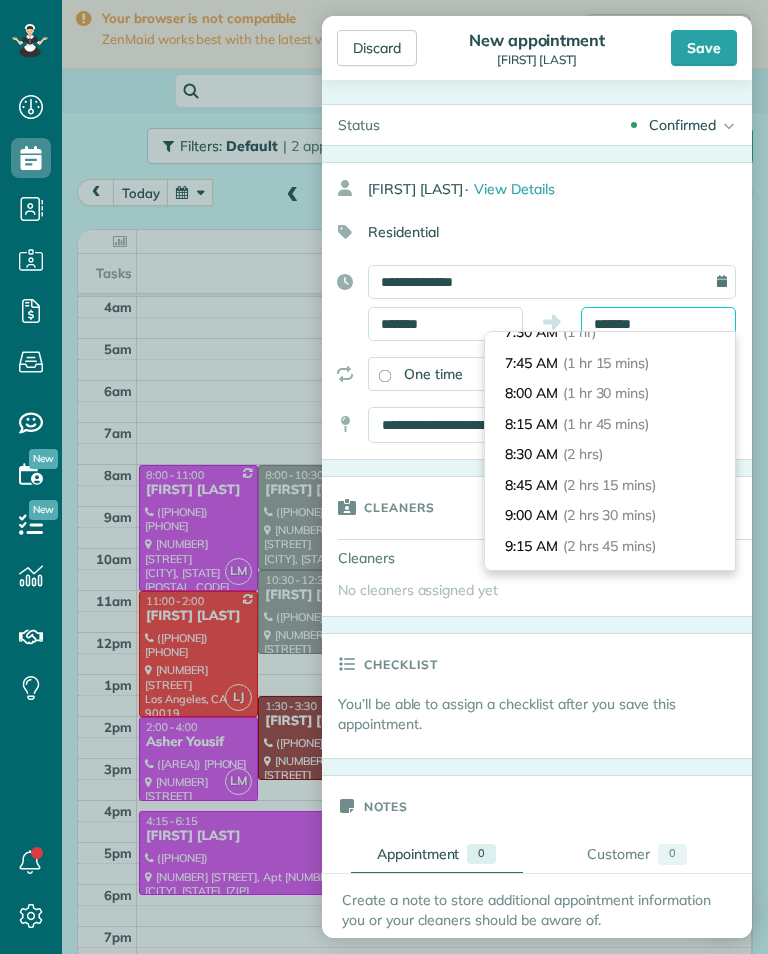 scroll, scrollTop: 180, scrollLeft: 0, axis: vertical 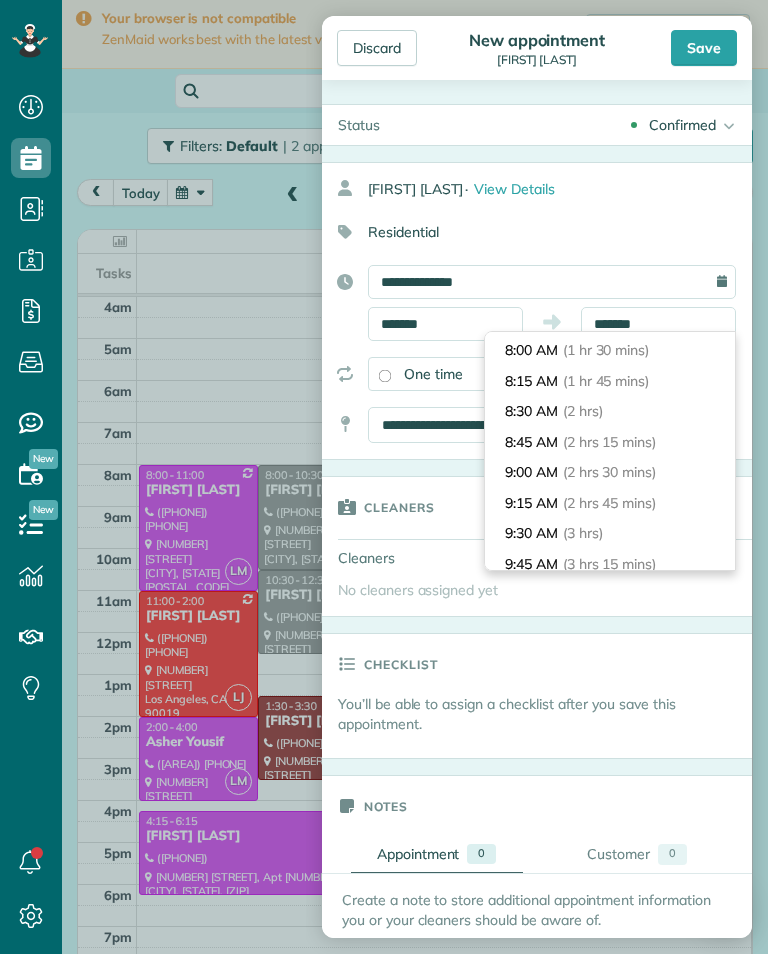 click on "8:30 AM  (2 hrs)" at bounding box center (610, 411) 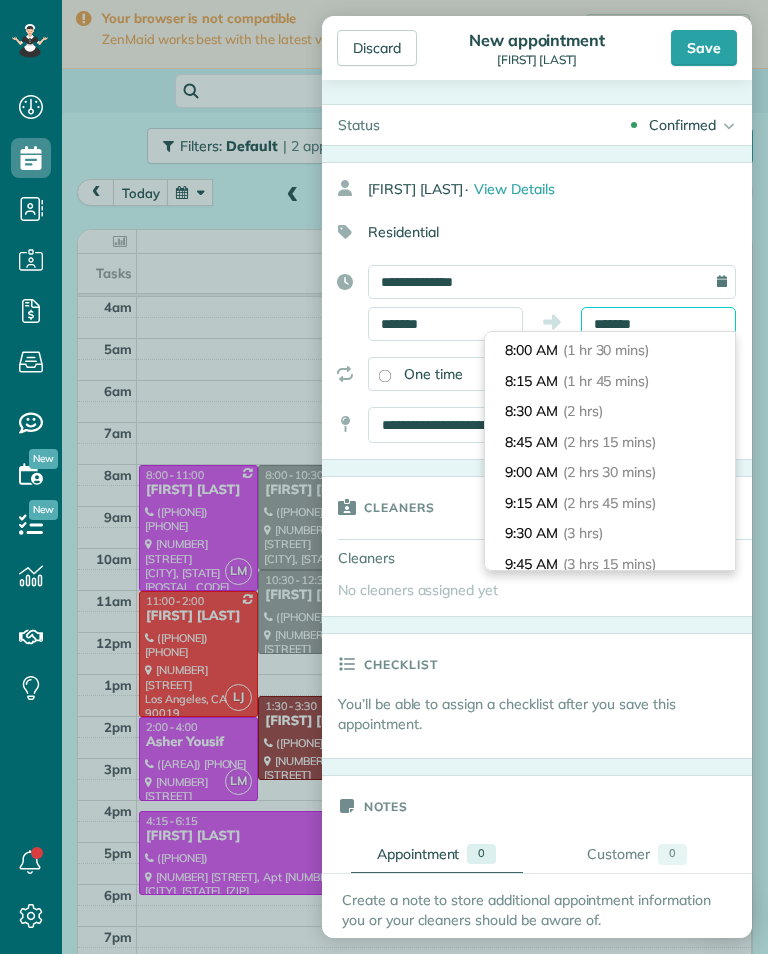 type on "*******" 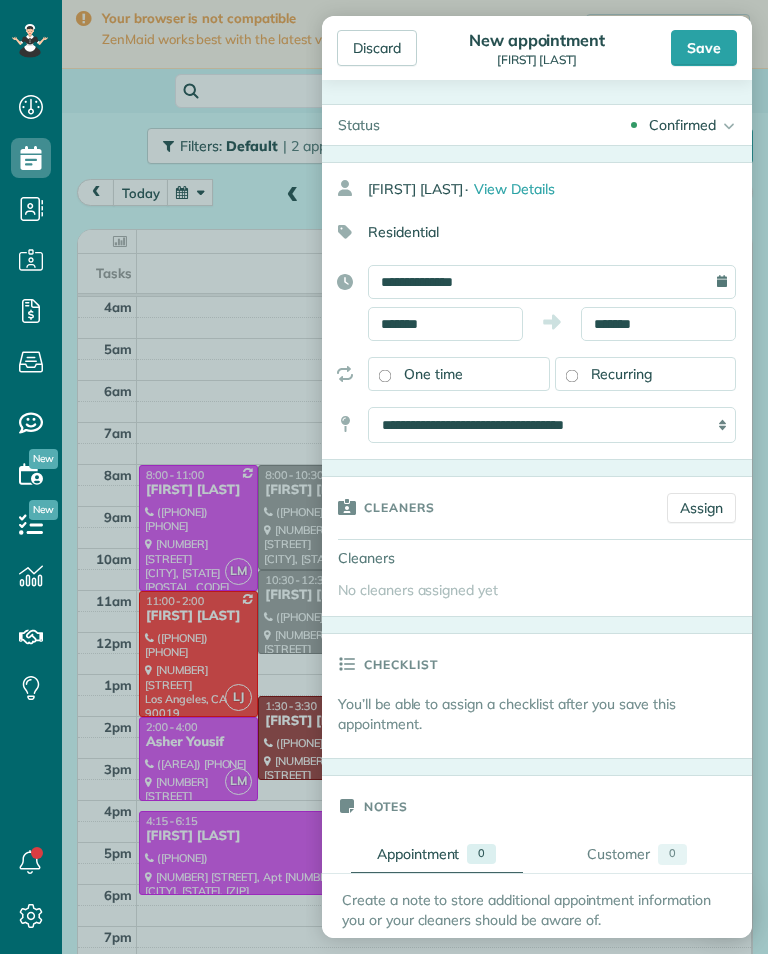 click on "Assign" at bounding box center (701, 508) 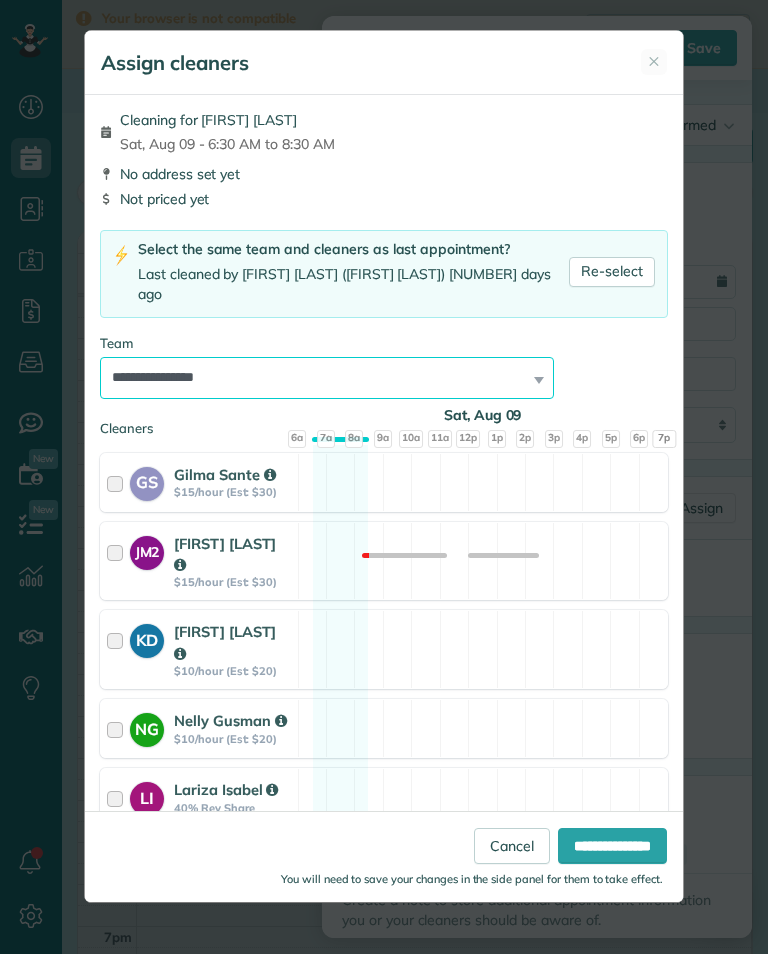 click on "**********" at bounding box center [327, 378] 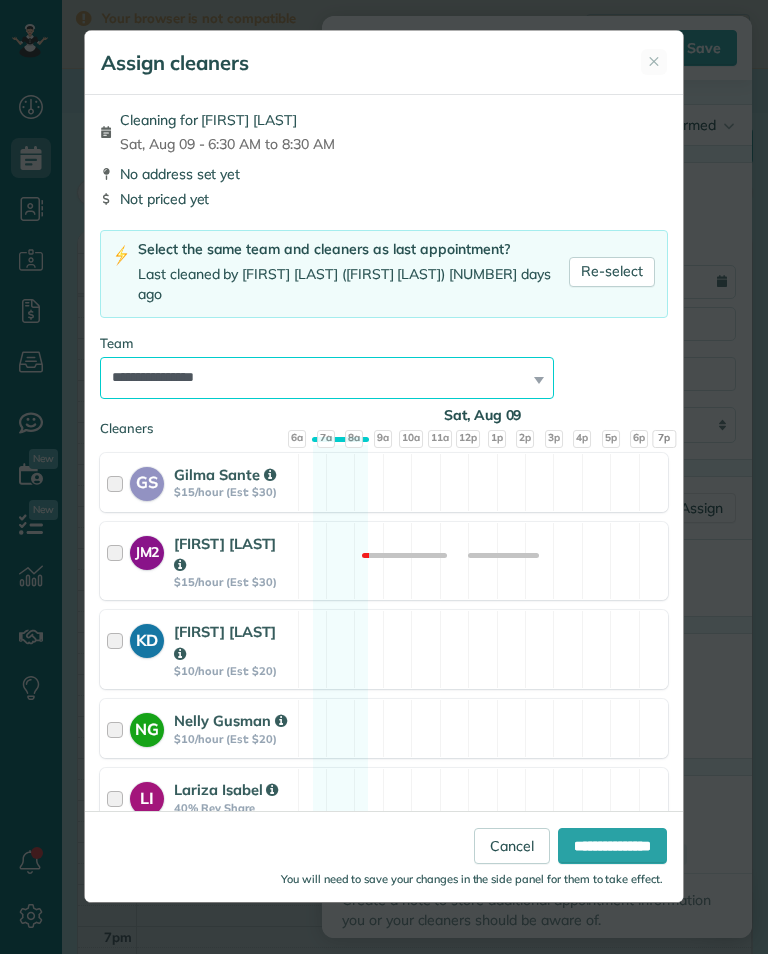 select on "**" 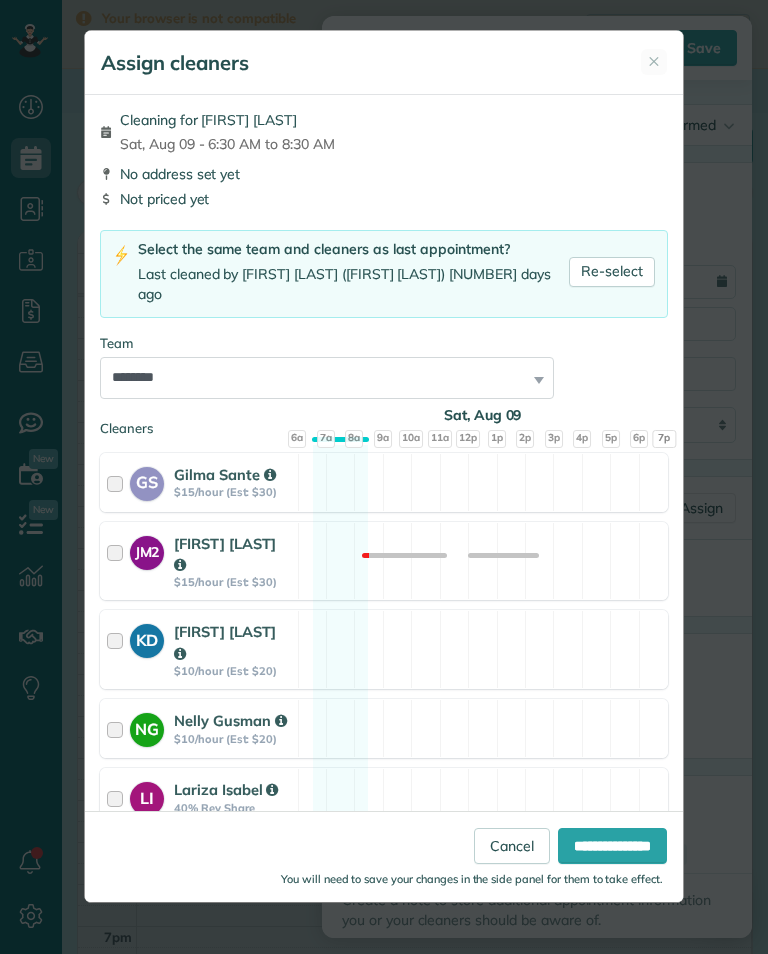 click on "**********" at bounding box center (612, 846) 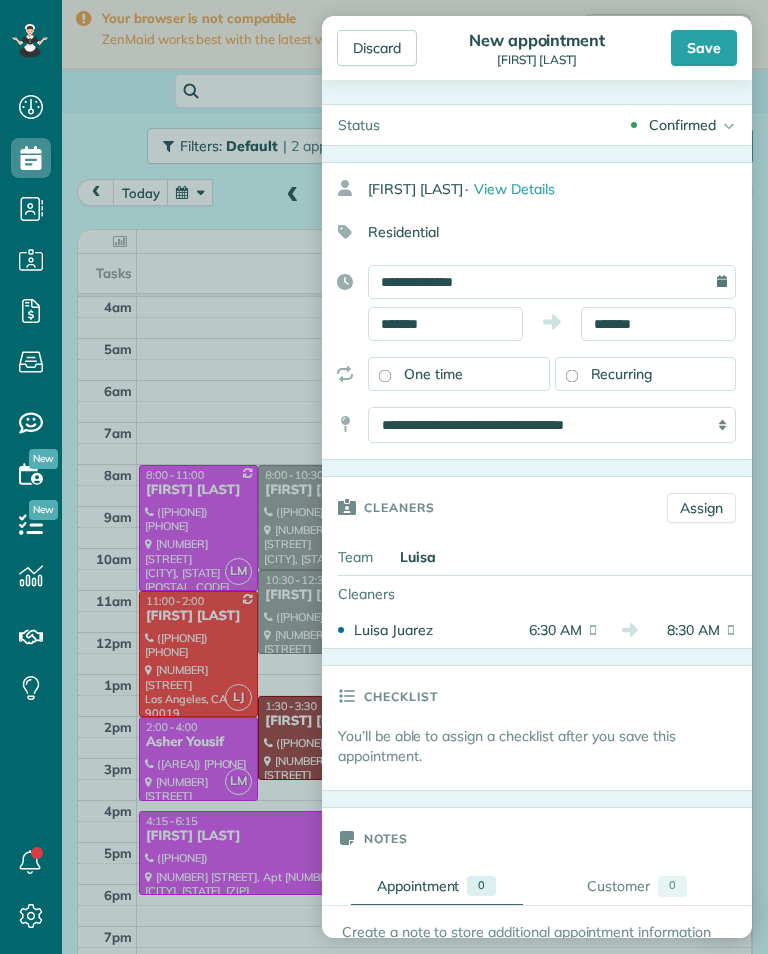 click on "Save" at bounding box center (704, 48) 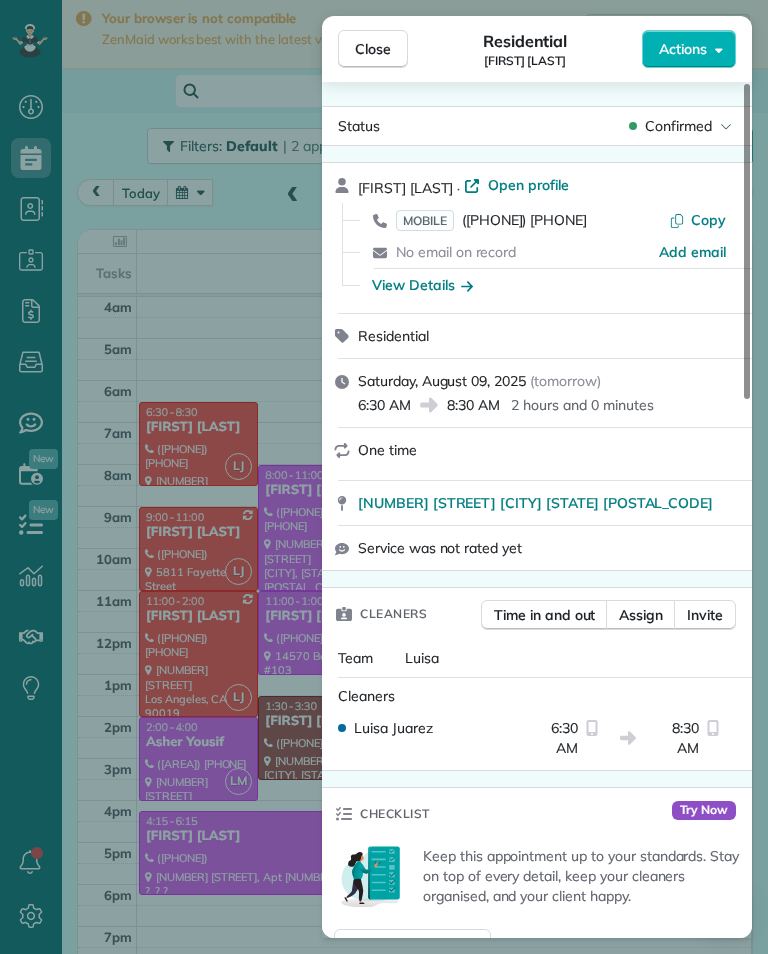 click on "Close Residential [FIRST] [LAST] Actions Status Confirmed [FIRST] [LAST] · Open profile MOBILE ([PHONE]) [PHONE] Copy No email on record Add email View Details Residential Saturday, August 09, 2025 ( tomorrow ) 6:30 AM 8:30 AM 2 hours and 0 minutes One time [NUMBER] [STREET] [CITY] [STATE] [POSTAL_CODE] Service was not rated yet Cleaners Time in and out Assign Invite Team [FIRST] Cleaners [FIRST]   [LAST] 6:30 AM 8:30 AM Checklist Try Now Keep this appointment up to your standards. Stay on top of every detail, keep your cleaners organised, and your client happy. Assign a checklist Watch a 5 min demo Billing Billing actions Service Service Price (1x $0.00) $0.00 Add an item Overcharge $0.00 Discount $0.00 Coupon discount - Primary tax - Secondary tax - Total appointment price $0.00 Tips collected $0.00 Mark as paid Total including tip $0.00 Get paid online in no-time! Send an invoice and reward your cleaners with tips Charge customer credit card Appointment custom fields Key # - Work items No work items to display Notes 0 0" at bounding box center [384, 477] 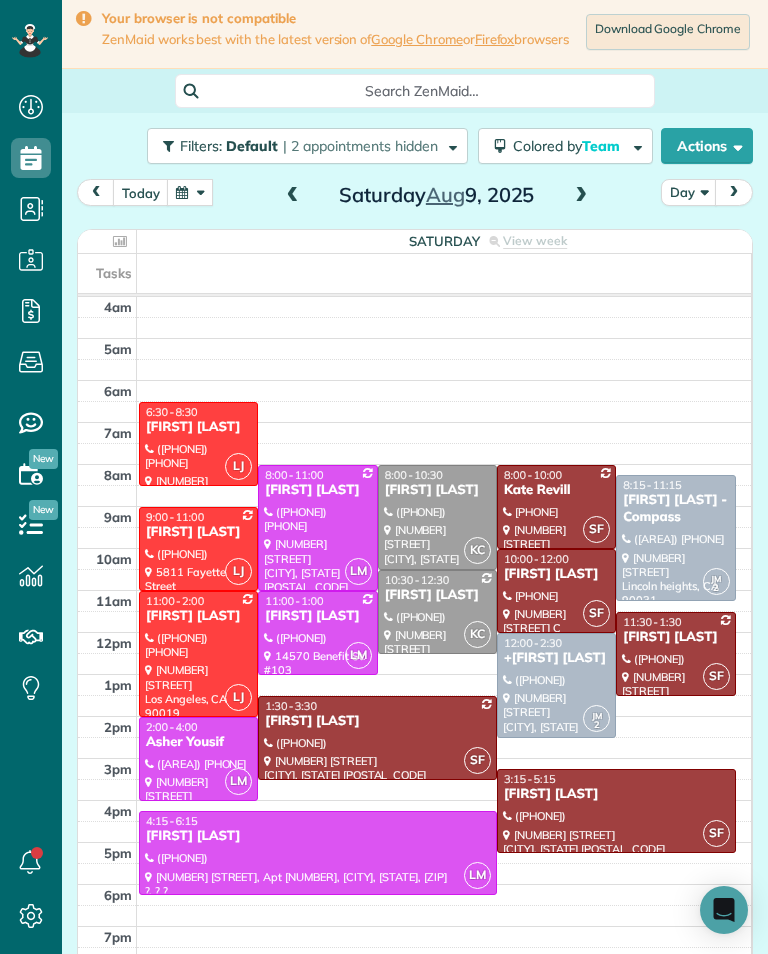 scroll, scrollTop: 2, scrollLeft: 0, axis: vertical 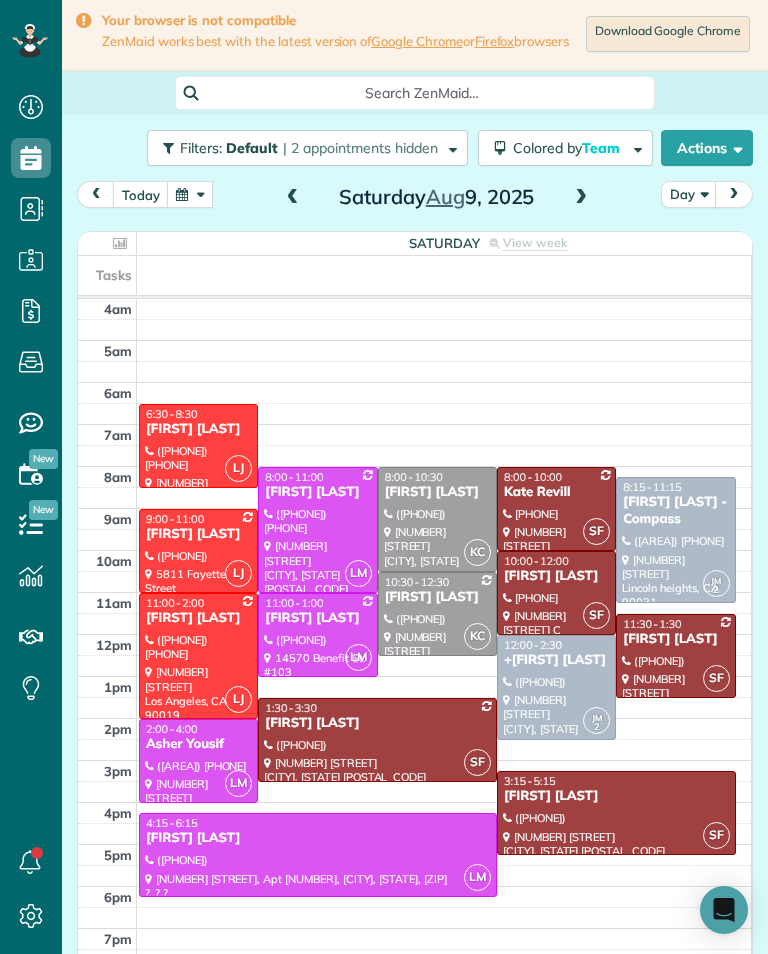 click at bounding box center (190, 194) 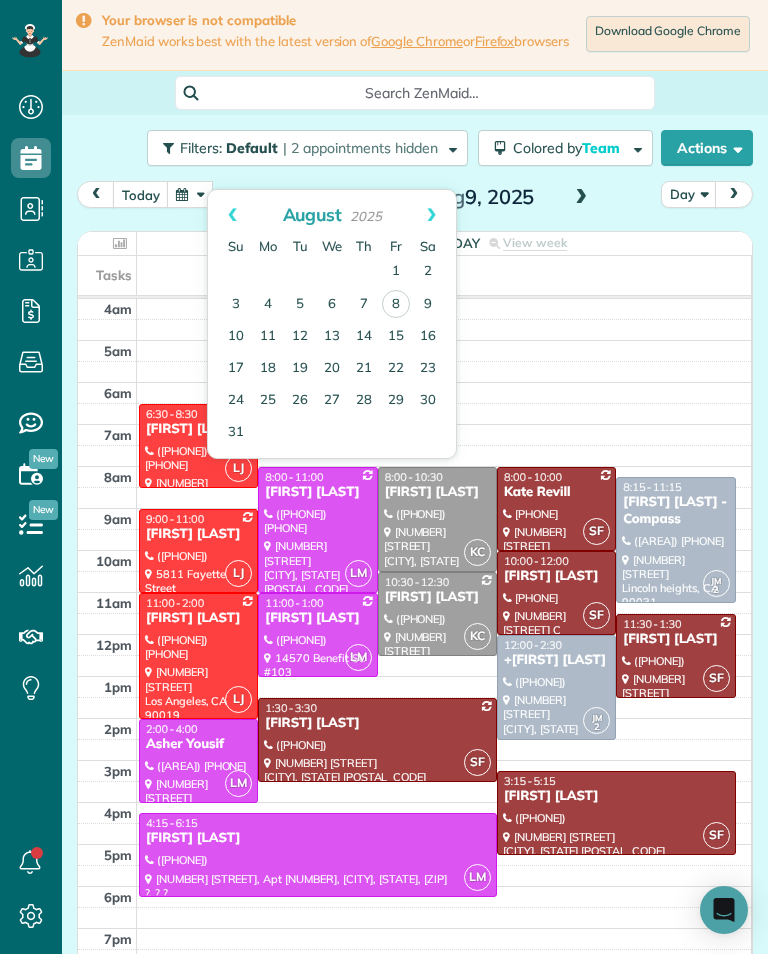 click on "11" at bounding box center [268, 337] 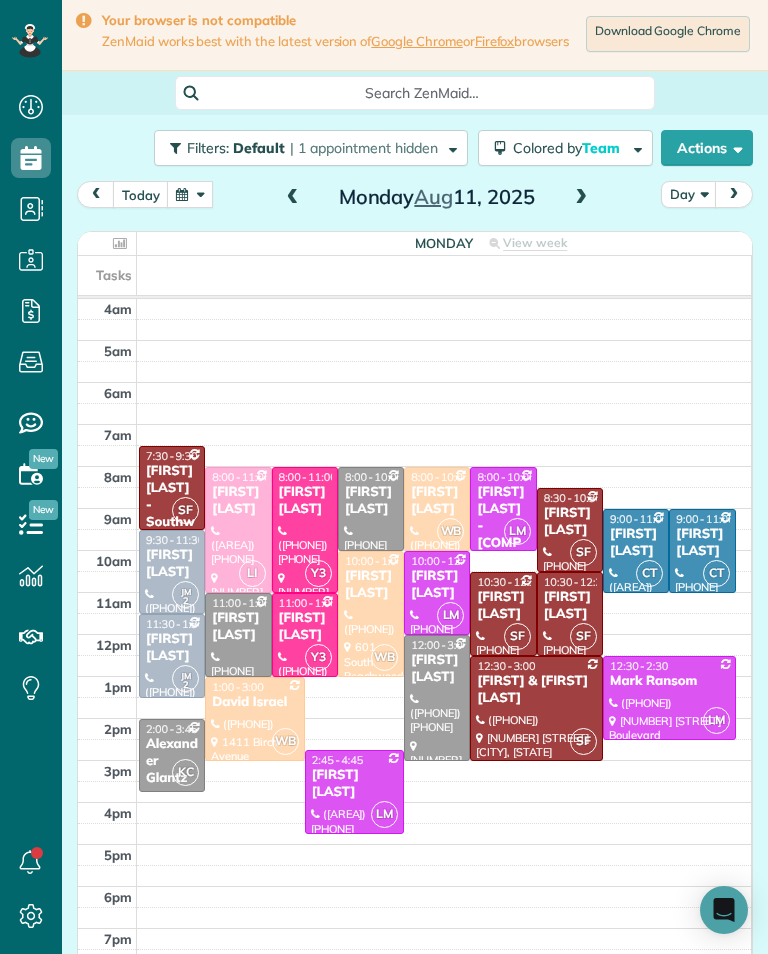 click at bounding box center (581, 198) 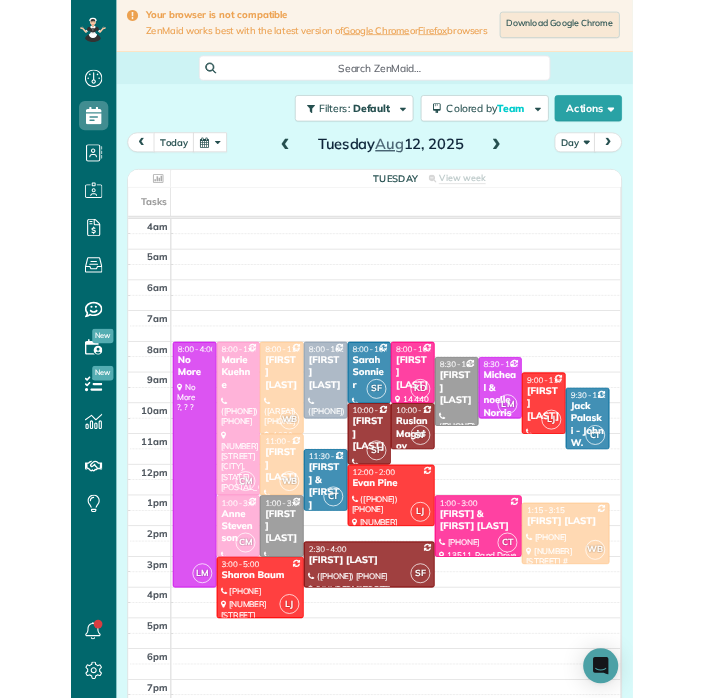 scroll, scrollTop: 985, scrollLeft: 62, axis: both 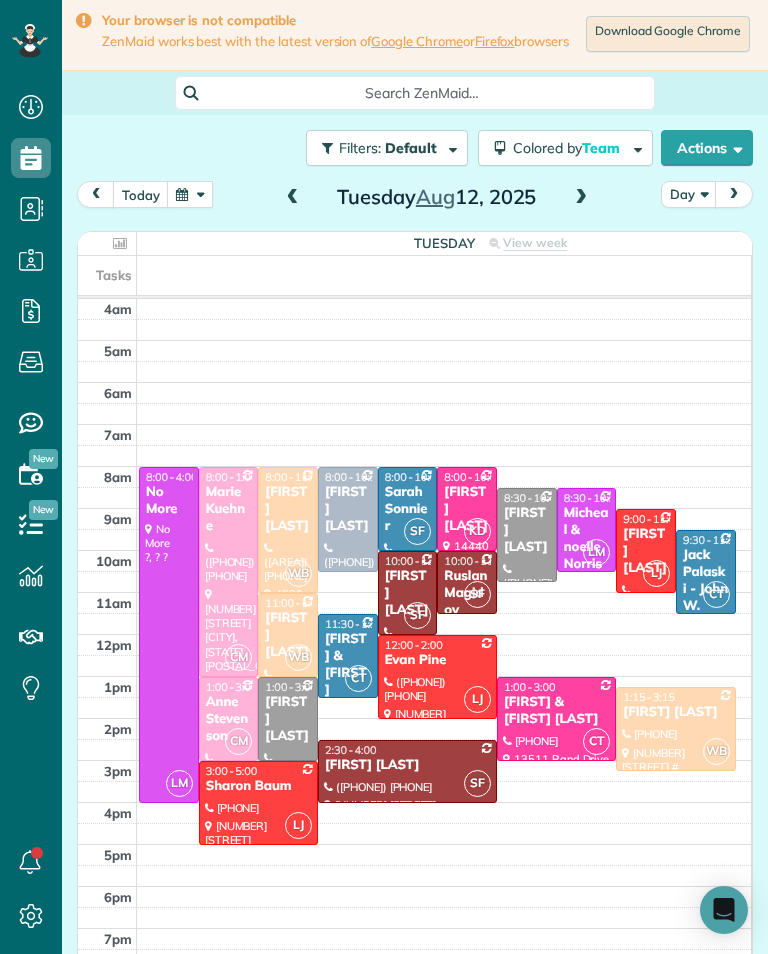 click at bounding box center (190, 194) 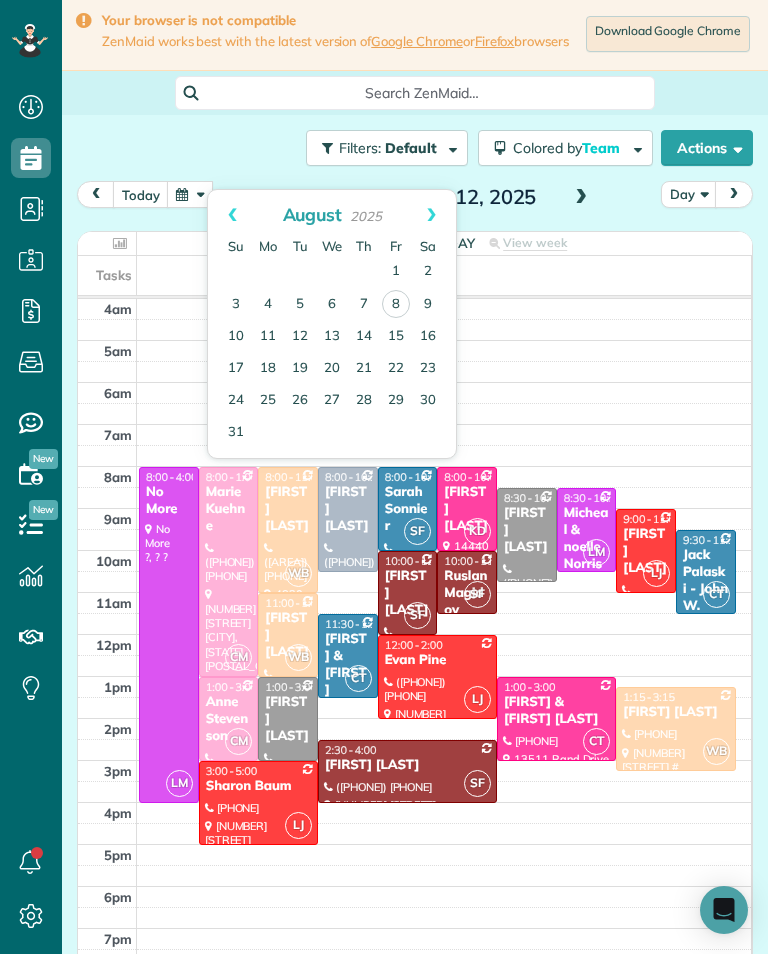click on "10" at bounding box center [236, 337] 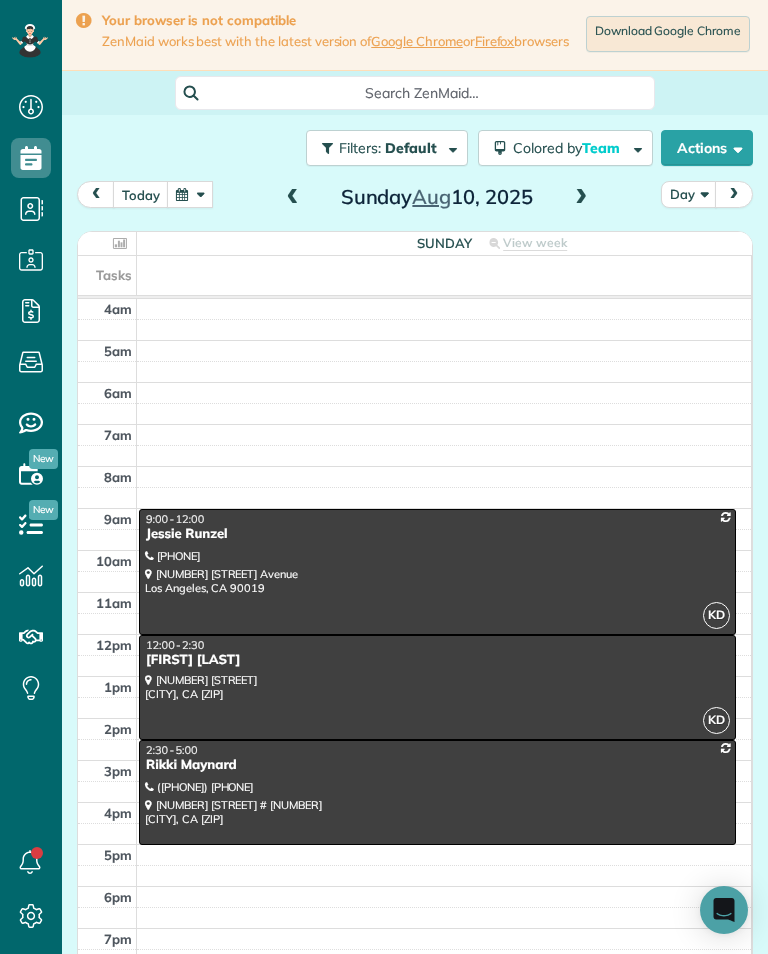 click at bounding box center (581, 198) 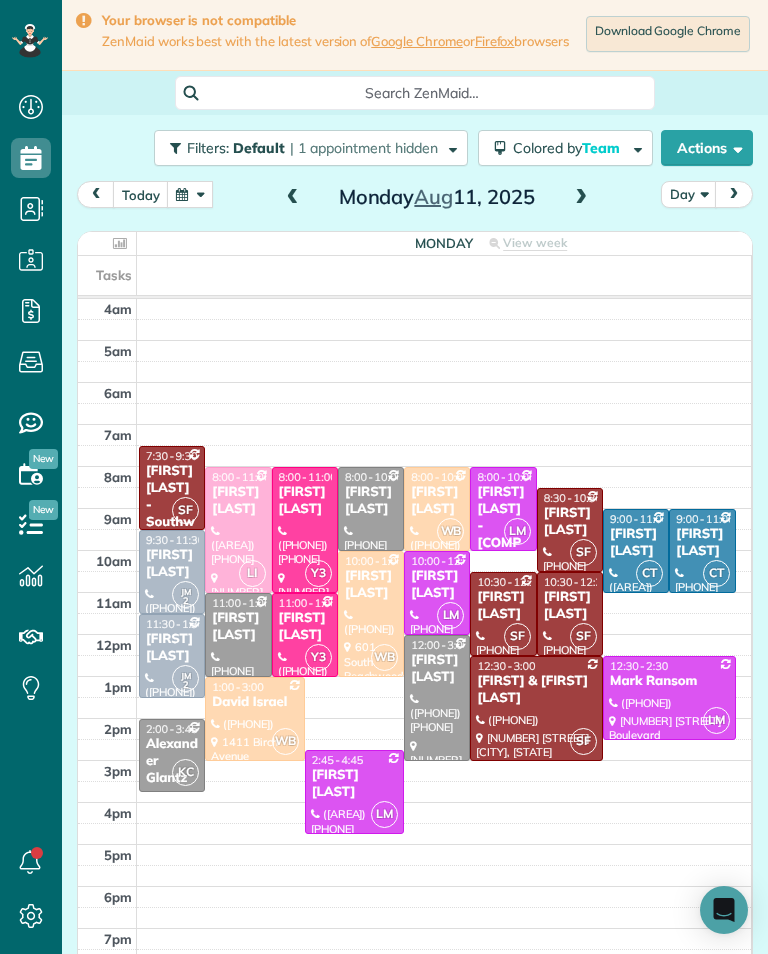 click at bounding box center [581, 198] 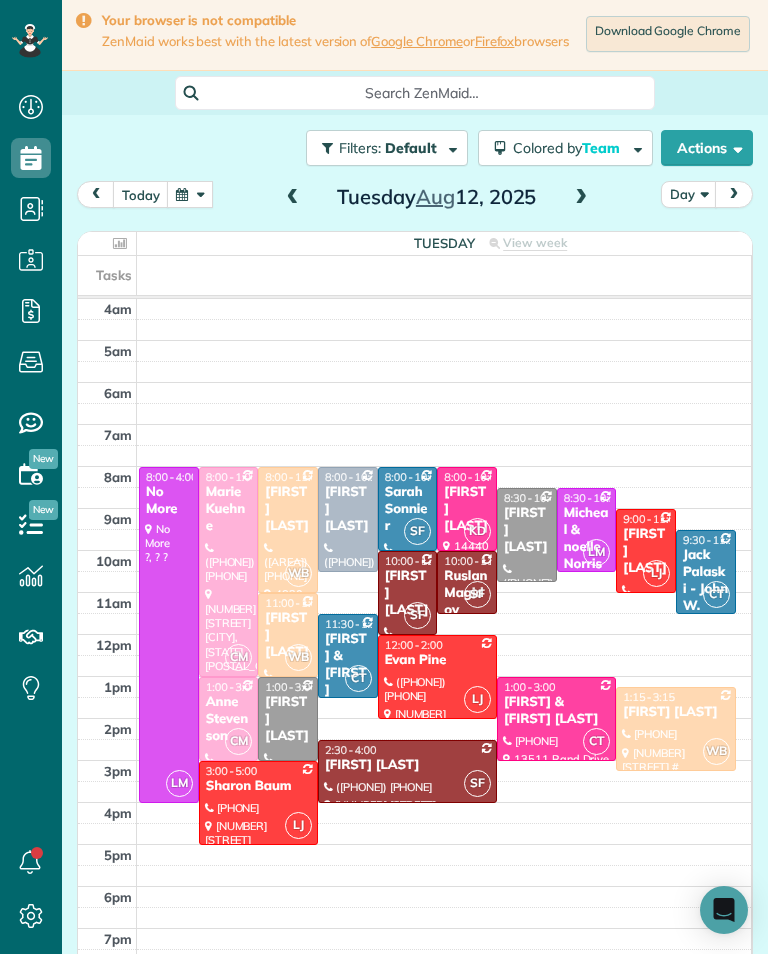 click at bounding box center (581, 198) 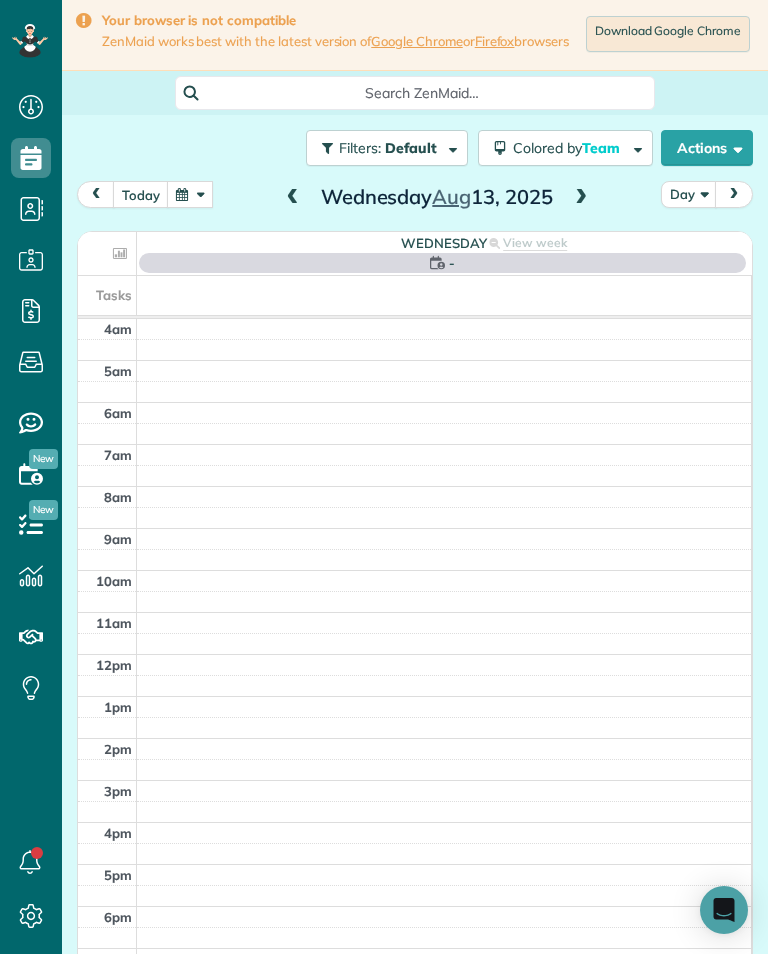 click at bounding box center [581, 198] 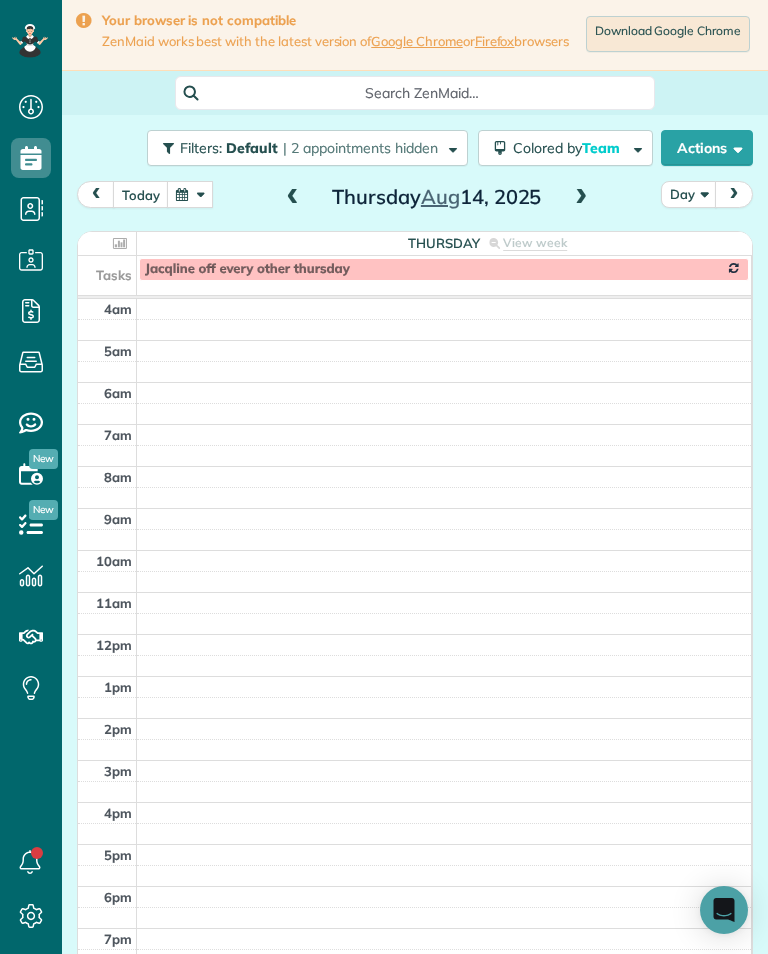 click at bounding box center (581, 198) 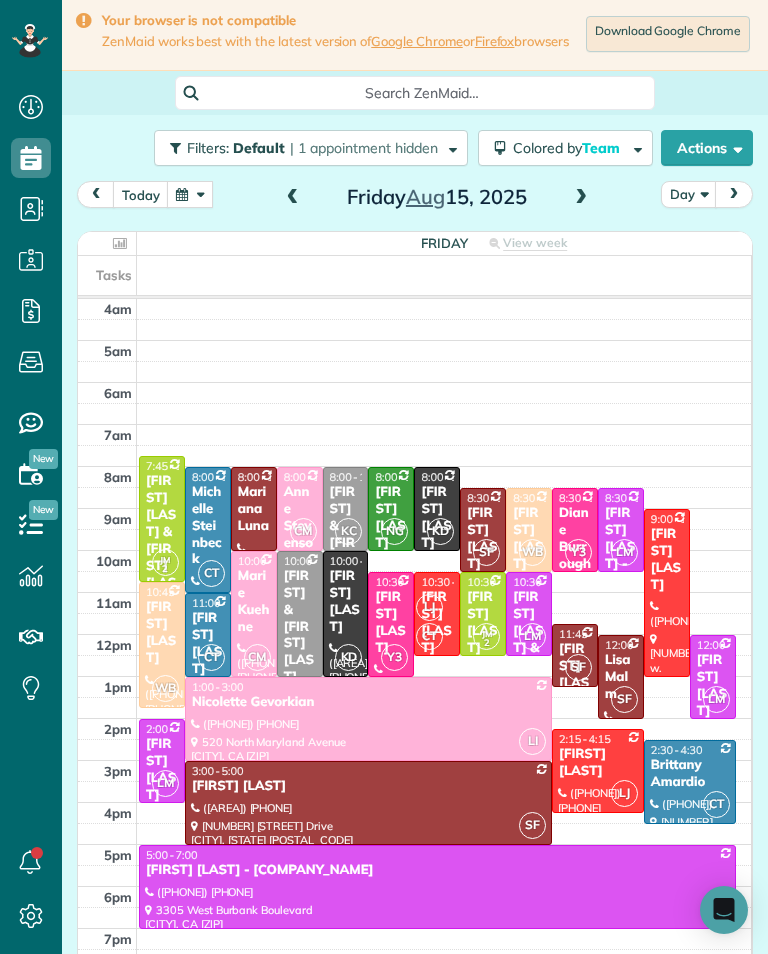 click at bounding box center [293, 198] 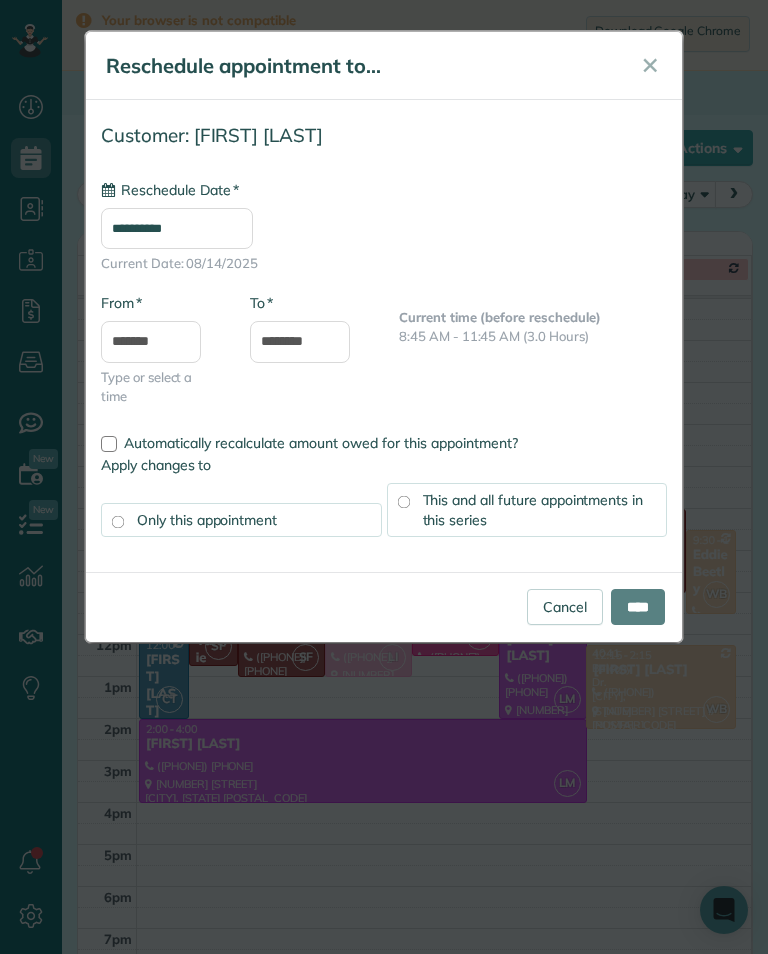 type on "**********" 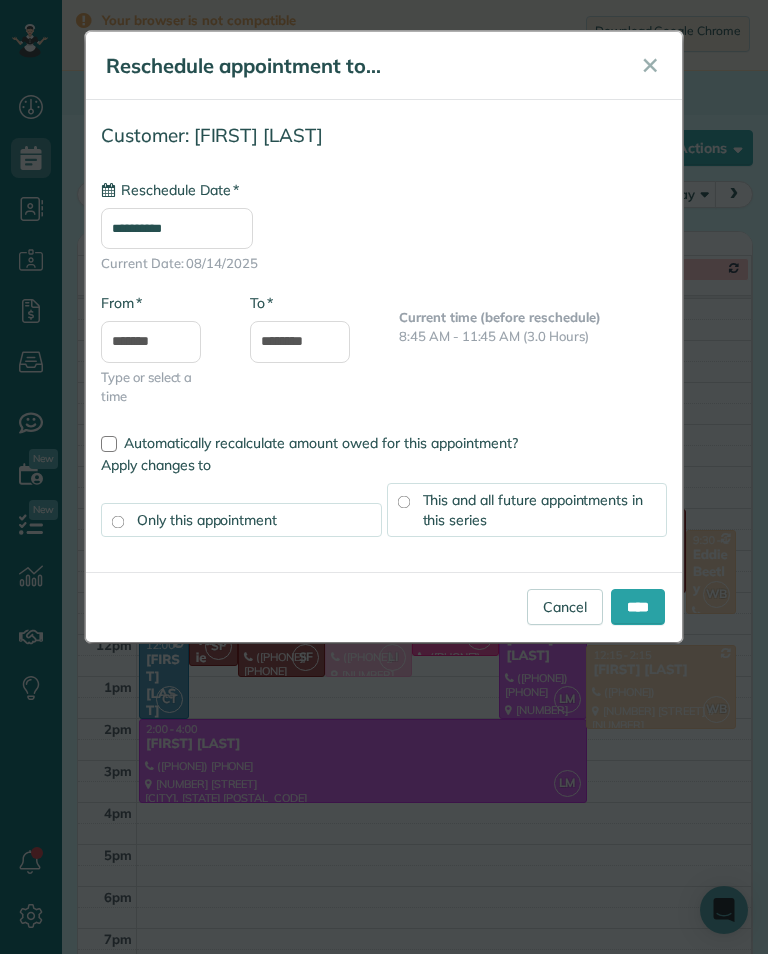 click on "****" at bounding box center [638, 607] 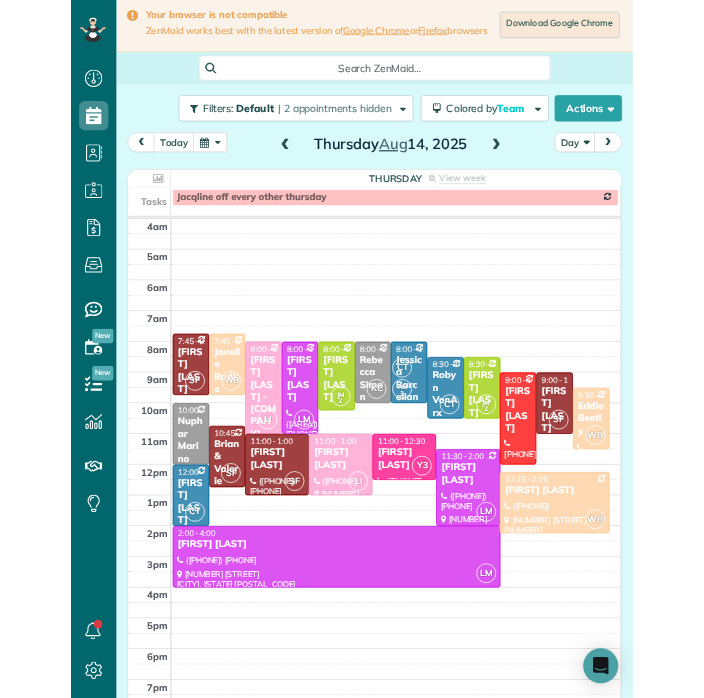 scroll, scrollTop: 985, scrollLeft: 62, axis: both 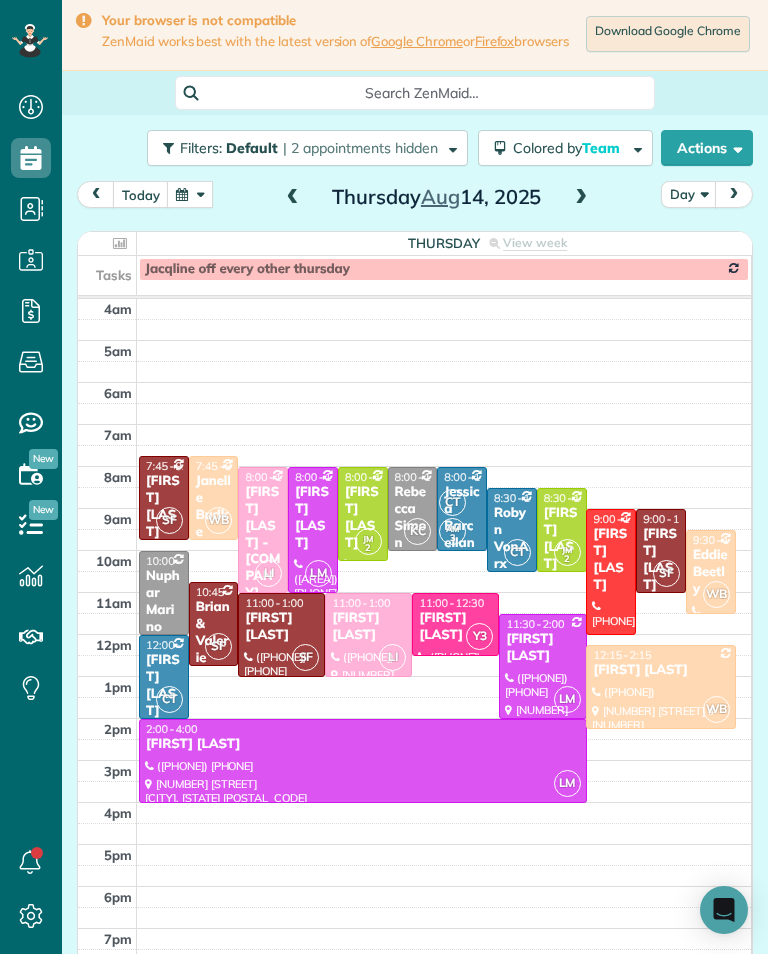 click at bounding box center [581, 198] 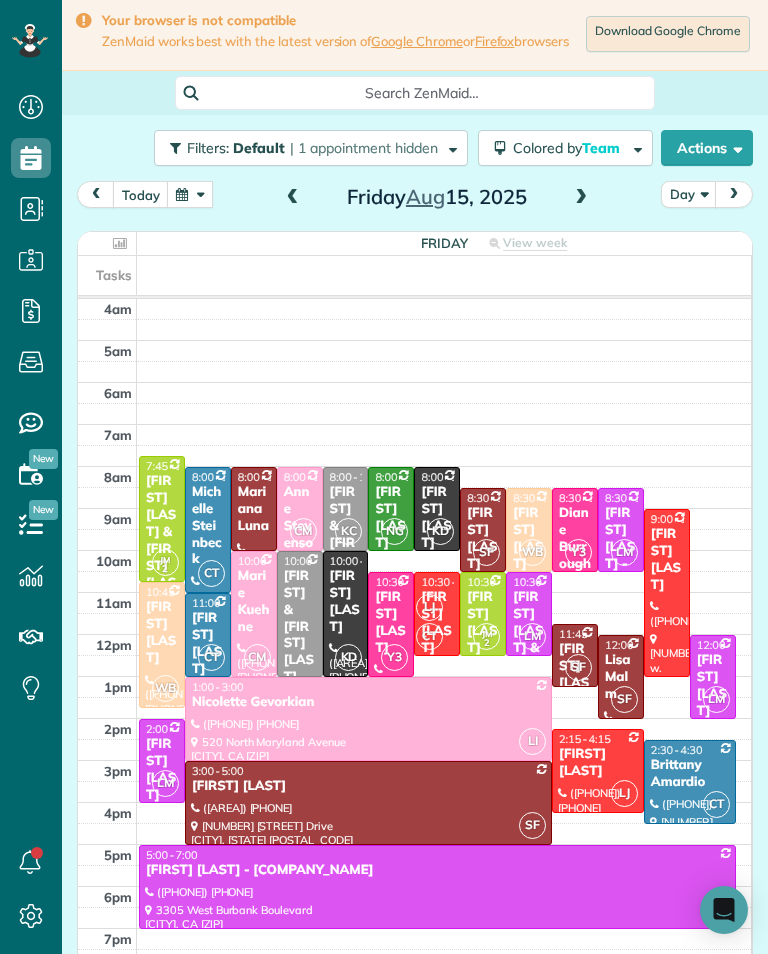 click at bounding box center (581, 198) 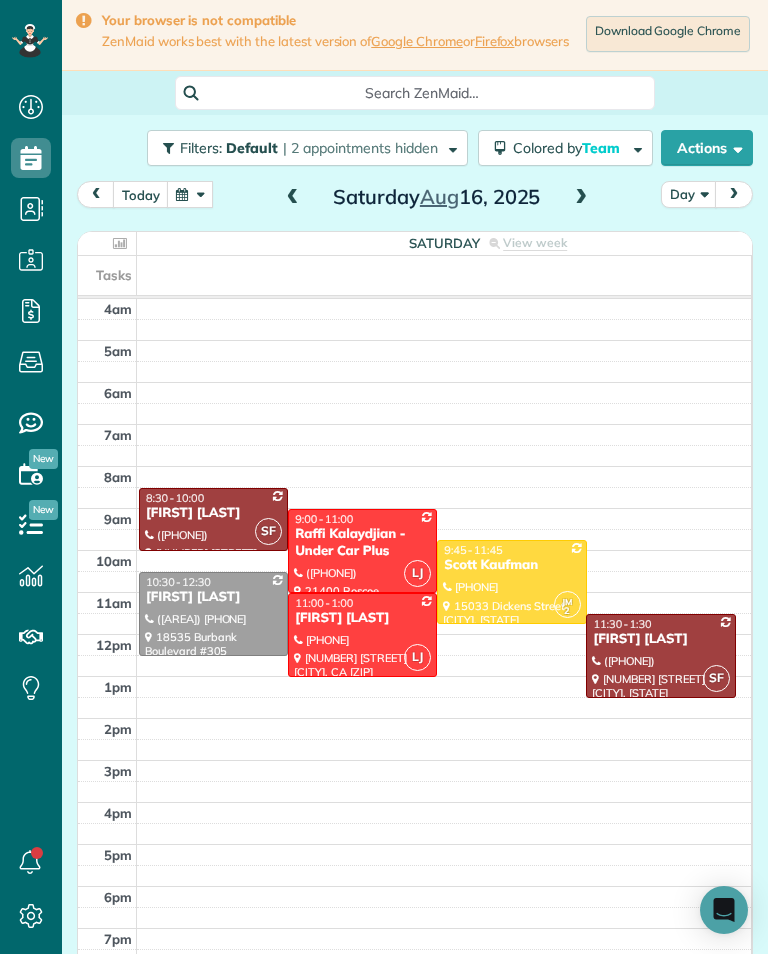 click at bounding box center (293, 198) 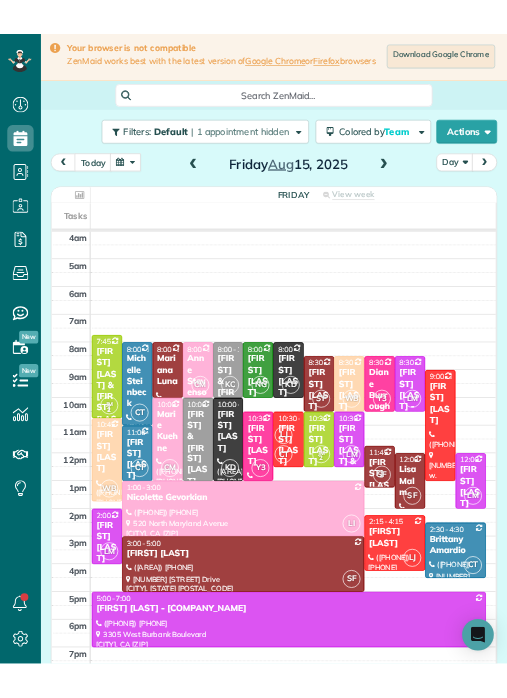 scroll, scrollTop: 985, scrollLeft: 62, axis: both 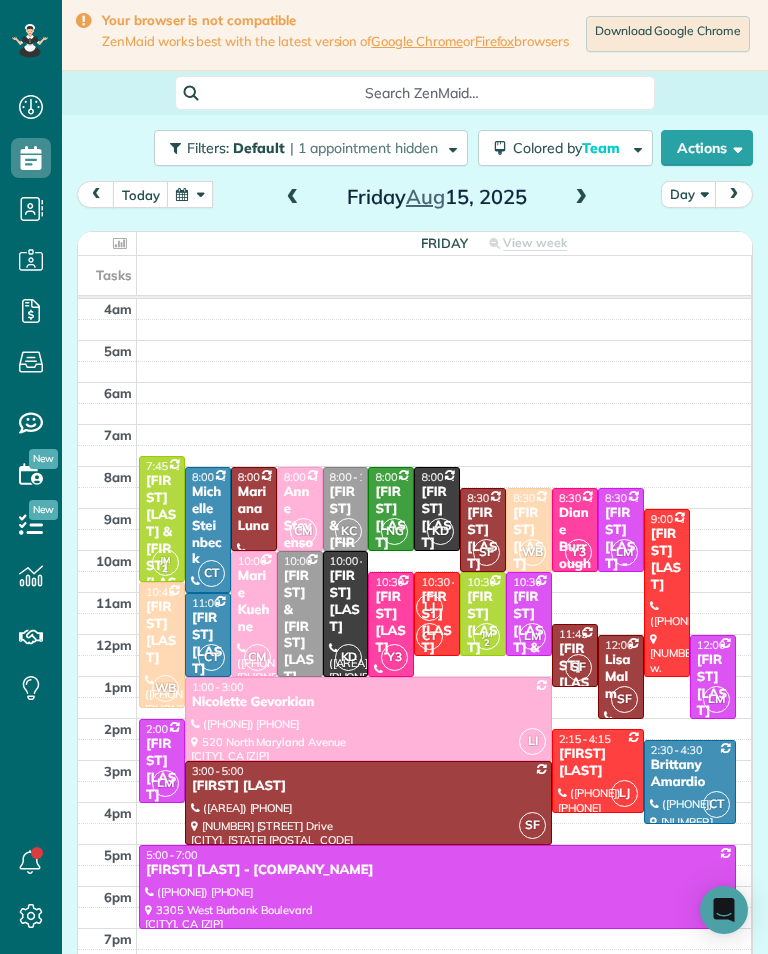 click on "today" at bounding box center (141, 194) 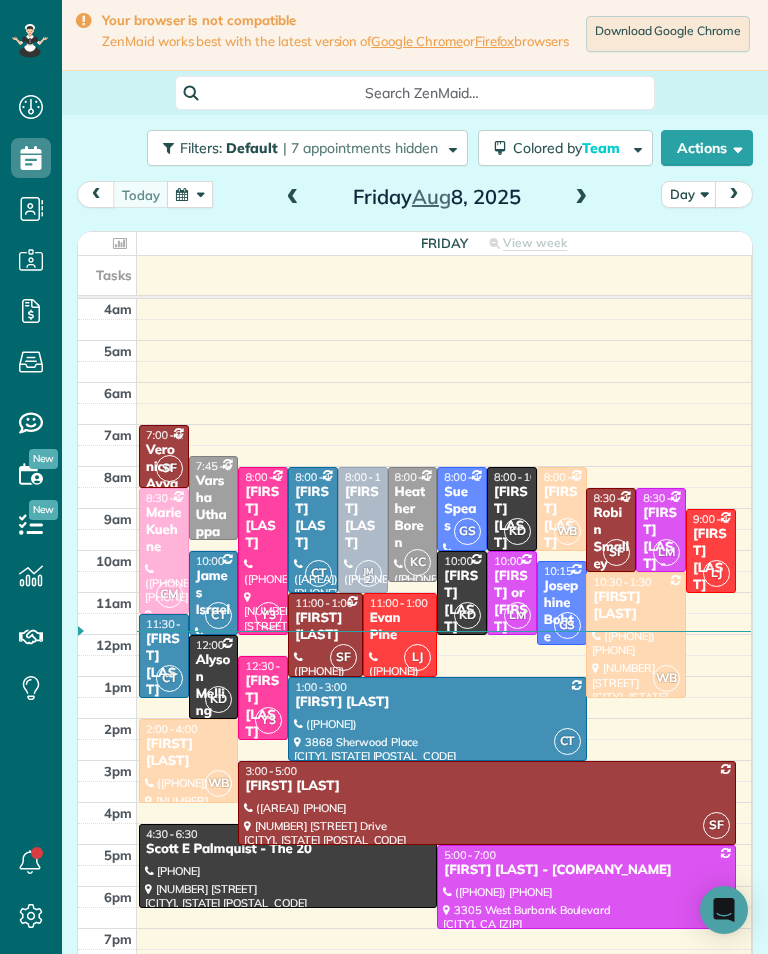 click at bounding box center [581, 198] 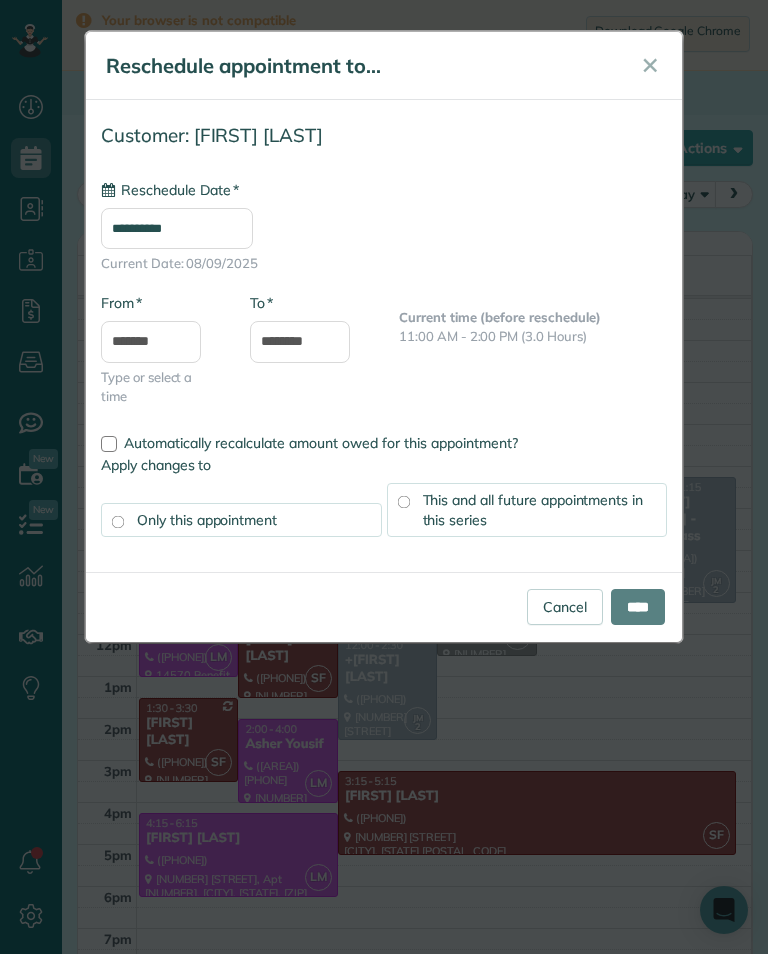 click on "**********" at bounding box center [177, 228] 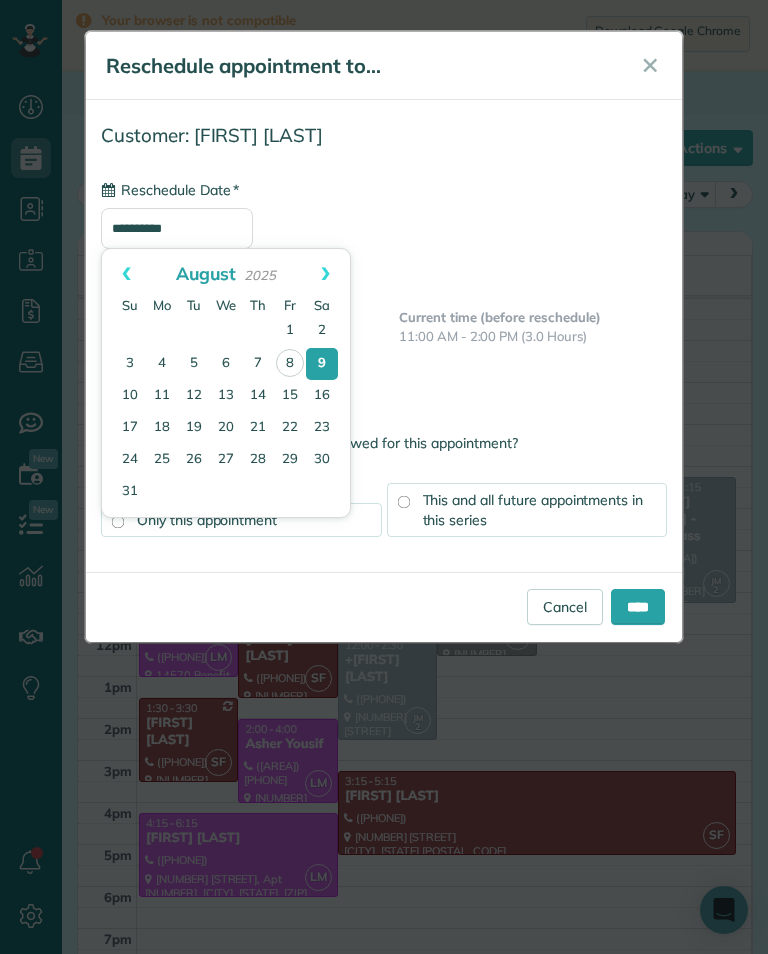 click on "11" at bounding box center [162, 396] 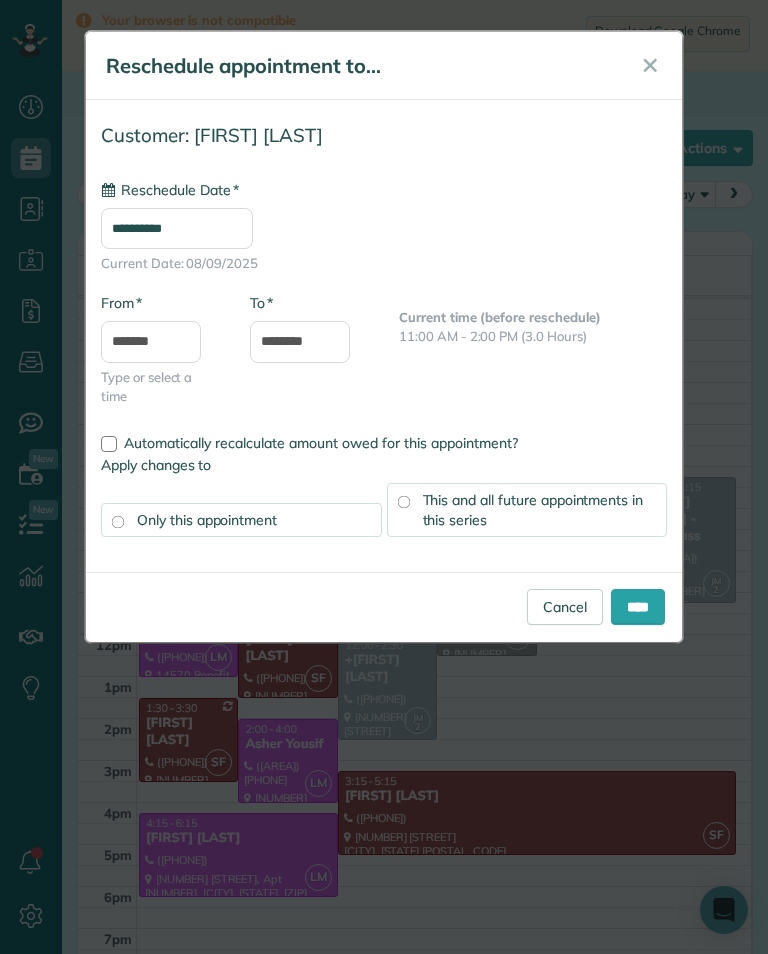 click on "****" at bounding box center (638, 607) 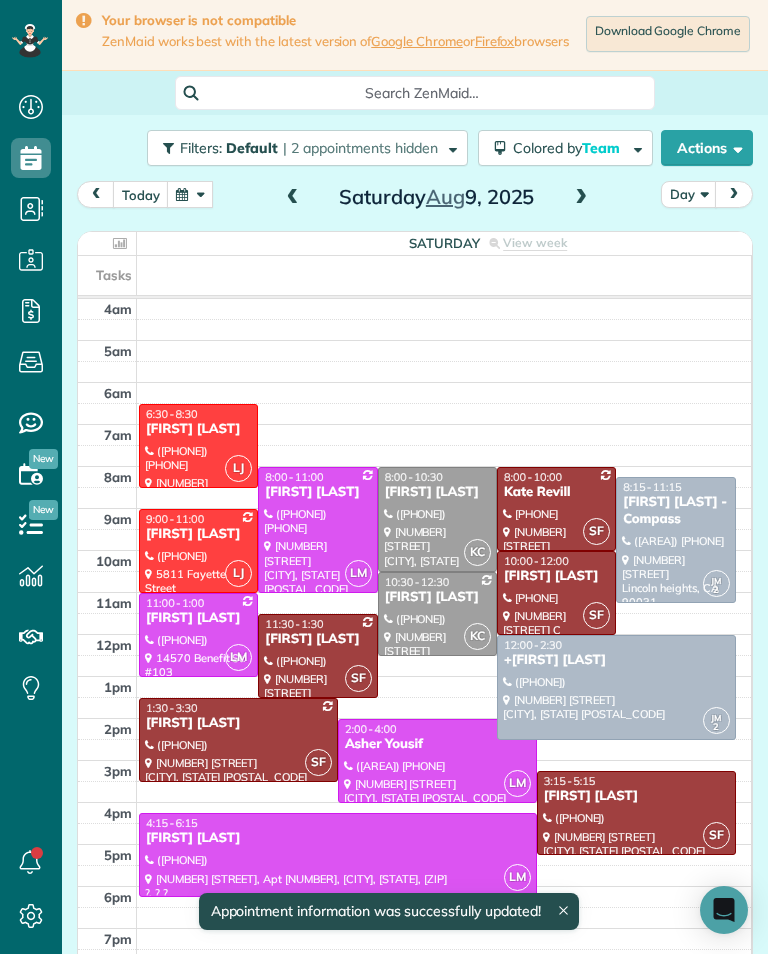click at bounding box center (190, 194) 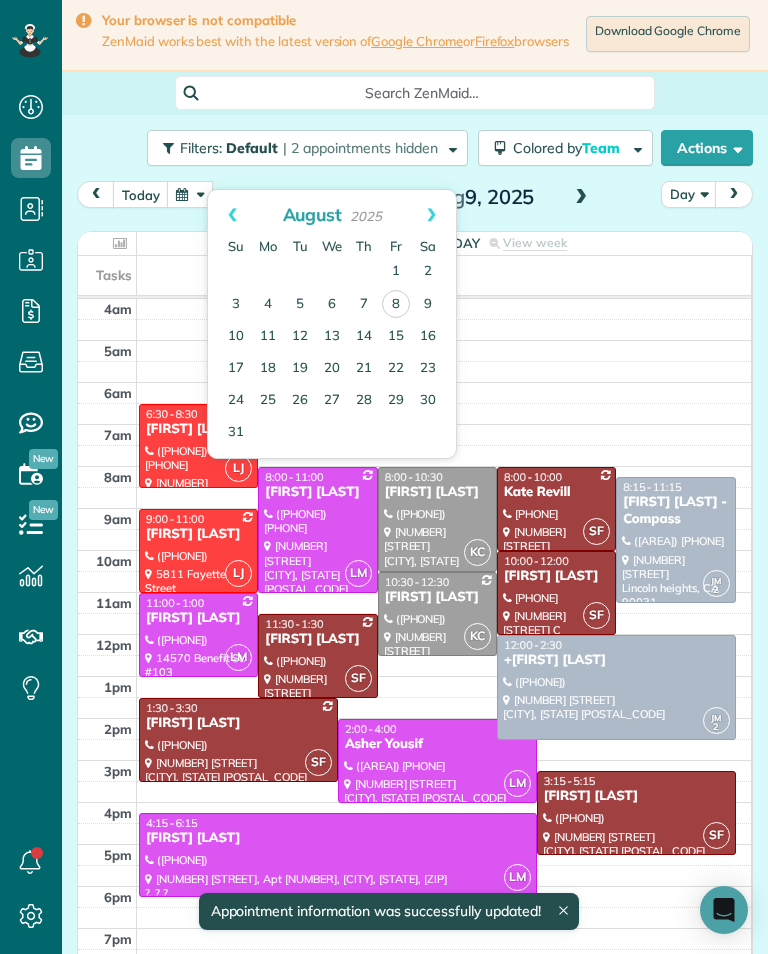 click on "11" at bounding box center [268, 337] 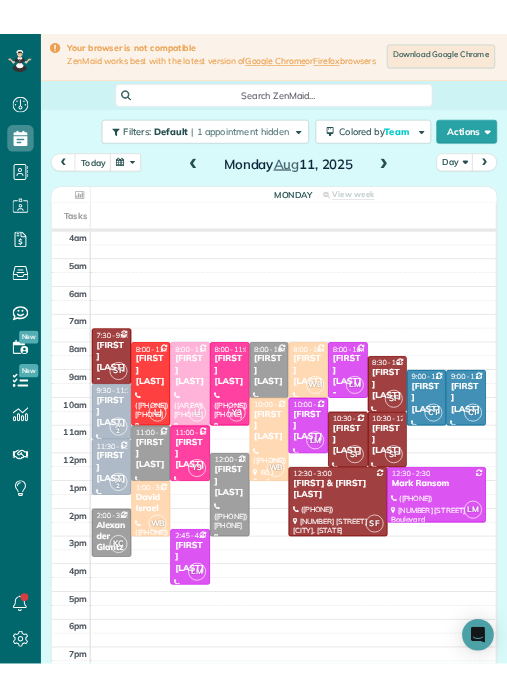 scroll, scrollTop: 985, scrollLeft: 62, axis: both 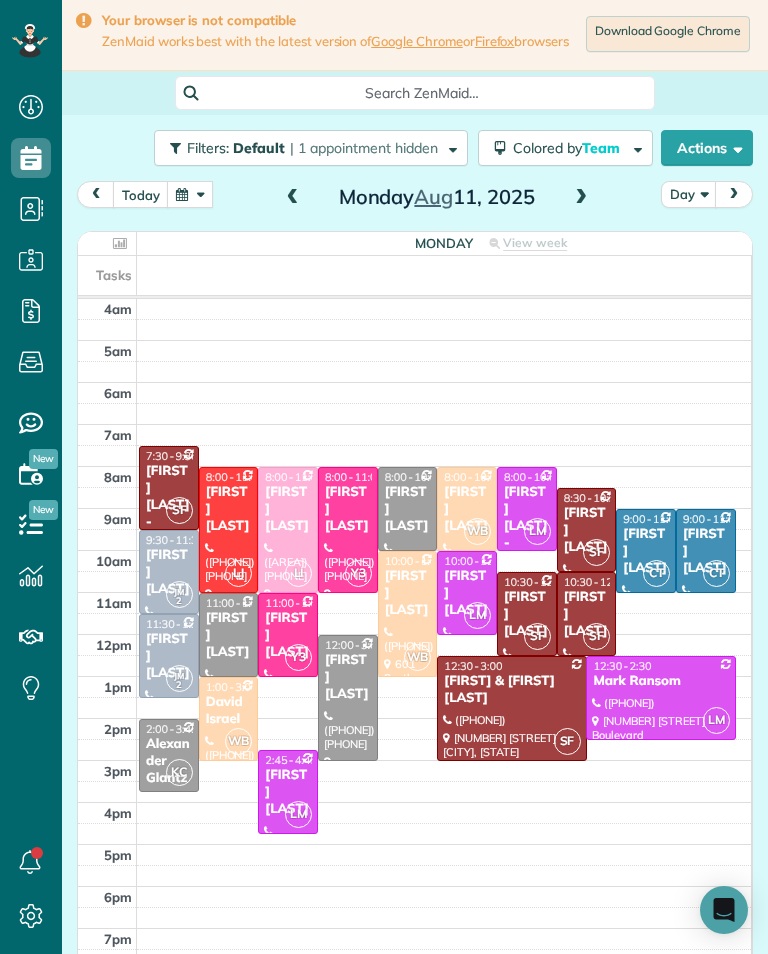 click on "[FIRST] [LAST]" at bounding box center [229, 509] 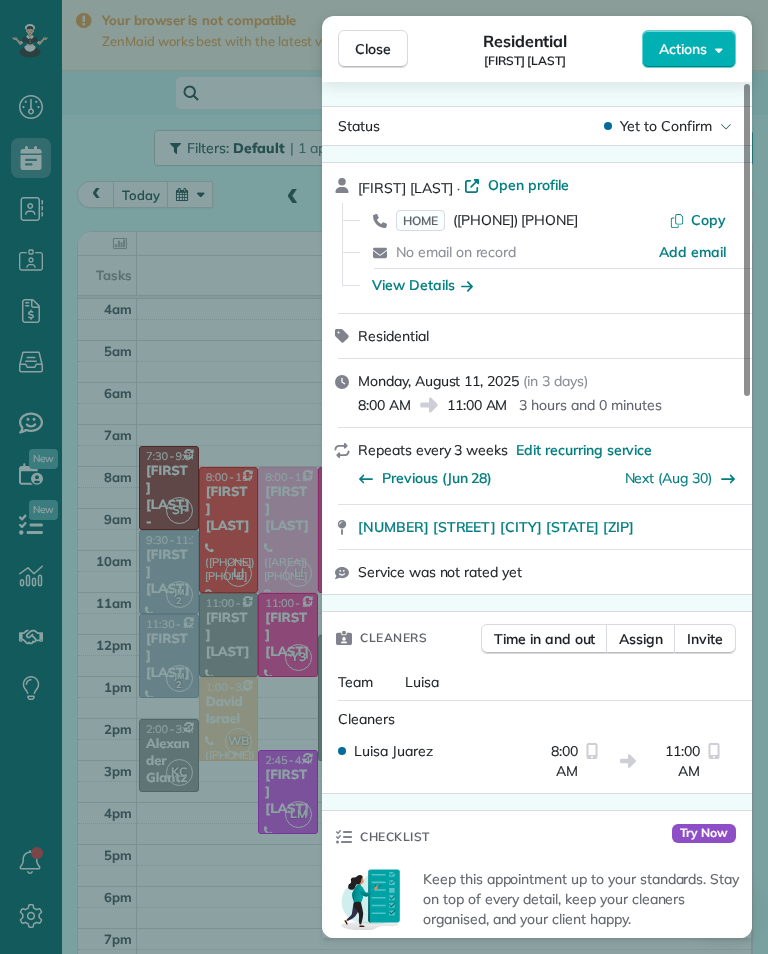 click on "Assign" at bounding box center (641, 639) 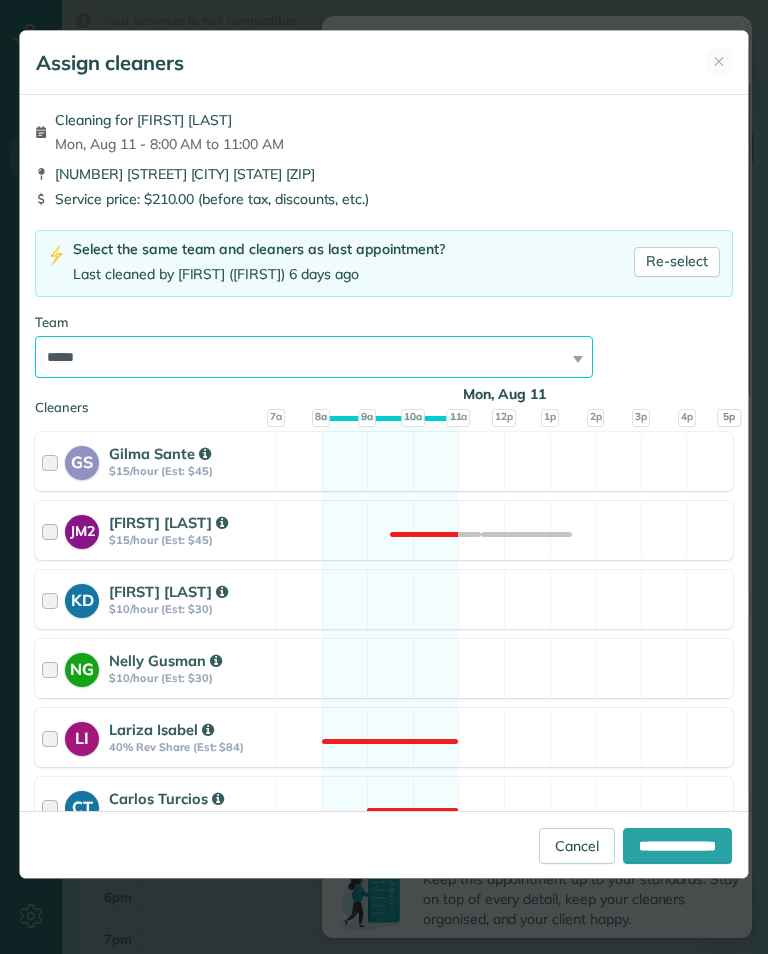 click on "**********" at bounding box center [314, 357] 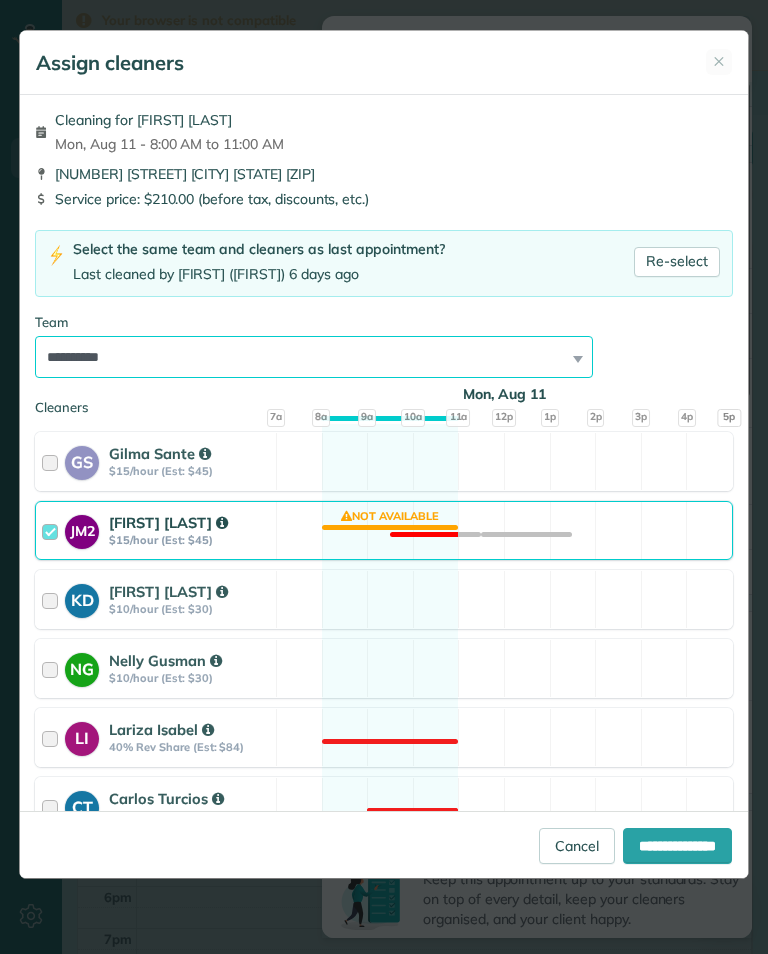 click on "**********" at bounding box center [314, 357] 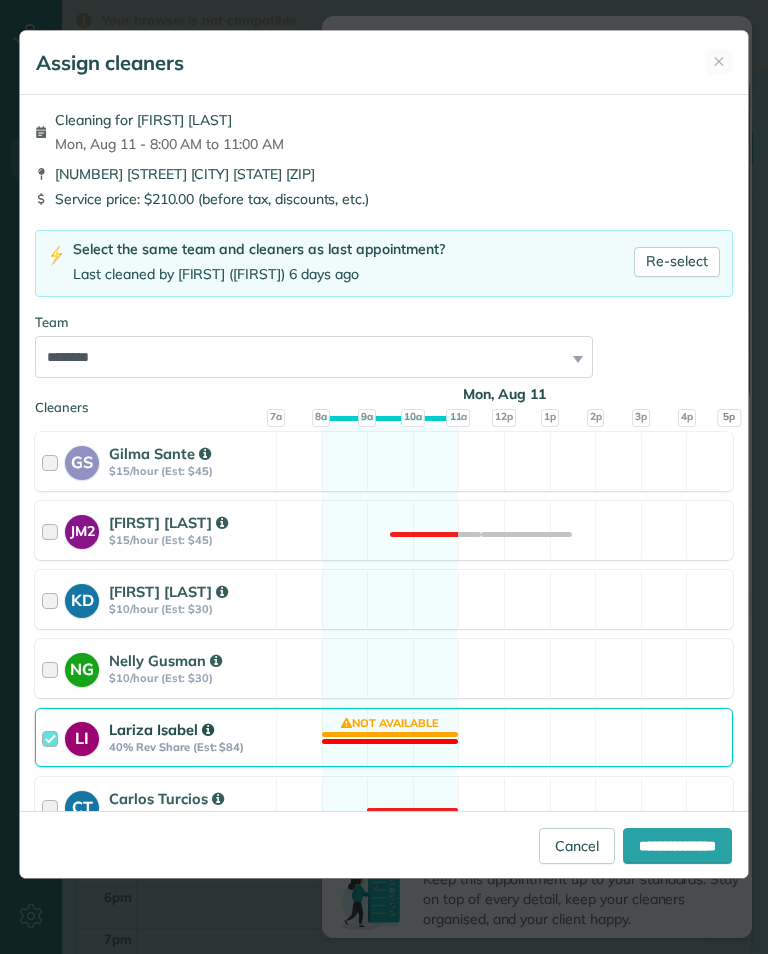 click on "**********" at bounding box center [677, 846] 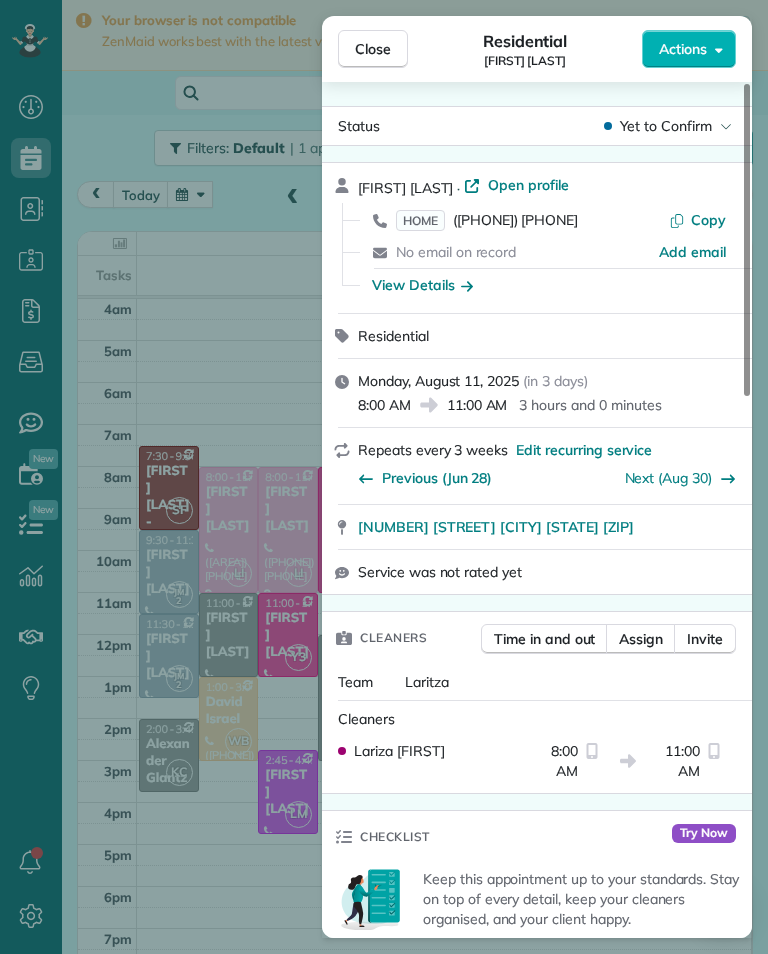 click on "Close Residential [FIRST] [LAST] Actions Status Yet to Confirm [FIRST] [LAST] · Open profile HOME ([AREA]) [PHONE] Copy No email on record Add email View Details Residential Monday, August 11, 2025 ( in 3 days ) 8:00 AM 11:00 AM 3 hours and 0 minutes Repeats every 3 weeks Edit recurring service Previous (Jul 28) Next (Aug 30) [NUMBER] [STREET] [CITY] [STATE] [ZIP] Service was not rated yet Cleaners Time in and out Assign Invite Team Laritza Cleaners Lariza   [LAST] 8:00 AM 11:00 AM Checklist Try Now Keep this appointment up to your standards. Stay on top of every detail, keep your cleaners organised, and your client happy. Assign a checklist Watch a 5 min demo Billing Billing actions Service Service Price (1x $210.00) $210.00 Add an item Overcharge $0.00 Discount $0.00 Coupon discount - Primary tax - Secondary tax - Total appointment price $210.00 Tips collected $0.00 Unpaid Mark as paid Total including tip $210.00 Get paid online in no-time! Send an invoice and reward your cleaners with tips Key # - Notes" at bounding box center (384, 477) 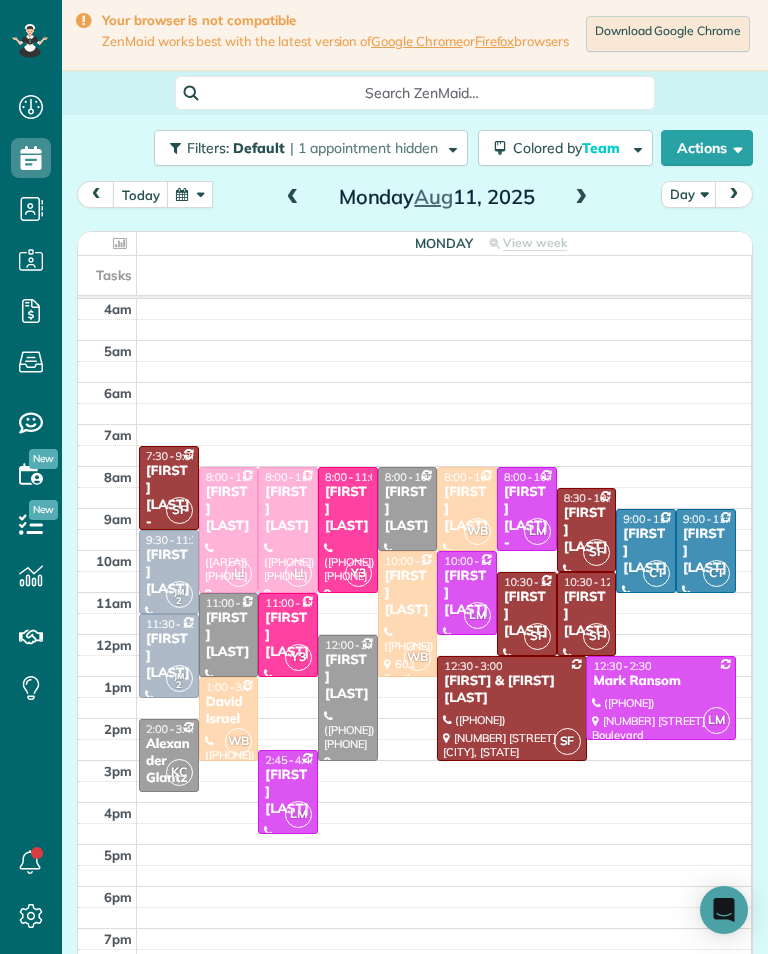click on "[FIRST] [LAST]" at bounding box center [229, 509] 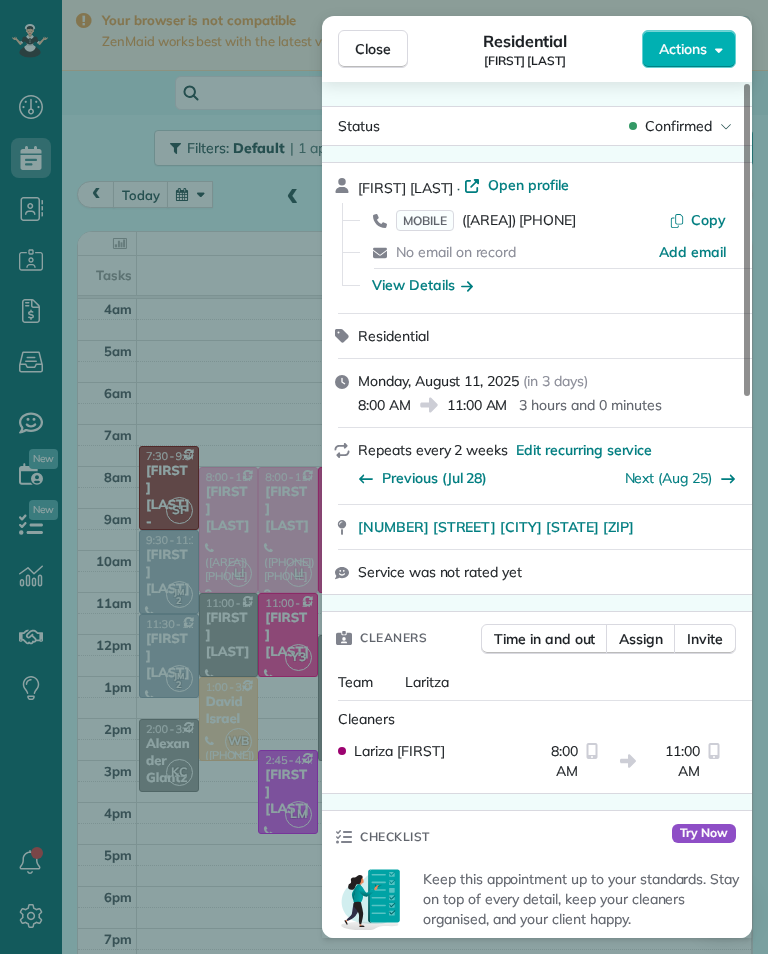 click on "Close Residential [FIRST] [LAST] Actions Status Confirmed [FIRST] [LAST] · Open profile MOBILE ([PHONE]) Copy No email on record Add email View Details Residential Monday, August 11, 2025 ( in 3 days ) 8:00 AM 11:00 AM 3 hours and 0 minutes Repeats every 2 weeks Edit recurring service Previous (Jul 28) Next (Aug 25) [NUMBER] [STREET] [CITY] [STATE] [POSTAL_CODE] Service was not rated yet Cleaners Time in and out Assign Invite Team [FIRST] Cleaners [FIRST]   [TIME] [TIME] Checklist Try Now Keep this appointment up to your standards. Stay on top of every detail, keep your cleaners organised, and your client happy. Assign a checklist Watch a 5 min demo Billing Billing actions Service Service Price (1x $215.00) $215.00 Add an item Overcharge $0.00 Discount $0.00 Coupon discount - Primary tax - Secondary tax - Total appointment price $215.00 Tips collected $0.00 Unpaid Mark as paid Total including tip $215.00 Get paid online in no-time! Send an invoice and reward your cleaners with tips Key # - Notes" at bounding box center [384, 477] 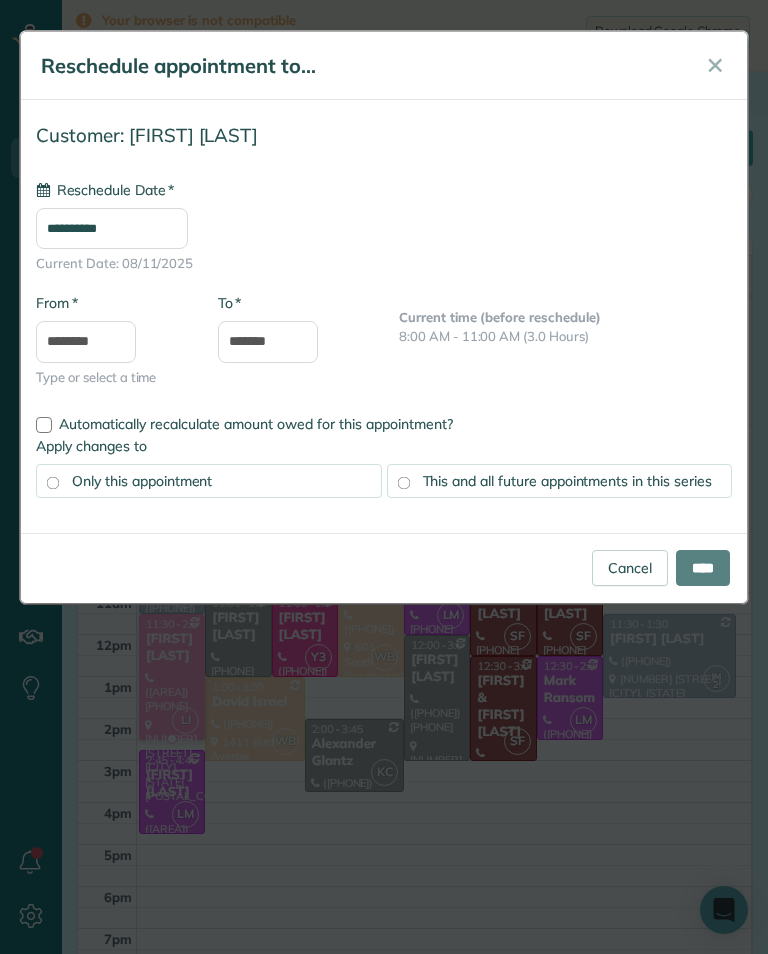 type on "**********" 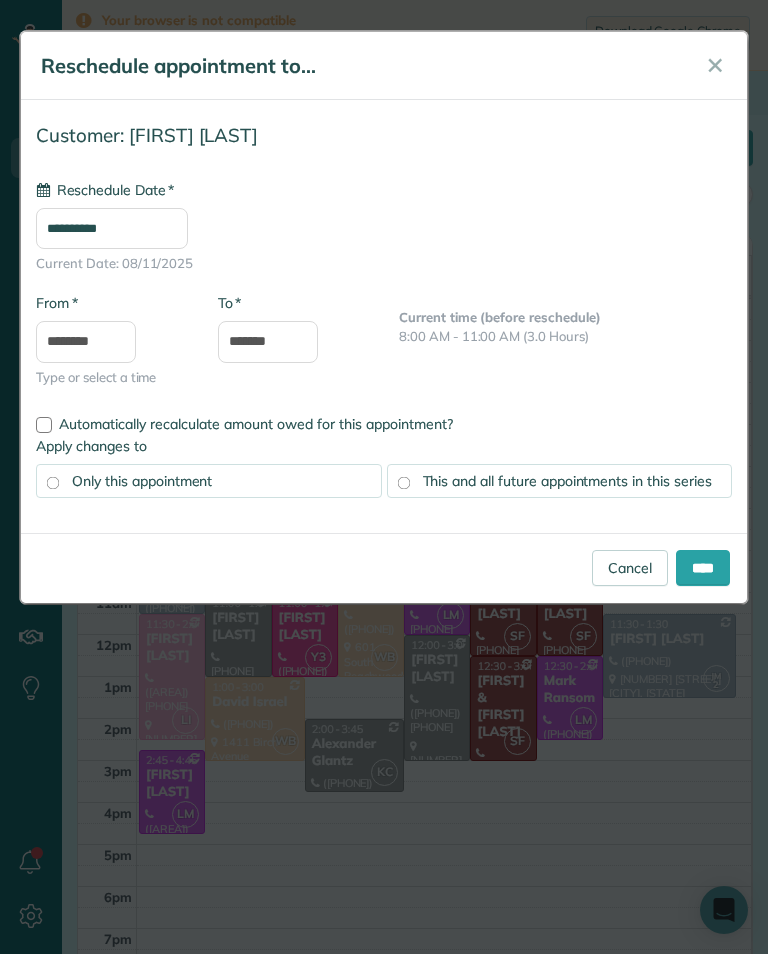 click on "****" at bounding box center (703, 568) 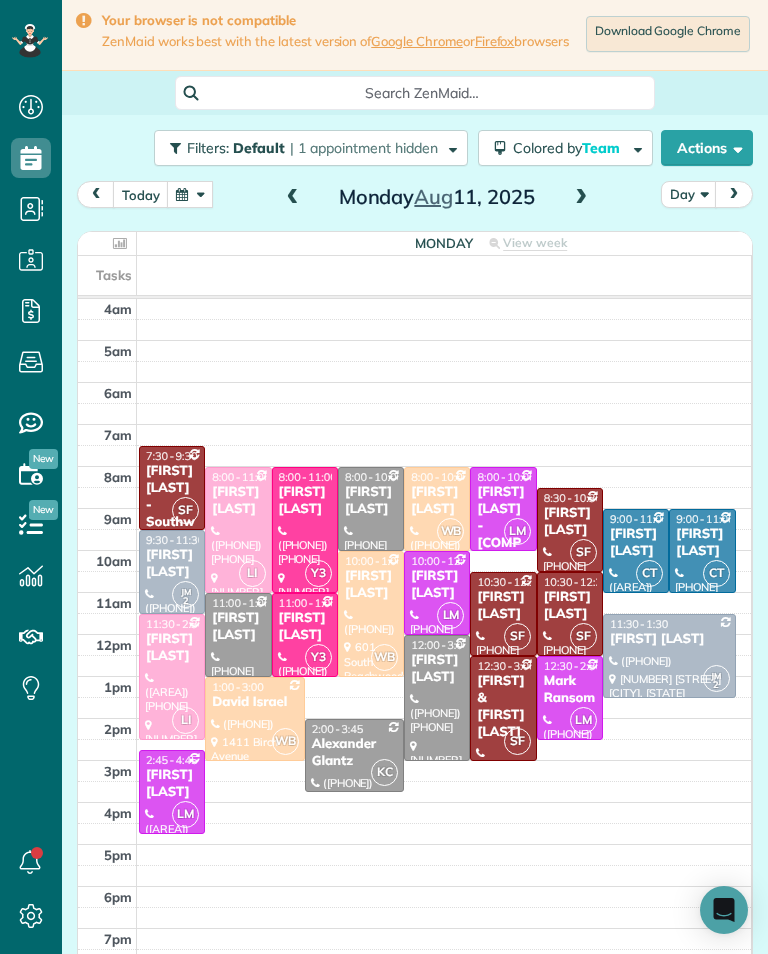 scroll, scrollTop: 985, scrollLeft: 62, axis: both 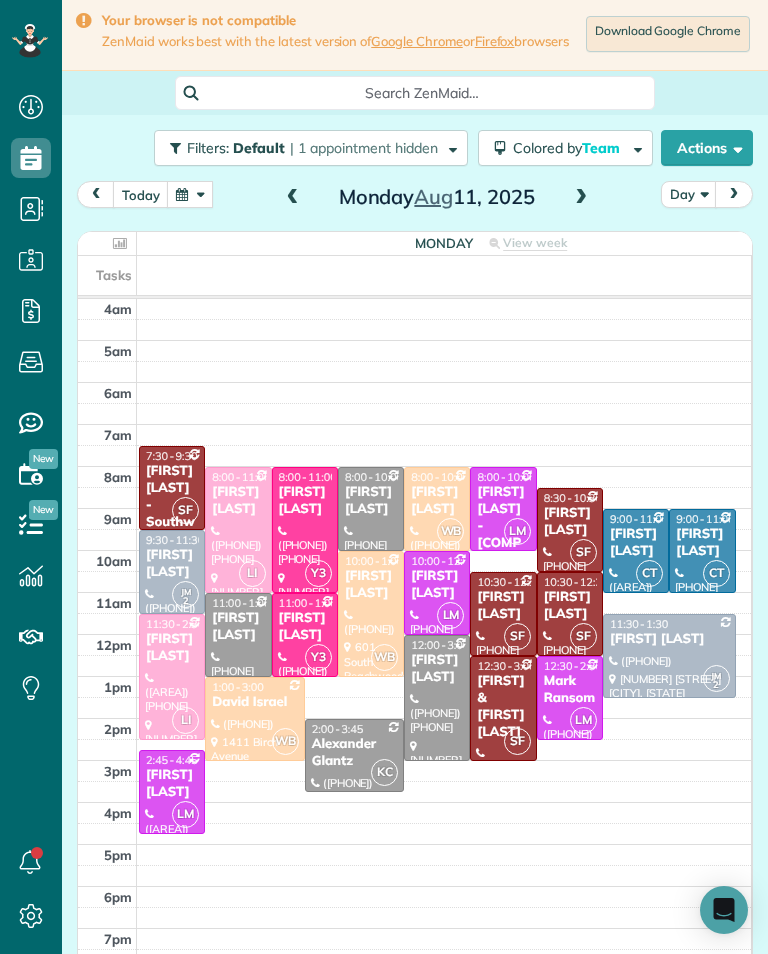 click on "today" at bounding box center (141, 194) 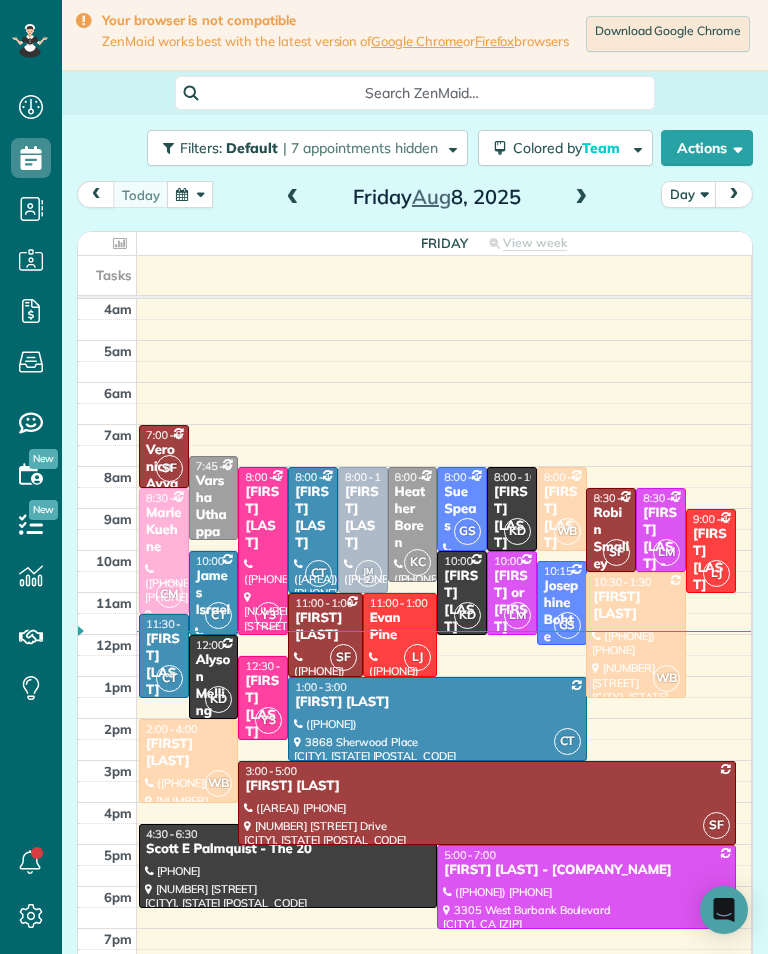 click at bounding box center (581, 198) 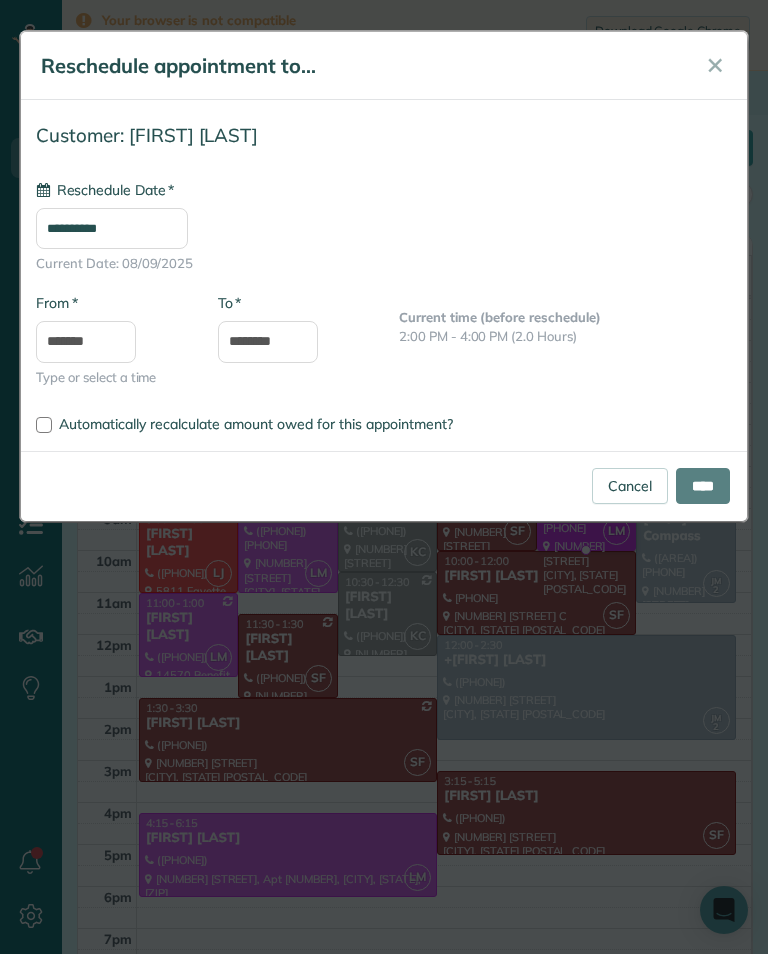 type on "**********" 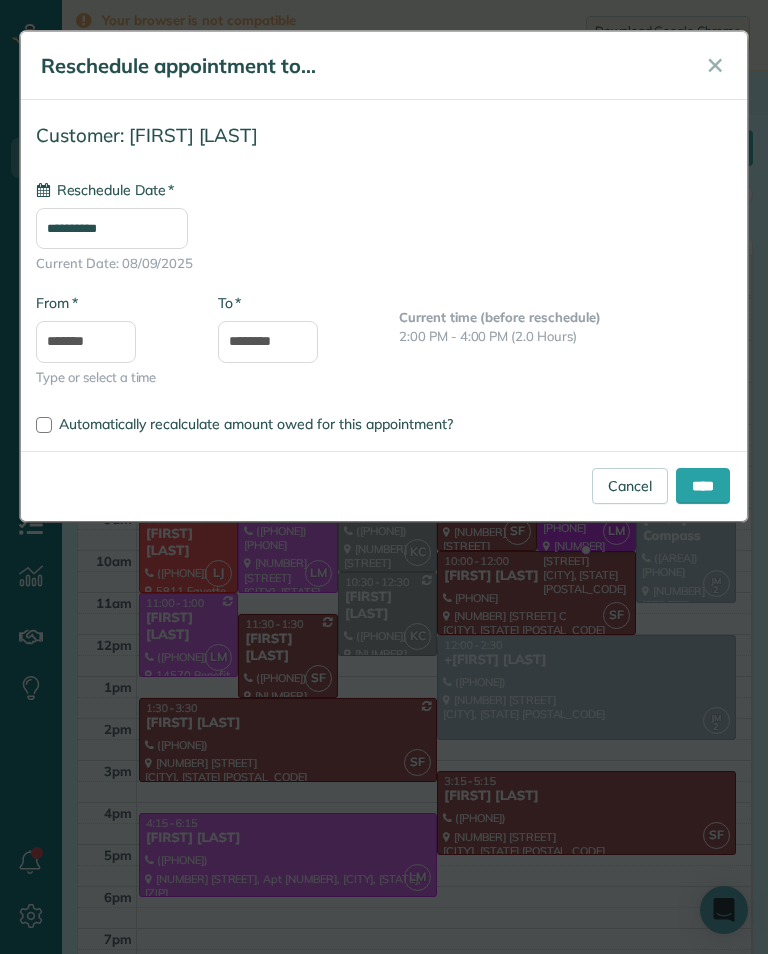 click on "****" at bounding box center [703, 486] 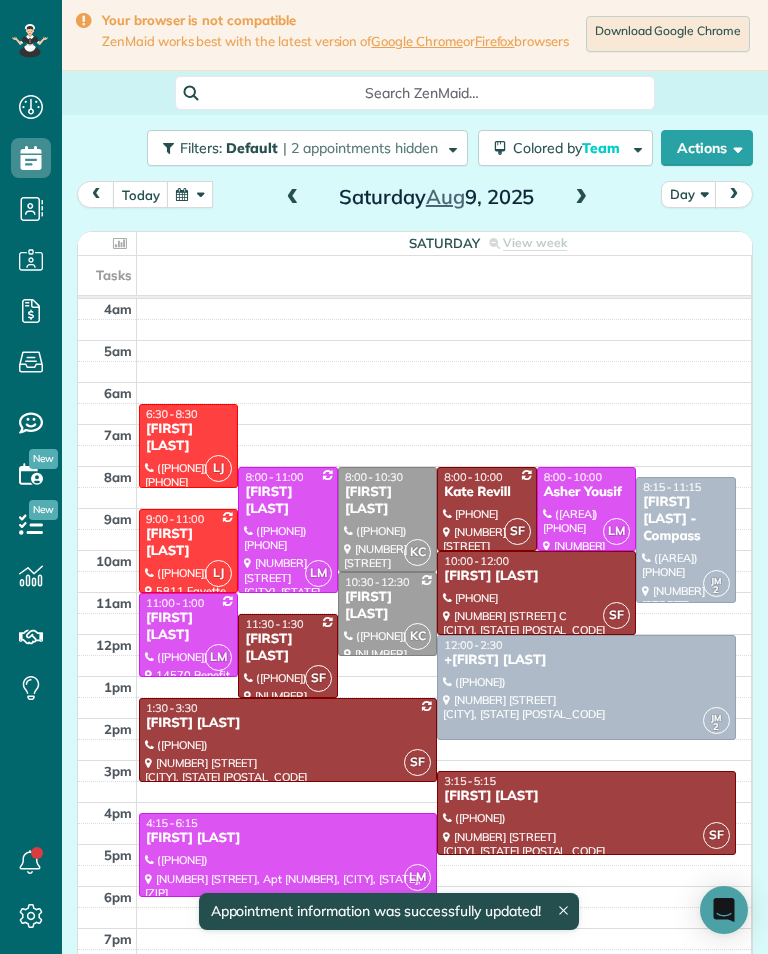 click at bounding box center [586, 509] 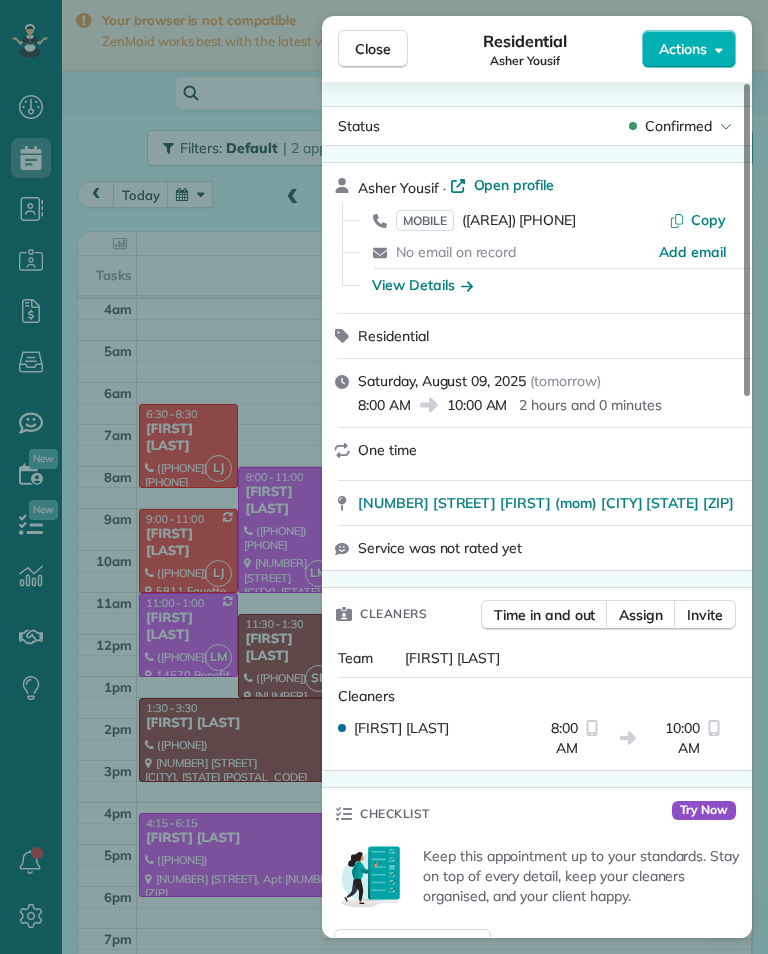 click on "Close Residential [FIRST] [LAST] Actions Status Confirmed [FIRST] [LAST] · Open profile MOBILE ([PHONE]) Copy No email on record Add email View Details Residential Saturday, August 09, 2025 ( tomorrow ) 8:00 AM 10:00 AM 2 hours and 0 minutes One time [NUMBER] [STREET] [FIRST] [LAST] ([RELATIONSHIP]) [CITY] [STATE] [POSTAL_CODE] Service was not rated yet Cleaners Time in and out Assign Invite Team [FIRST] [LAST] Cleaners [FIRST] [LAST]   8:00 AM 10:00 AM Checklist Try Now Keep this appointment up to your standards. Stay on top of every detail, keep your cleaners organised, and your client happy. Assign a checklist Watch a 5 min demo Billing Billing actions Service Service Price (1x $0.00) $0.00 Add an item Overcharge $0.00 Discount $0.00 Coupon discount - Primary tax - Secondary tax - Total appointment price $0.00 Tips collected $0.00 Mark as paid Total including tip $0.00 Get paid online in no-time! Send an invoice and reward your cleaners with tips Charge customer credit card Appointment custom fields Key # - Work items Notes" at bounding box center (384, 477) 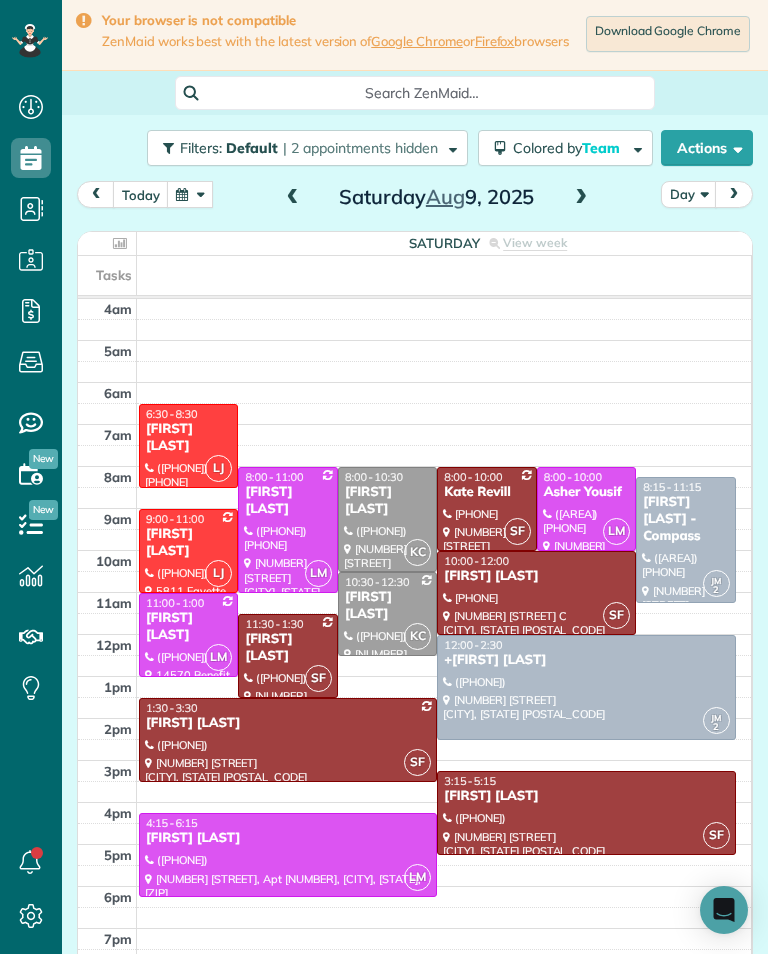 click on "[FIRST] [LAST]" at bounding box center [188, 627] 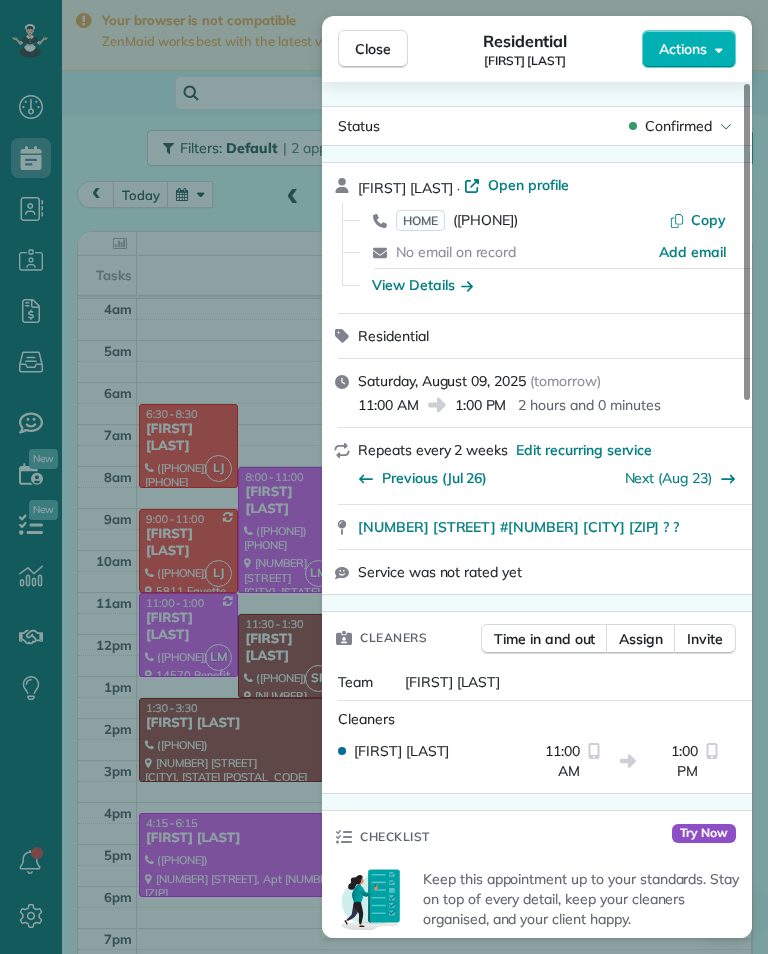 click on "Close Residential [FIRST] [LAST] Actions Status Confirmed [FIRST] [LAST] · Open profile HOME [PHONE] Copy No email on record Add email View Details Residential Saturday, August 09, 2025 ( tomorrow ) 11:00 AM 1:00 PM 2 hours and 0 minutes Repeats every 2 weeks Edit recurring service Previous (Jul 26) Next (Aug 23) [NUMBER] [STREET] #[NUMBER] [CITY] [POSTAL_CODE] ? ? Service was not rated yet Cleaners Time in and out Assign Invite Team Leslie Miranda Cleaners Leslie Mirnada   11:00 AM 1:00 PM Checklist Try Now Keep this appointment up to your standards. Stay on top of every detail, keep your cleaners organised, and your client happy. Assign a checklist Watch a 5 min demo Billing Billing actions Service Add an item Overcharge $0.00 Discount $0.00 Coupon discount - Primary tax - Secondary tax - Total appointment price $0.00 Tips collected $0.00 Mark as paid Total including tip $0.00 Get paid online in no-time! Send an invoice and reward your cleaners with tips Charge customer credit card Key # - Work items 0 1" at bounding box center (384, 477) 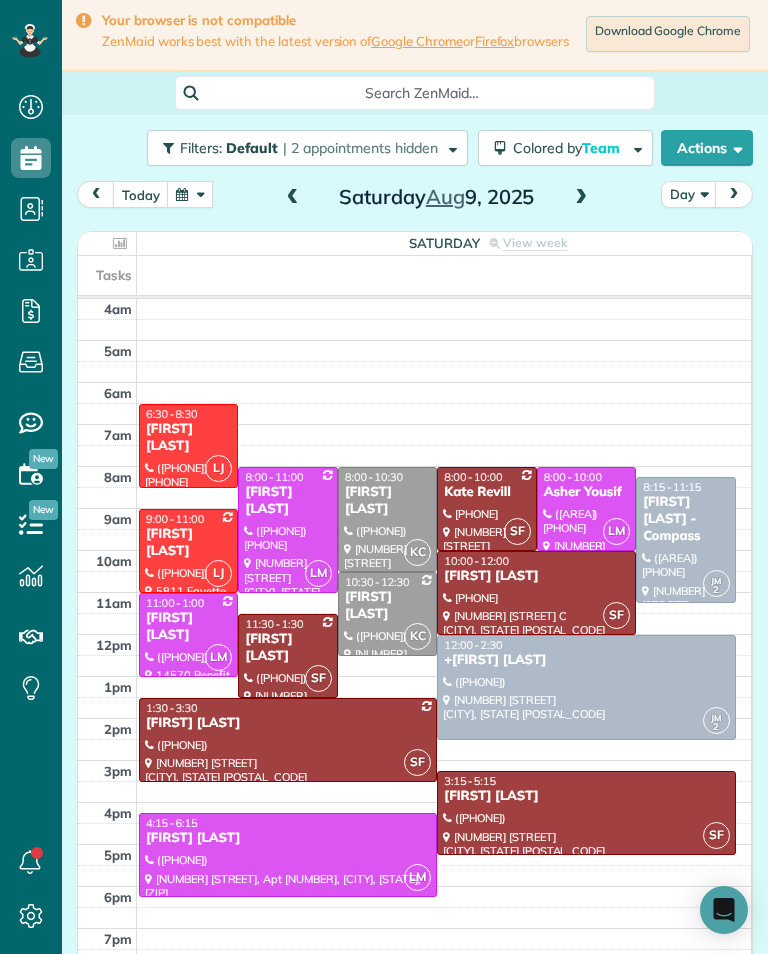 scroll, scrollTop: 985, scrollLeft: 62, axis: both 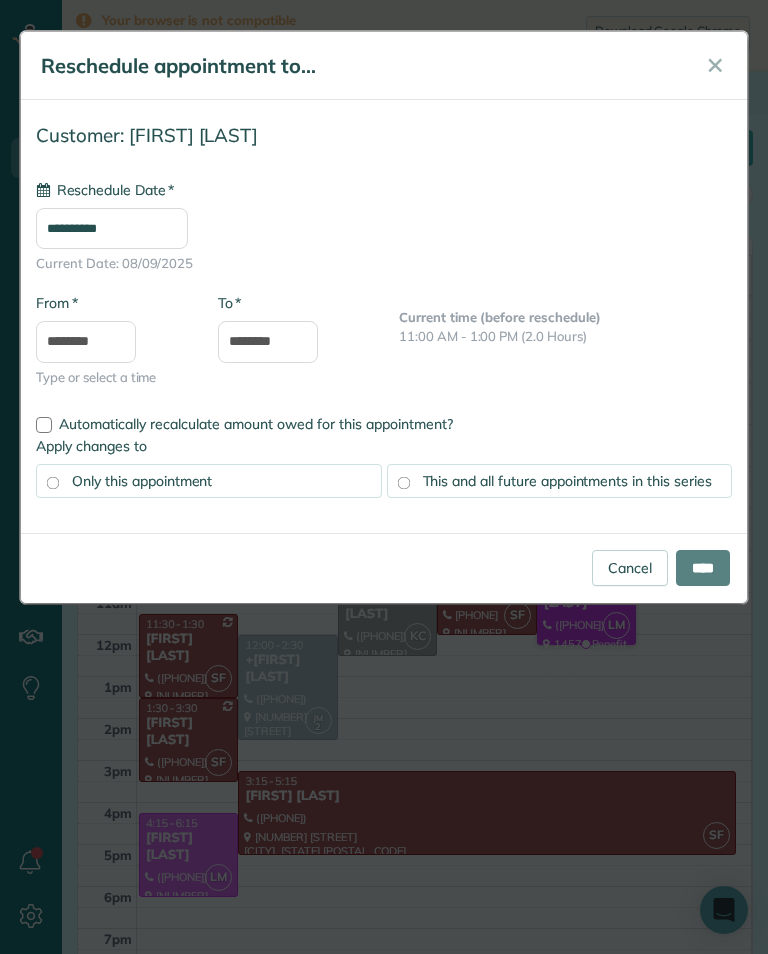 type on "**********" 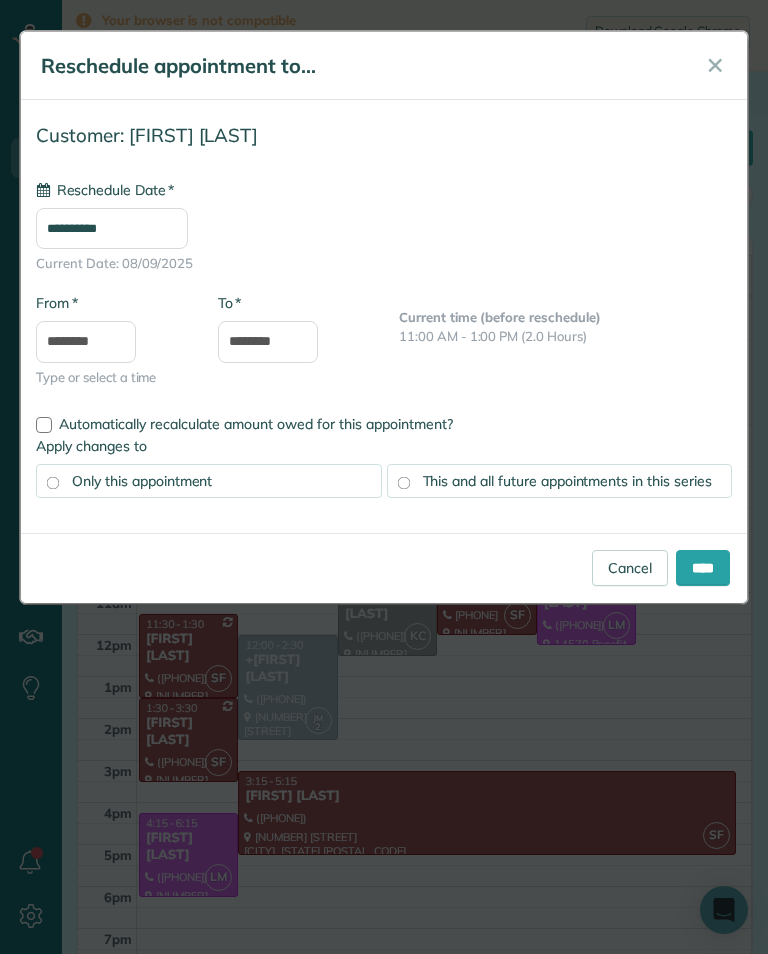 click on "****" at bounding box center [703, 568] 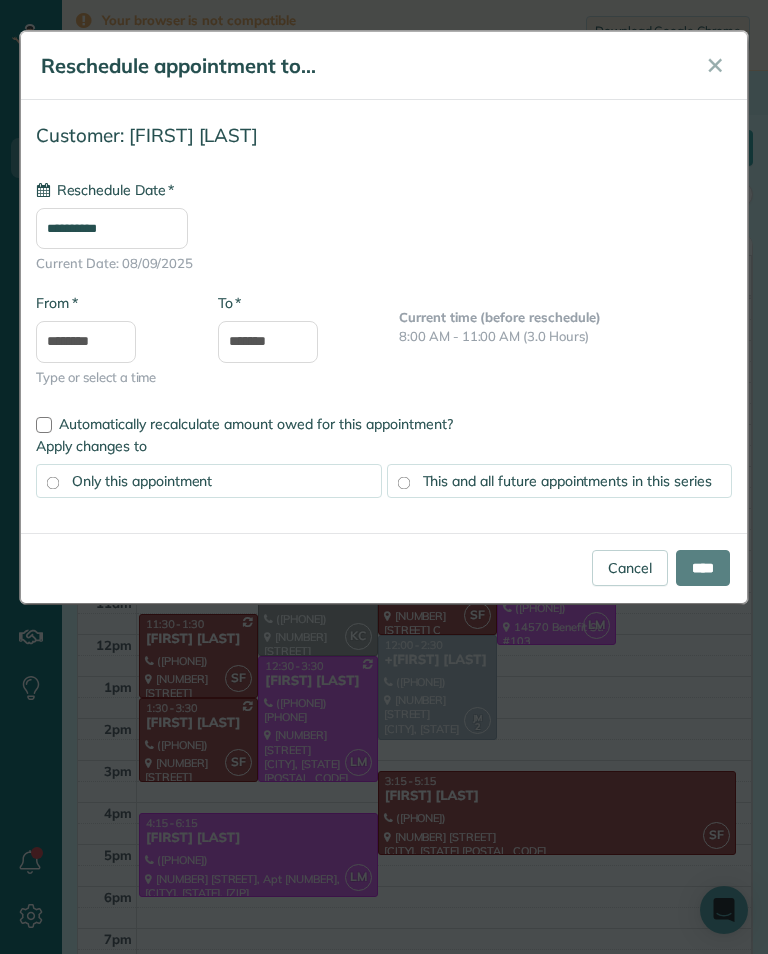 type on "**********" 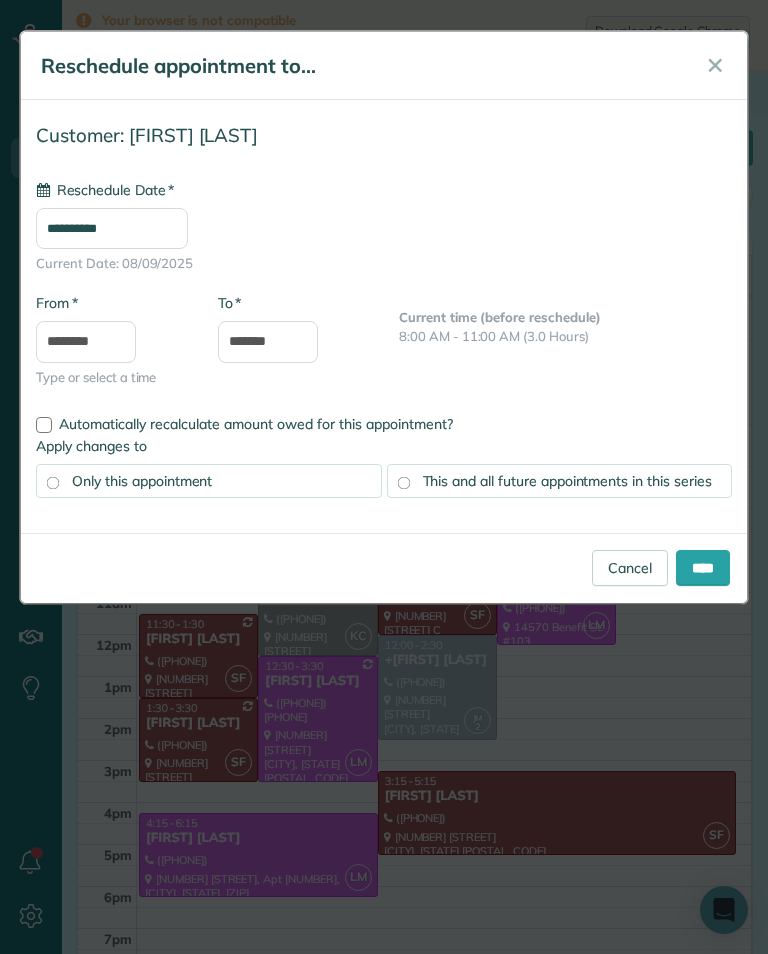 click on "****" at bounding box center (703, 568) 